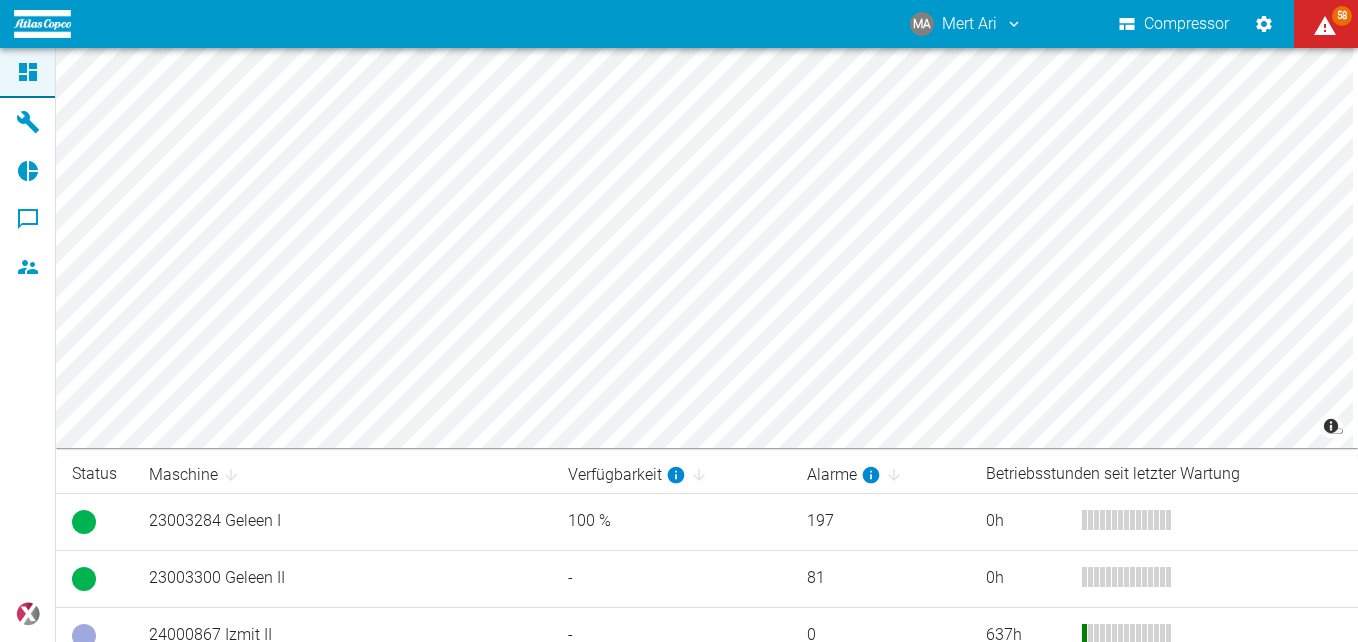 scroll, scrollTop: 0, scrollLeft: 0, axis: both 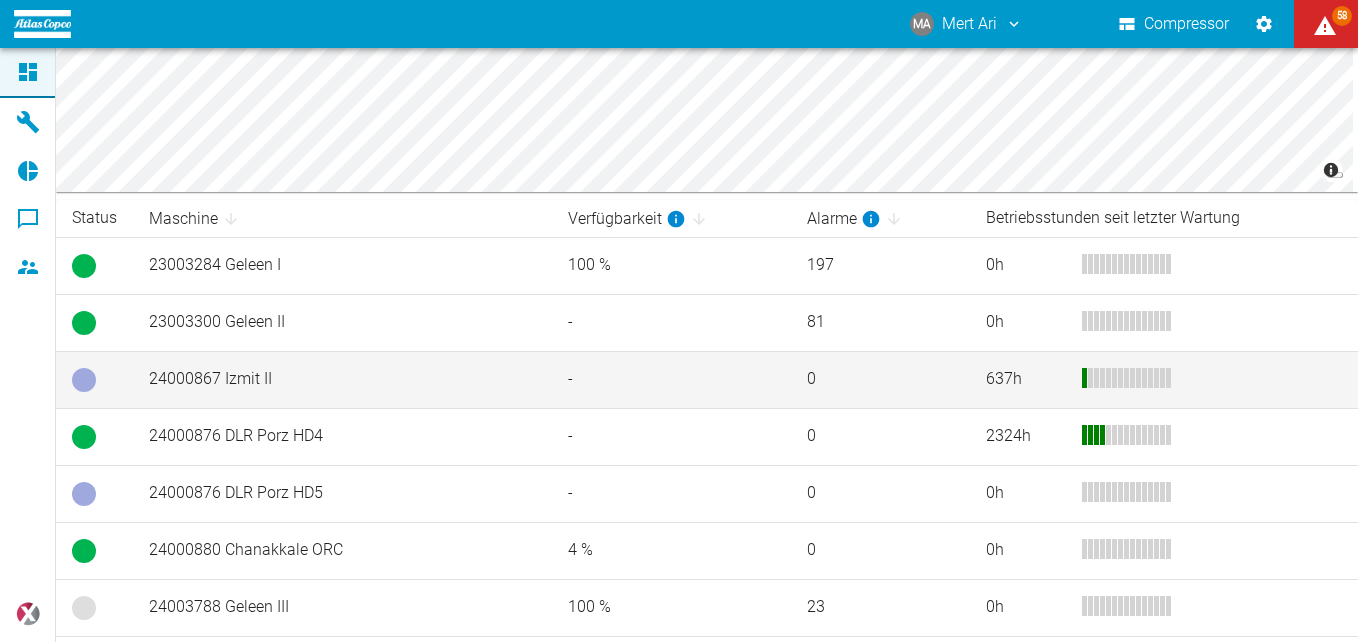 click on "24000867 Izmit II" at bounding box center [342, 379] 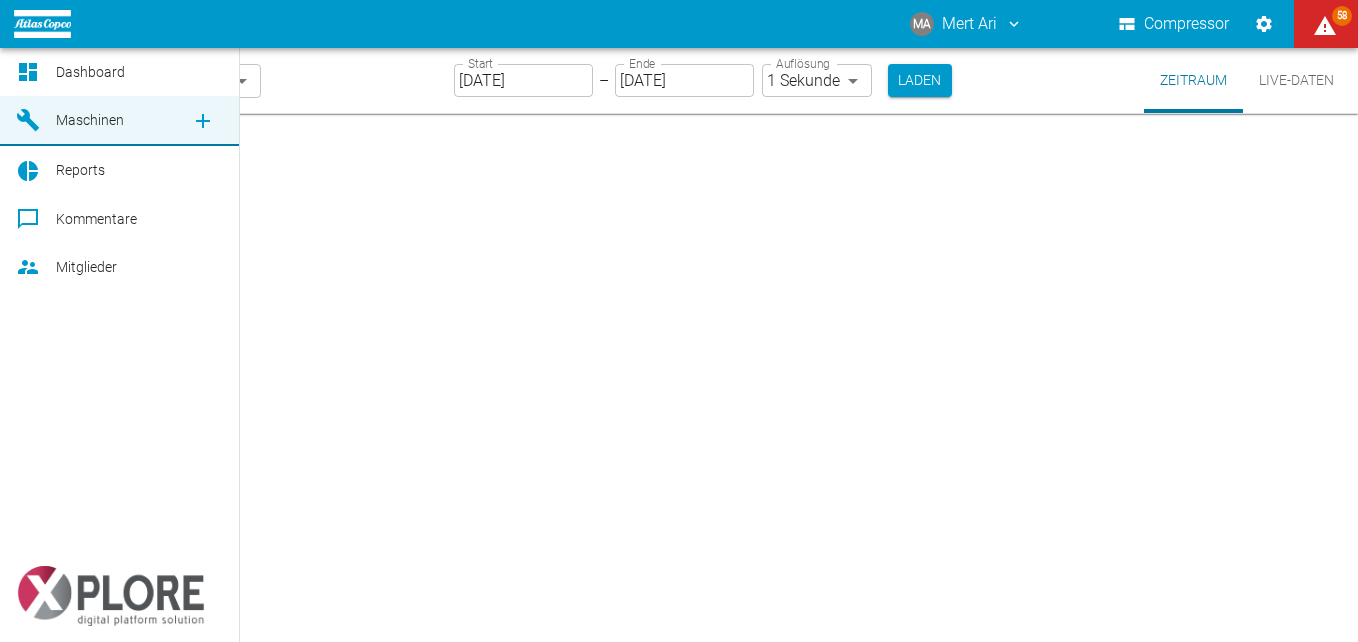 click on "Maschinen" at bounding box center [119, 121] 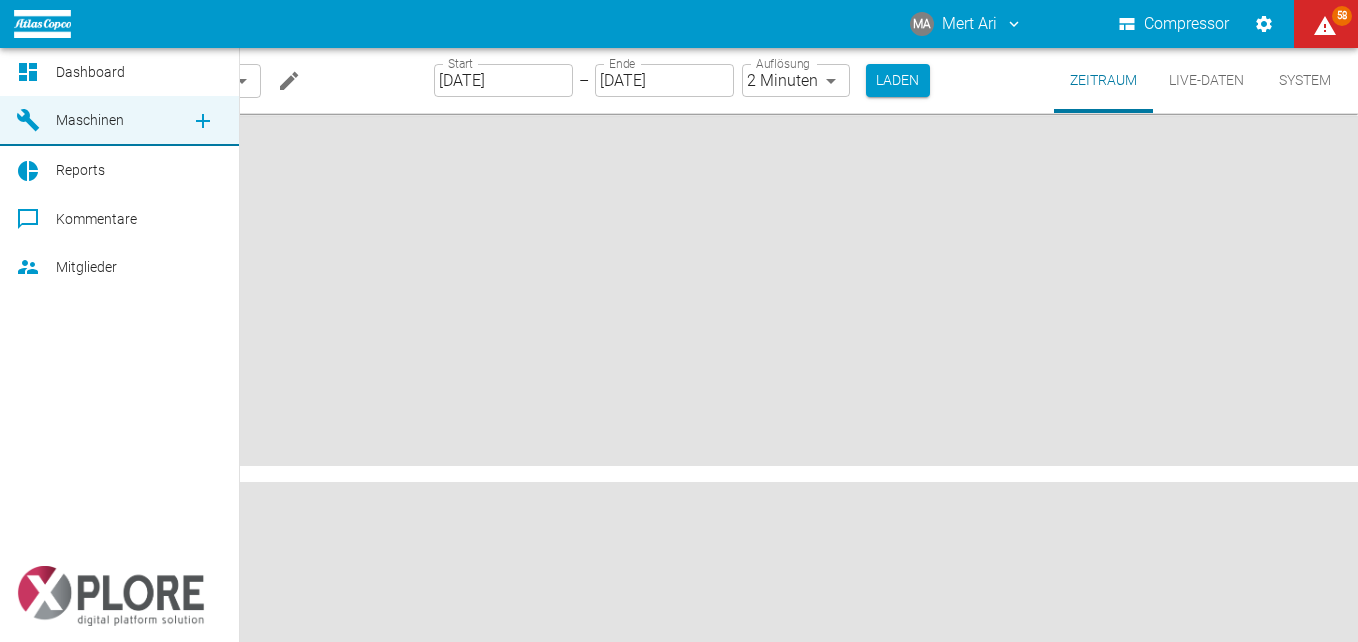 scroll, scrollTop: 0, scrollLeft: 0, axis: both 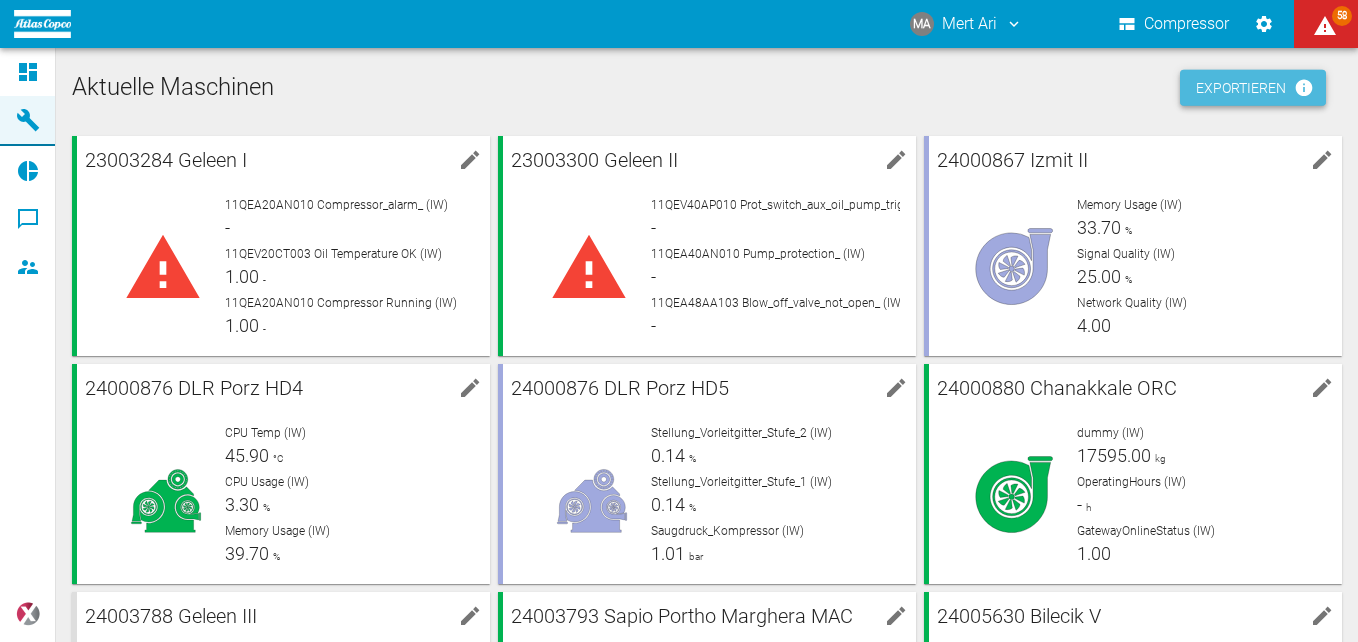 click on "Exportieren" at bounding box center [1253, 88] 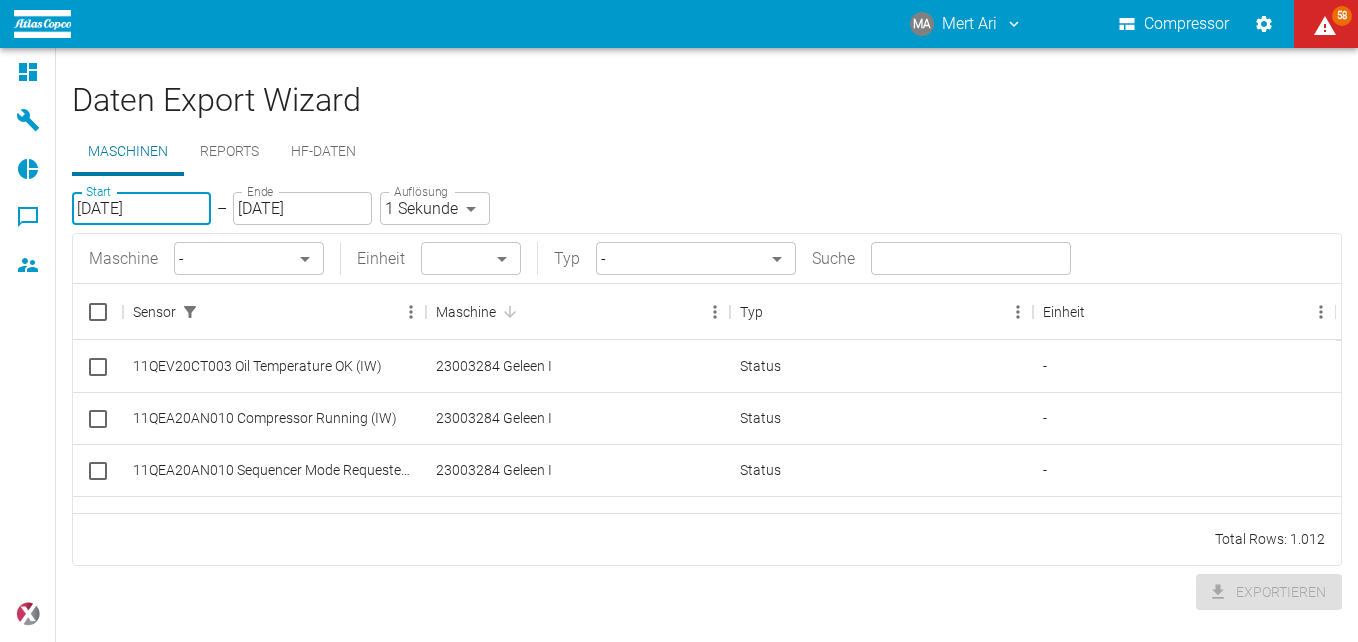 click on "[DATE]" at bounding box center (141, 208) 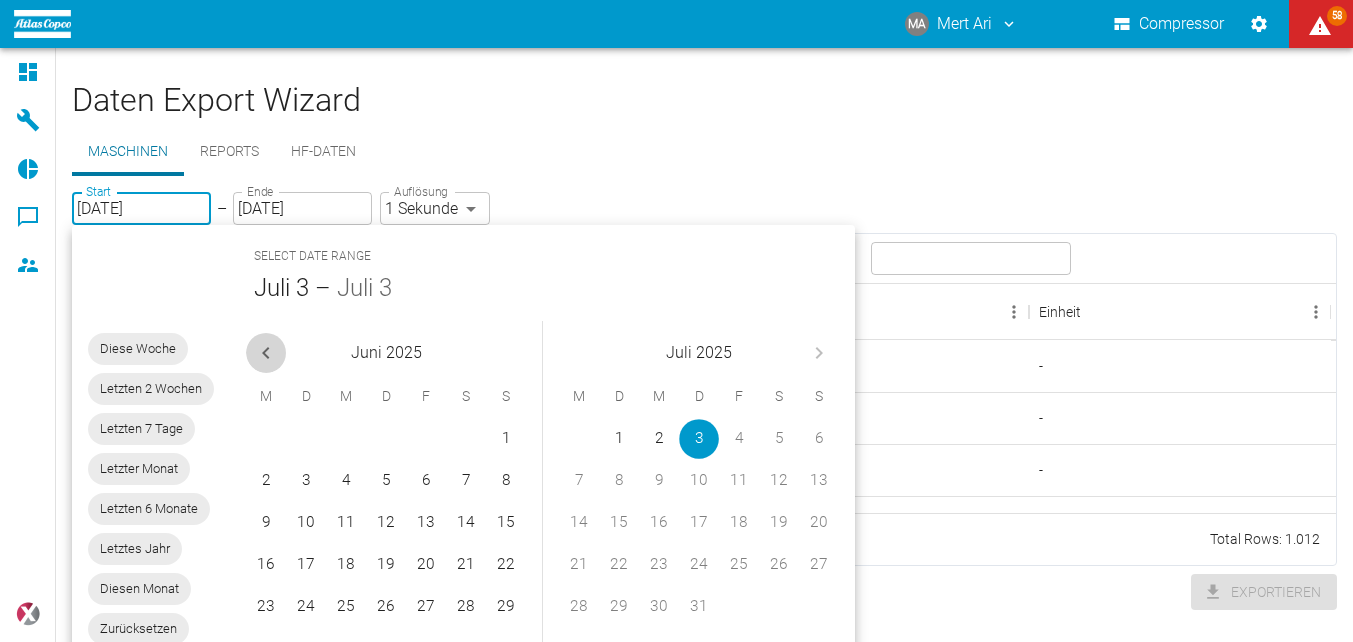 click 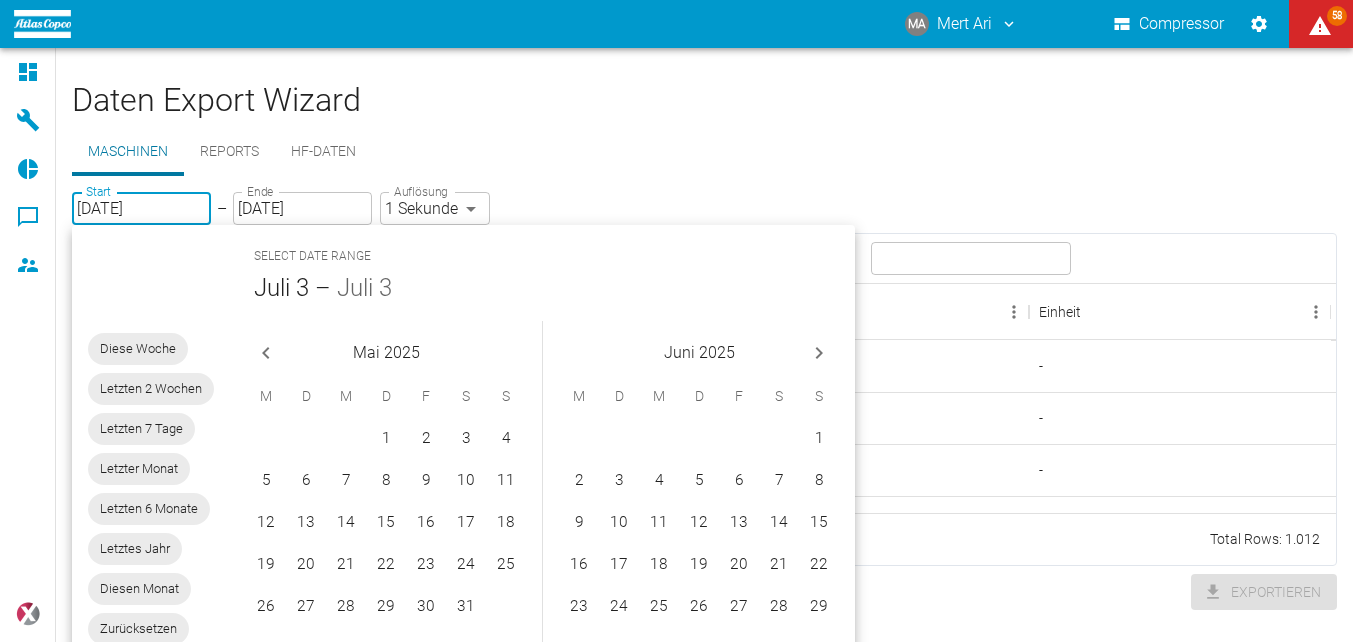 click 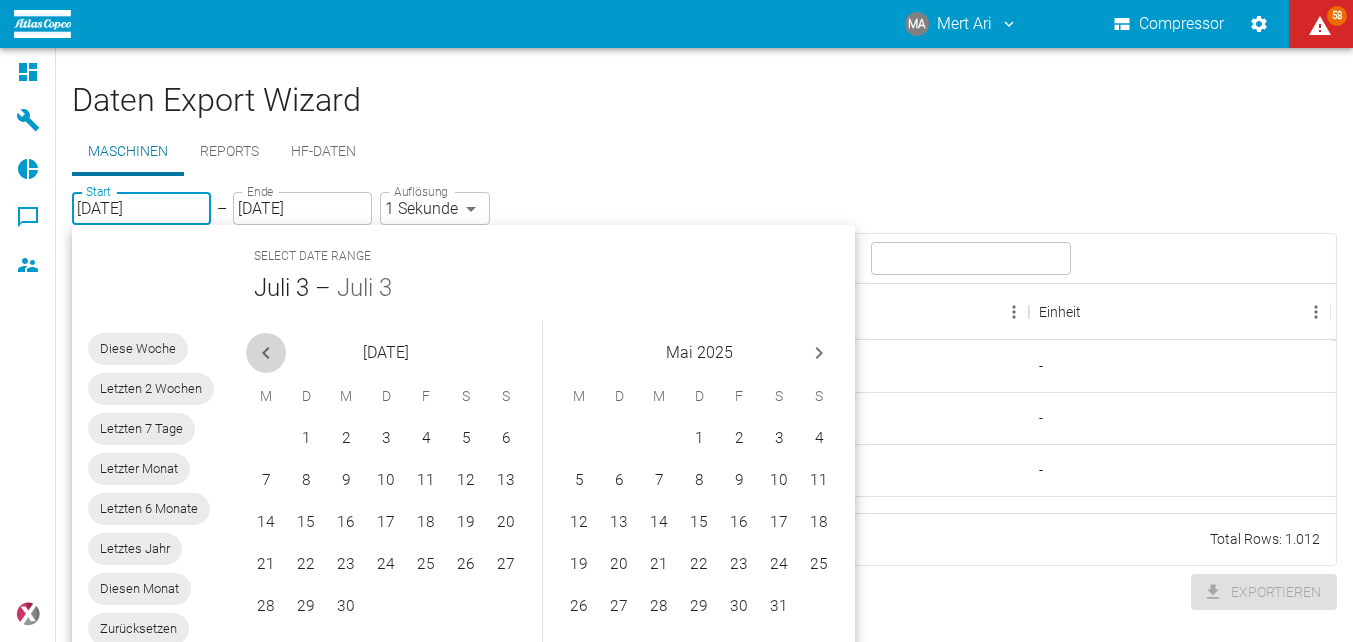 click 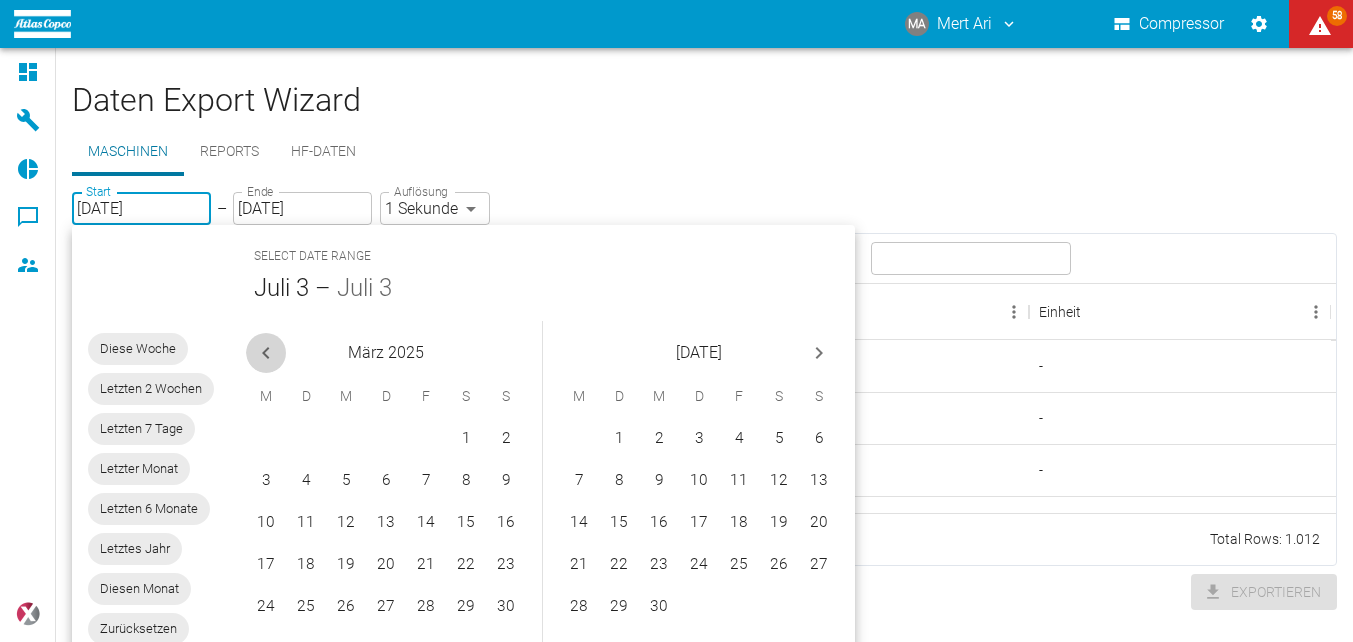 click 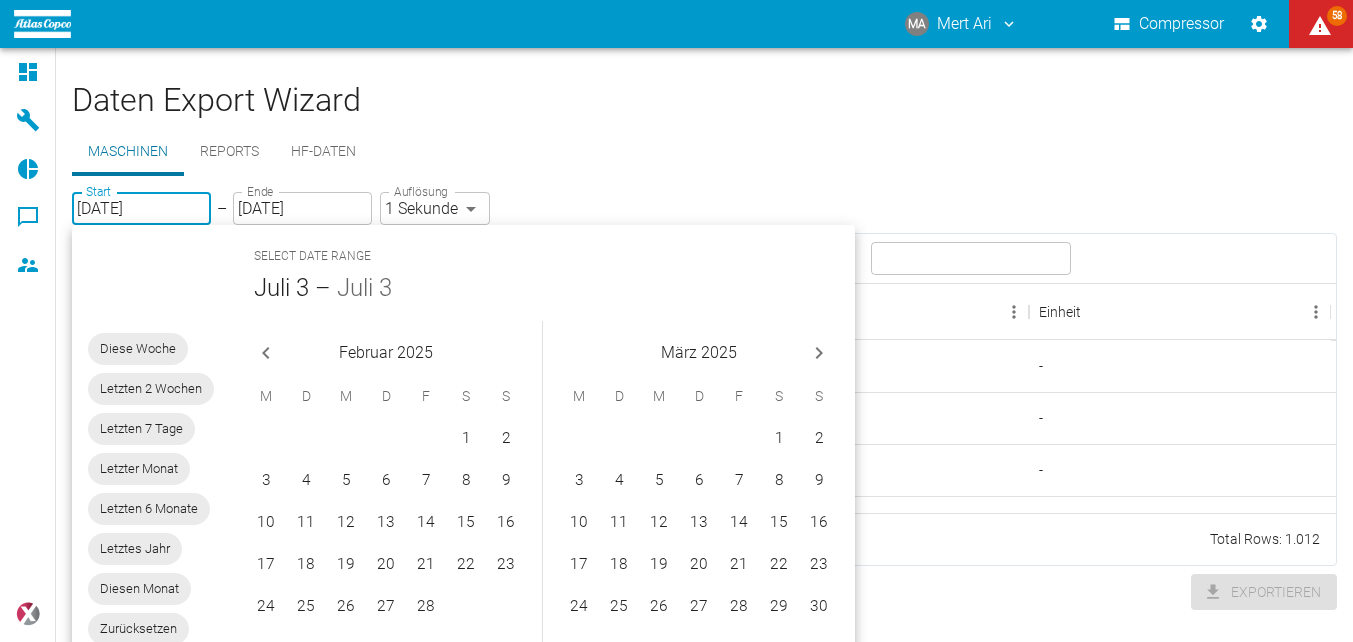 click 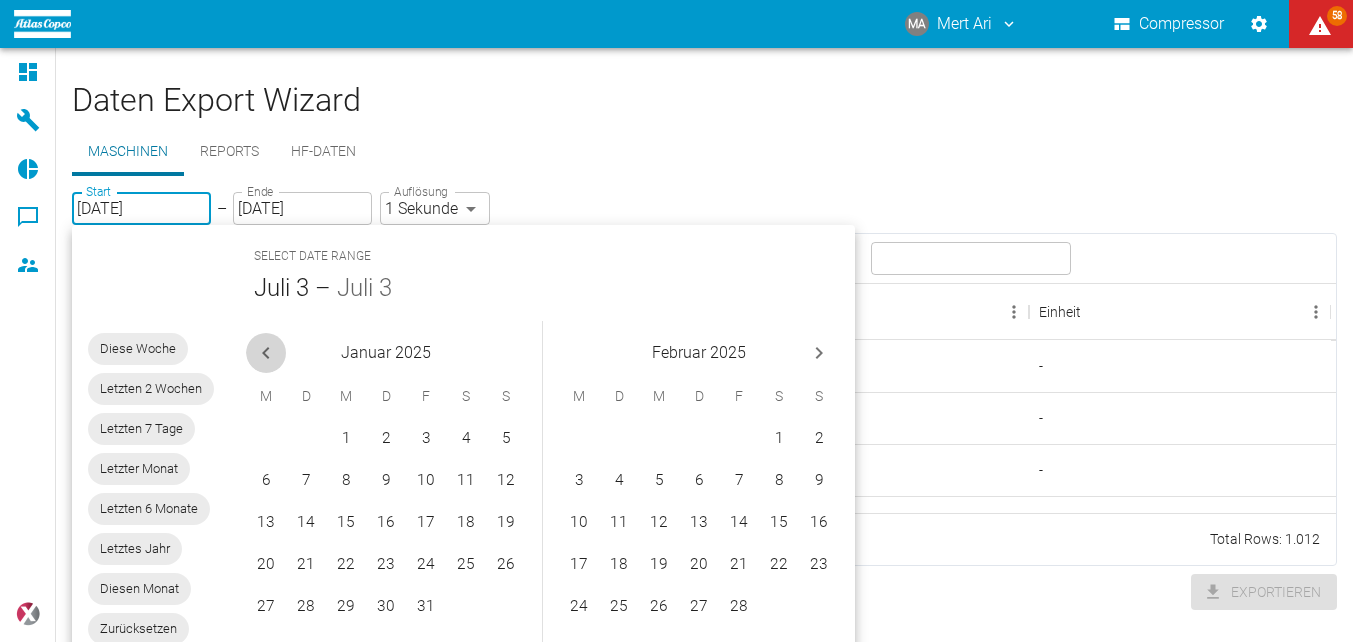 click 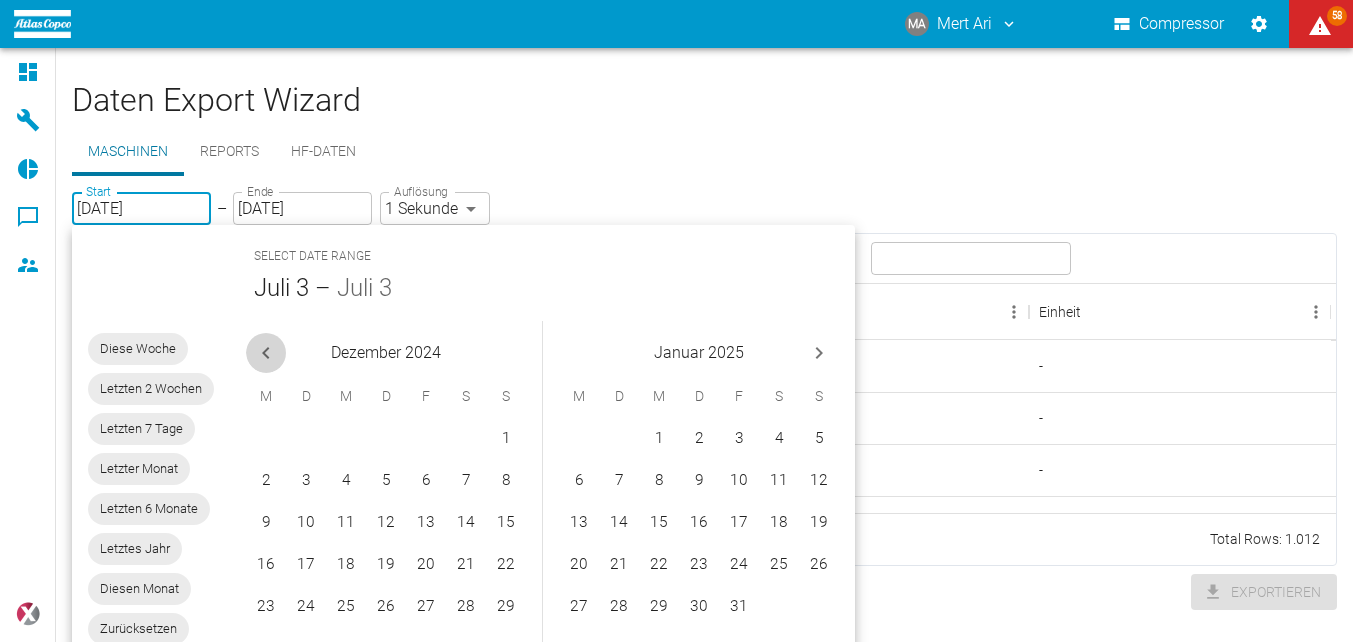 click 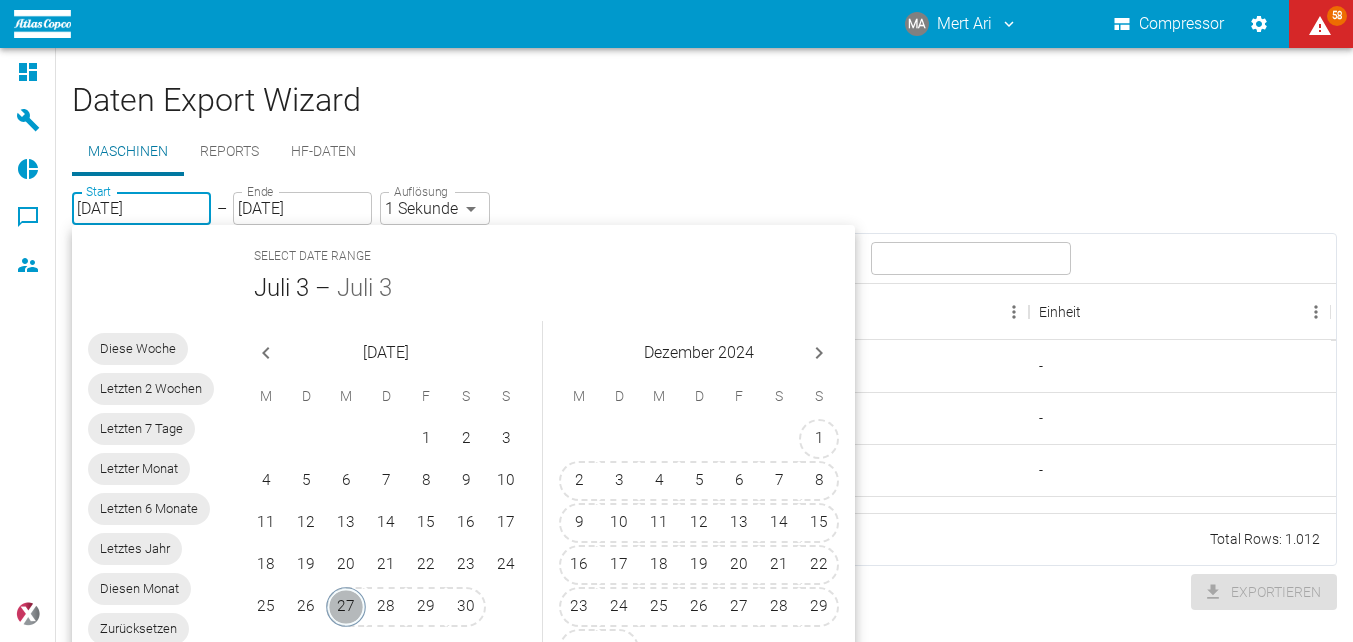 click on "27" at bounding box center (346, 607) 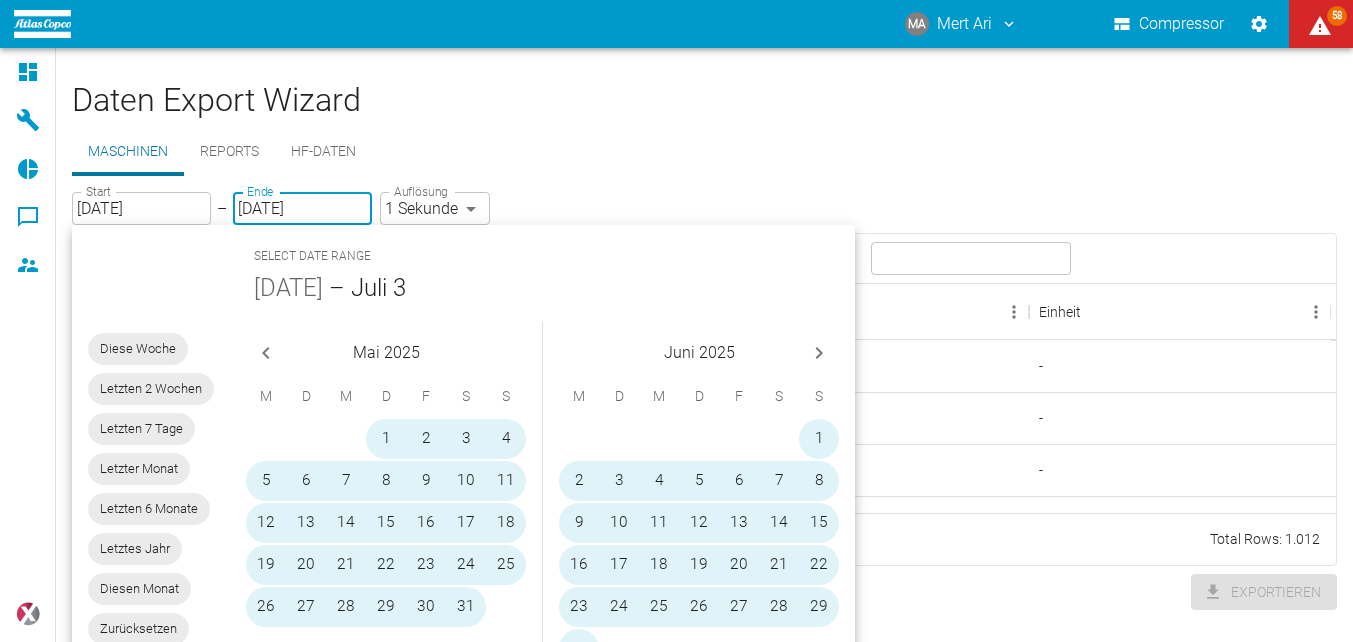 type on "[DATE]" 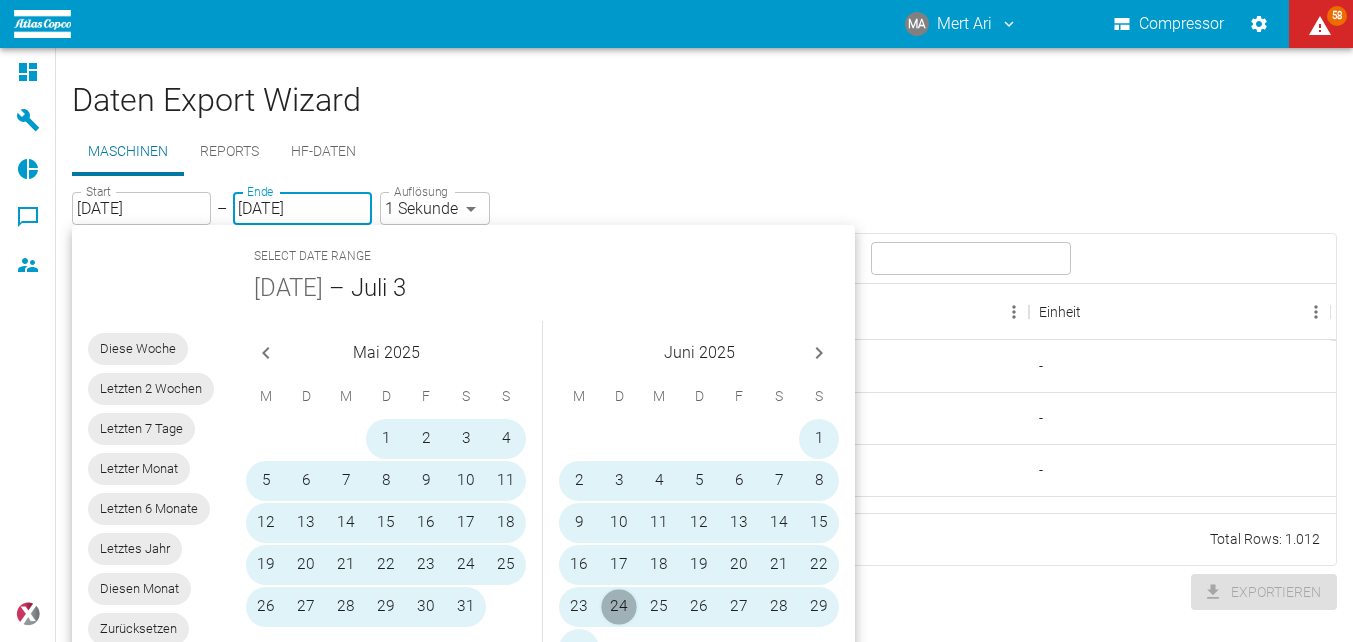 click on "24" at bounding box center [619, 607] 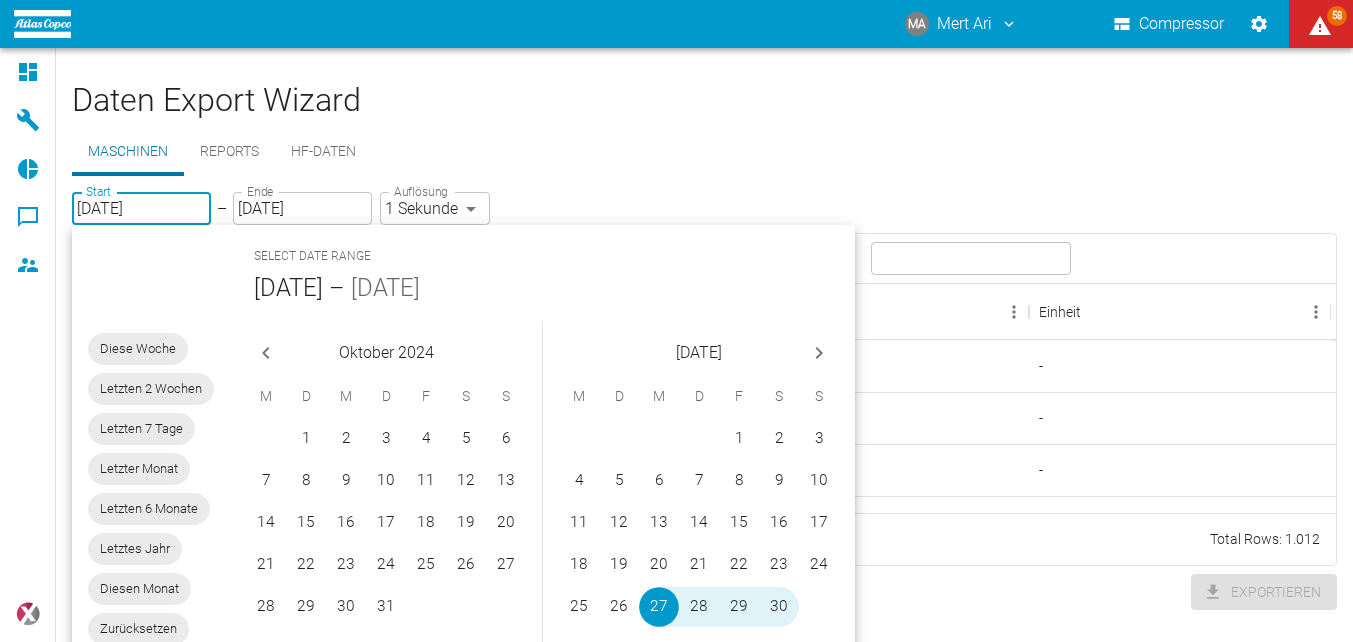 type on "[DATE]" 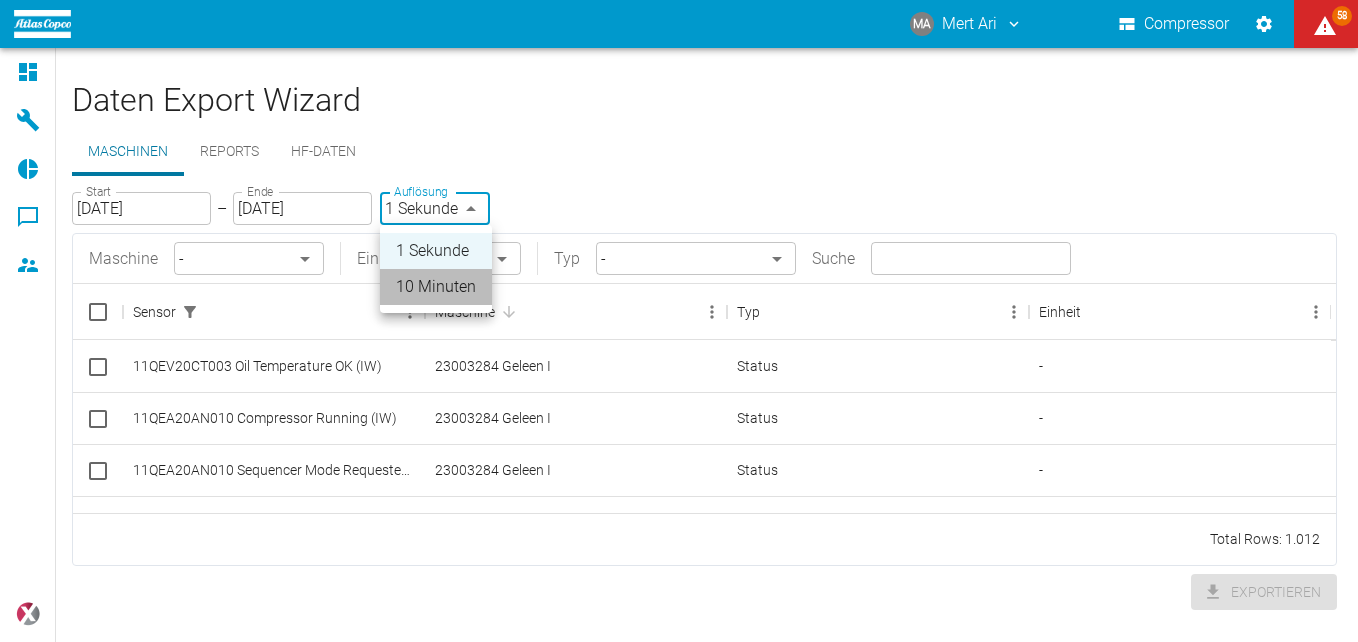 click on "10 Minuten" at bounding box center [436, 287] 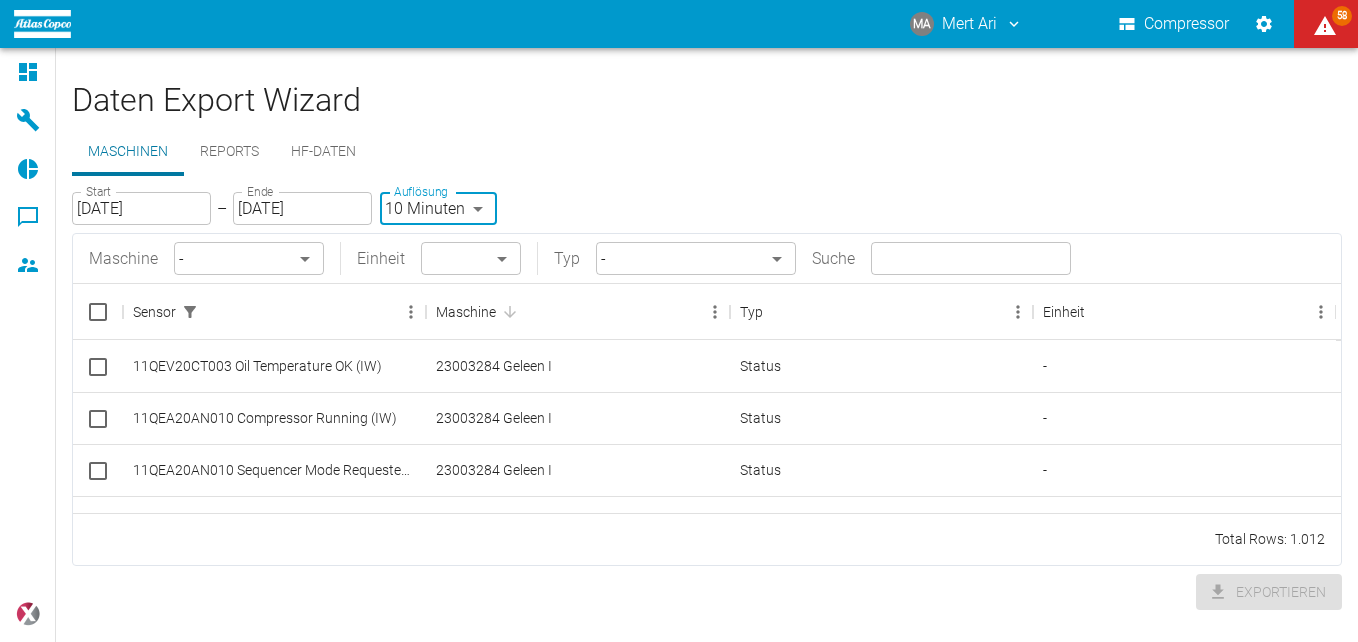 click on "MA Mert Ari Compressor 58 Dashboard Maschinen Reports Kommentare Mitglieder powered by Daten Export Wizard Maschinen Reports HF-Daten Start [DATE] Start  –  Ende [DATE] Ende Auflösung 10 Minuten TEN_MINUTES Auflösung Maschine - ​ Einheit ​ ​ Typ - ​ Suche ​ Sensor Maschine Typ Einheit 11QEV20CT003 Oil Temperature OK (IW) 23003284 Geleen I Status - 11QEA20AN010 Compressor Running (IW) 23003284 Geleen I Status - 11QEA20AN010 Sequencer Mode Requested (IW) 23003284 Geleen I Status - 11QEA20AN010 Alarm Reset Required (IW) 23003284 Geleen I Status - 11QEA20CE001 Motor Current (IW) 23003284 Geleen I Strom A 11QEA20CE002 Motor Power (IW) 23003284 Geleen I Leistung kW 11QEA21CG001 Axial Shaft Position Rotor Stage 1/2 (IW) 23003284 Geleen I Shaft Position Gearbox mm/s Total Rows:   1.012 Exportieren" at bounding box center (679, 321) 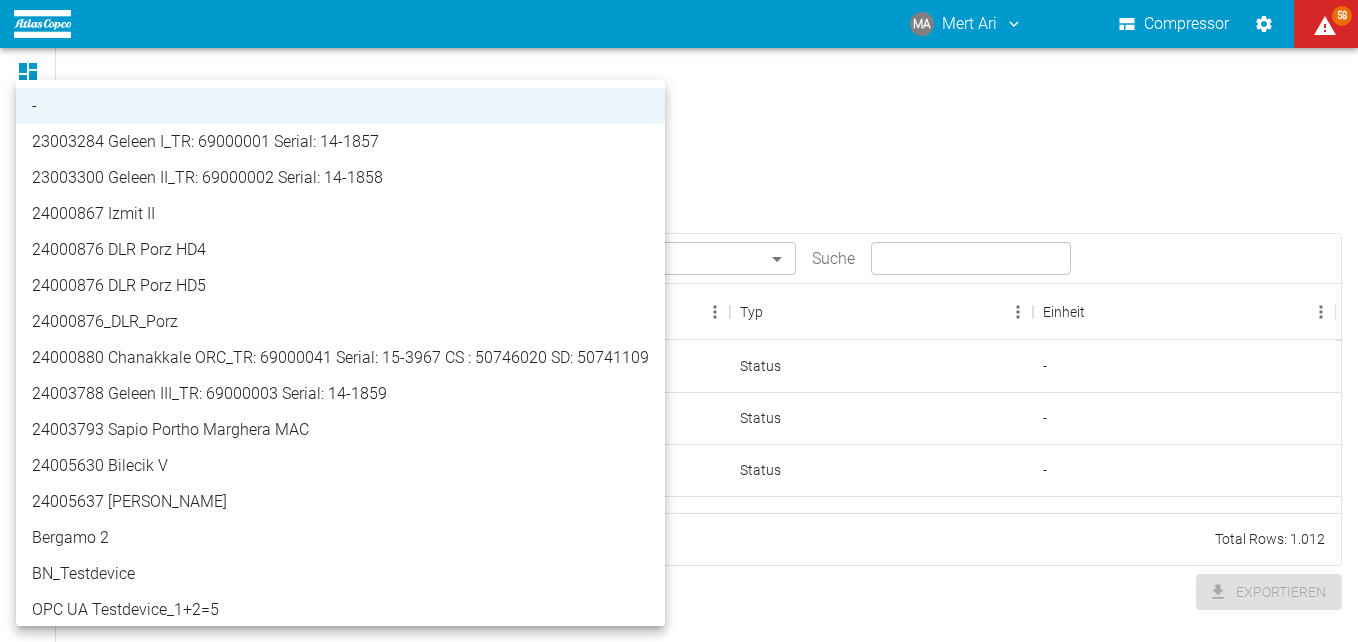 click on "24000867 Izmit II" at bounding box center [340, 214] 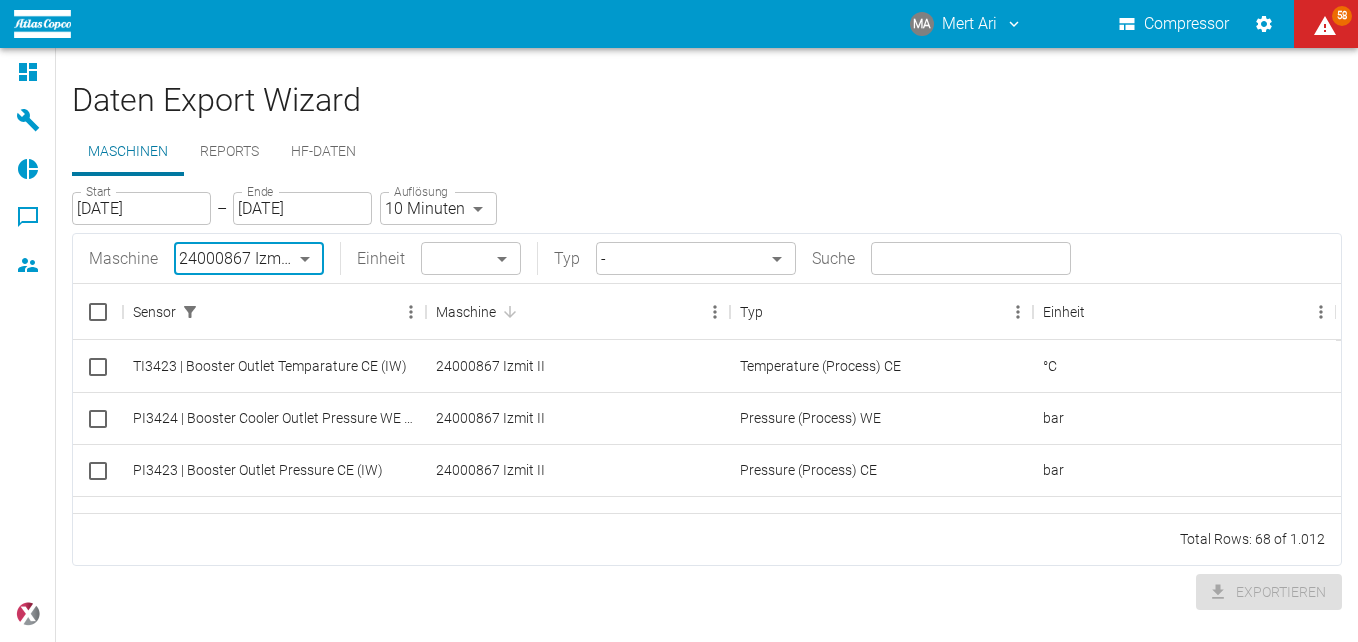 click on "MA Mert Ari Compressor 58 Dashboard Maschinen Reports Kommentare Mitglieder powered by Daten Export Wizard Maschinen Reports HF-Daten Start [DATE] Start  –  Ende [DATE] Ende Auflösung 10 Minuten TEN_MINUTES Auflösung Maschine 24000867 Izmit II 00aa64c3-9ae2-4044-a2fd-a36682b7f98b ​ Einheit ​ ​ Typ - ​ Suche ​ Sensor Maschine Typ Einheit TI3423 | Booster Outlet Temparature CE (IW) 24000867 Izmit II Temperature (Process) CE °C PI3424 | Booster Cooler Outlet Pressure WE (IW) 24000867 Izmit II Pressure (Process) WE bar PI3423 | Booster Outlet Pressure CE (IW) 24000867 Izmit II Pressure (Process) CE bar PI3421 | Booster Inlet Pressure CE (IW) 24000867 Izmit II Pressure (Process) CE bar TI3415 | Inner Bearing Temp. Radial CE (IW) 24000867 Izmit II Temperature (Bearing) CE °C ZI3412 | Inlet Nozzle Poz. Feedback CE (IW) 24000867 Izmit II Position CE % TI3425 | Inner Bearing Temp. Axial CE (IW) 24000867 Izmit II Temperature (Bearing) CE °C Total Rows:   68 of 1.012 Exportieren" at bounding box center (679, 321) 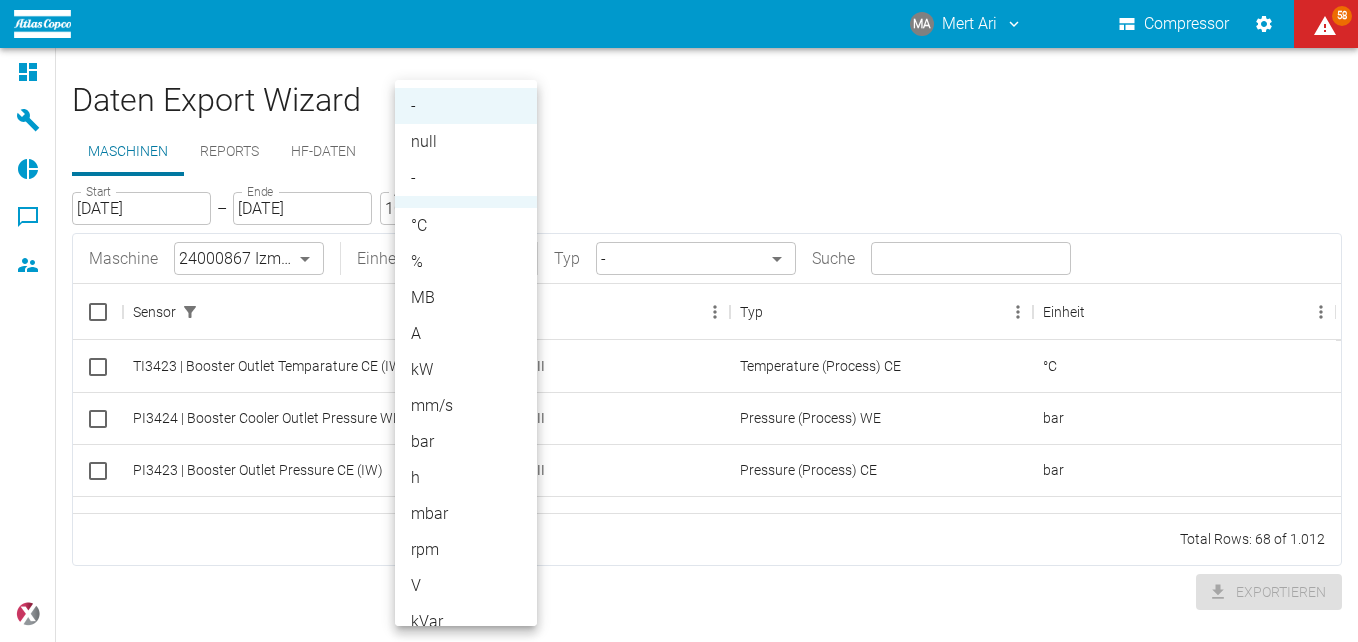 click on "-" at bounding box center (466, 178) 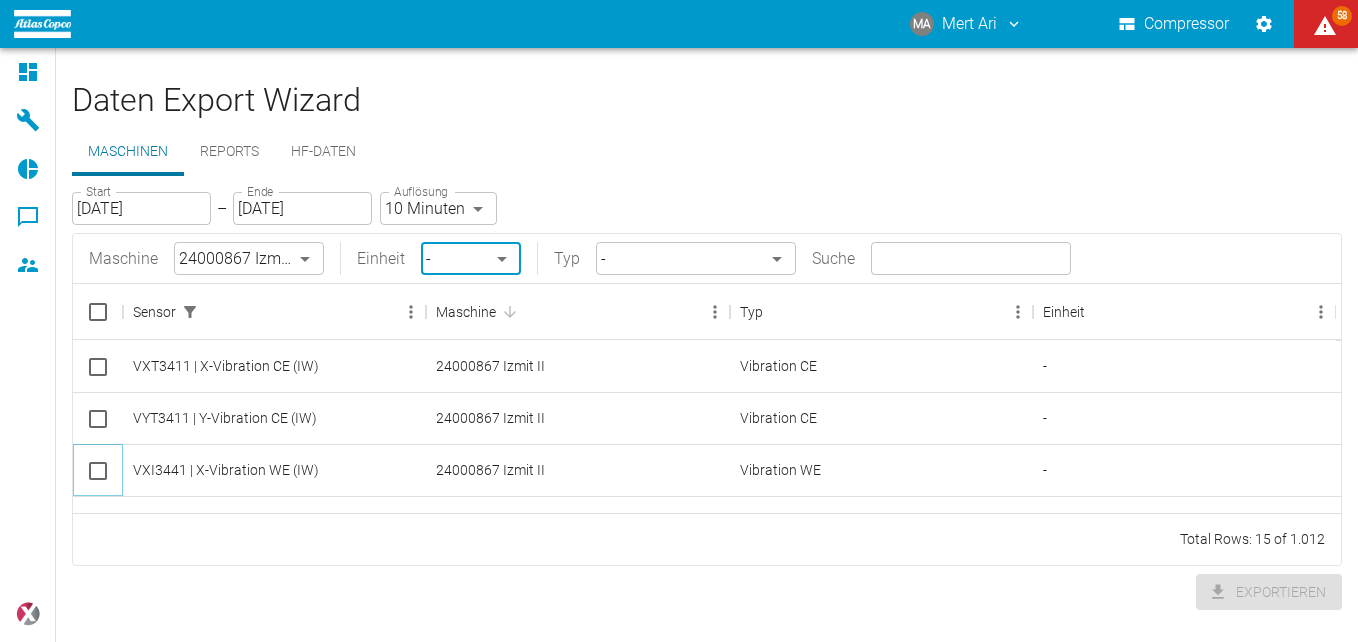 click at bounding box center (98, 471) 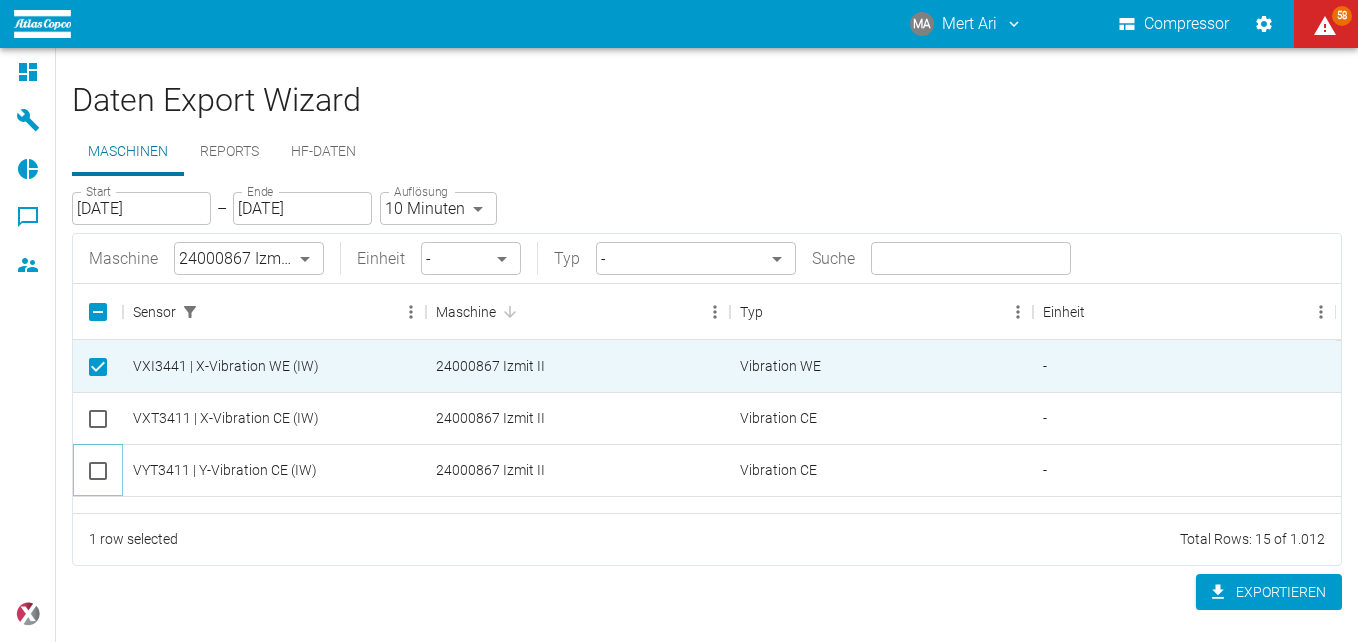 click at bounding box center (98, 471) 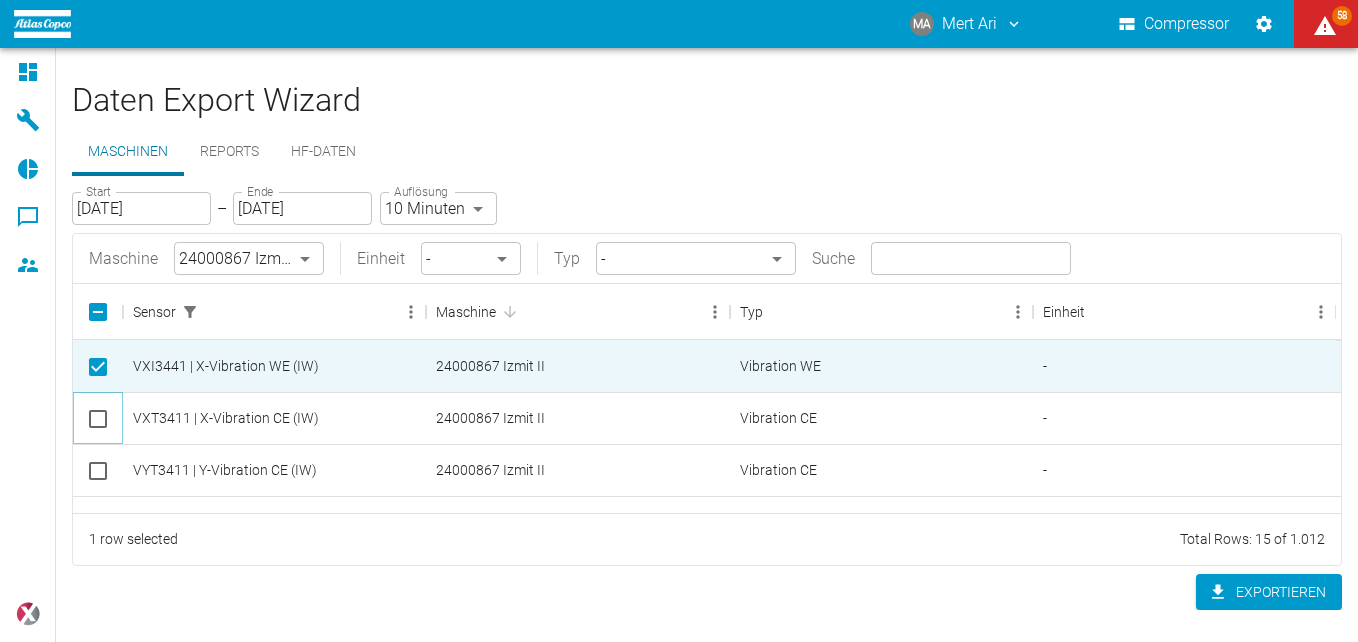 click at bounding box center (98, 419) 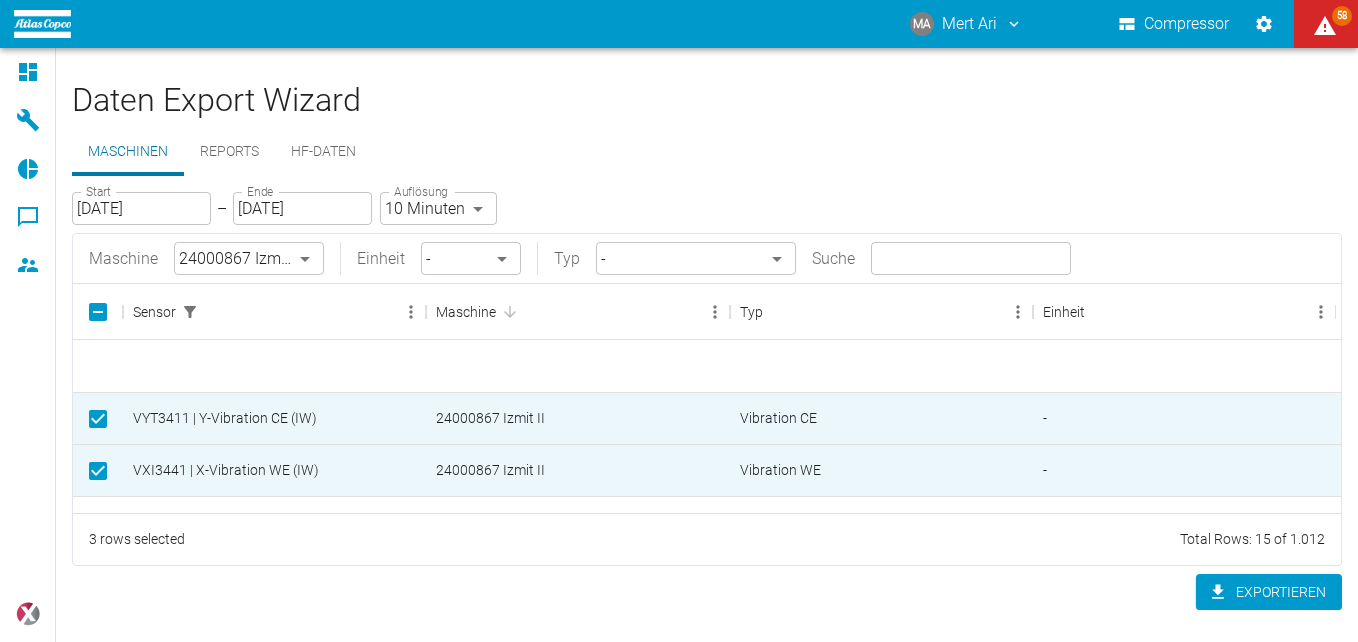 scroll, scrollTop: 80, scrollLeft: 0, axis: vertical 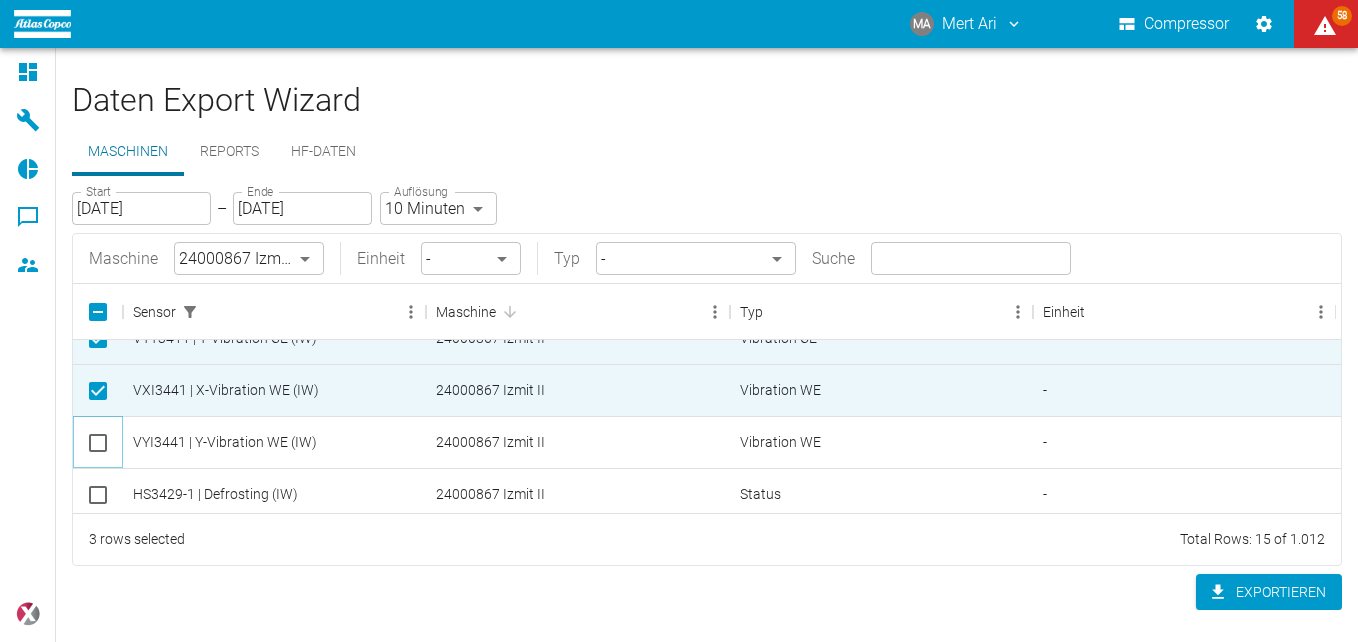 click at bounding box center [98, 443] 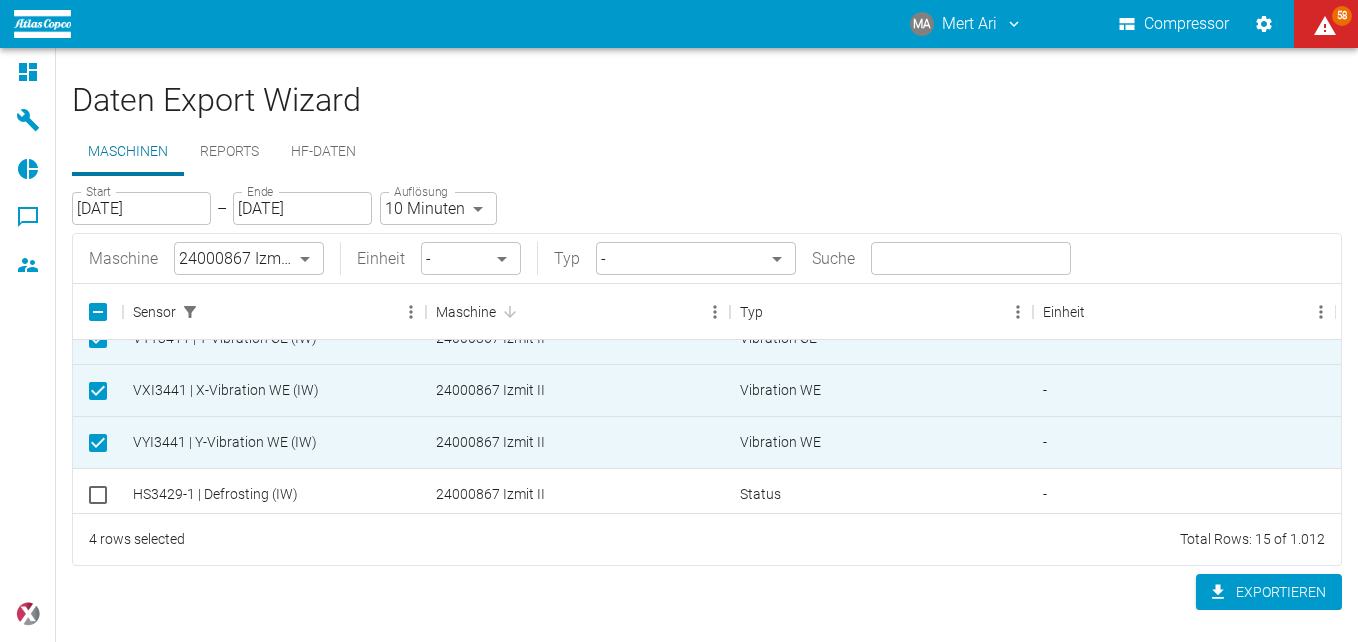 click on "MA Mert Ari Compressor 58 Dashboard Maschinen Reports Kommentare Mitglieder powered by Daten Export Wizard Maschinen Reports HF-Daten Start [DATE] Start  –  Ende [DATE] Ende Auflösung 10 Minuten TEN_MINUTES Auflösung Maschine 24000867 Izmit II 00aa64c3-9ae2-4044-a2fd-a36682b7f98b ​ Einheit - - ​ Typ - ​ Suche ​ Sensor Maschine Typ Einheit VXT3411 | X-Vibration CE (IW) 24000867 Izmit II Vibration CE - VYT3411 | Y-Vibration CE (IW) 24000867 Izmit II Vibration CE - VXI3441 | X-Vibration WE (IW) 24000867 Izmit II Vibration WE - VYI3441 | Y-Vibration WE (IW) 24000867 Izmit II Vibration WE - HS3429-1 | Defrosting (IW) 24000867 Izmit II Status - YL3428-4 | Vibration System Fault (IW) 24000867 Izmit II Status - ZLH3411 | Shut Off Valve Close CE (IW) 24000867 Izmit II Status - SLHH3411-4 | Speed Max HW Trip CE (IW) 24000867 Izmit II Status - 4 rows selected Total Rows:   15 of 1.012 Exportieren" at bounding box center [679, 321] 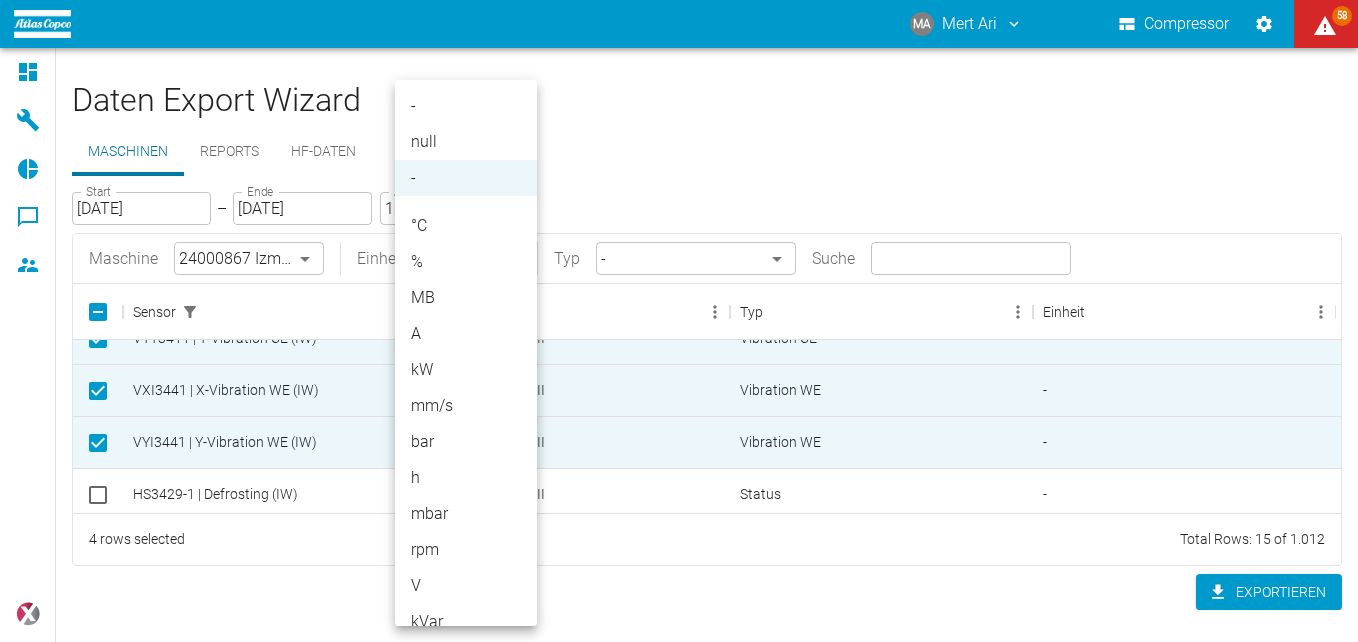 click on "°C" at bounding box center (466, 226) 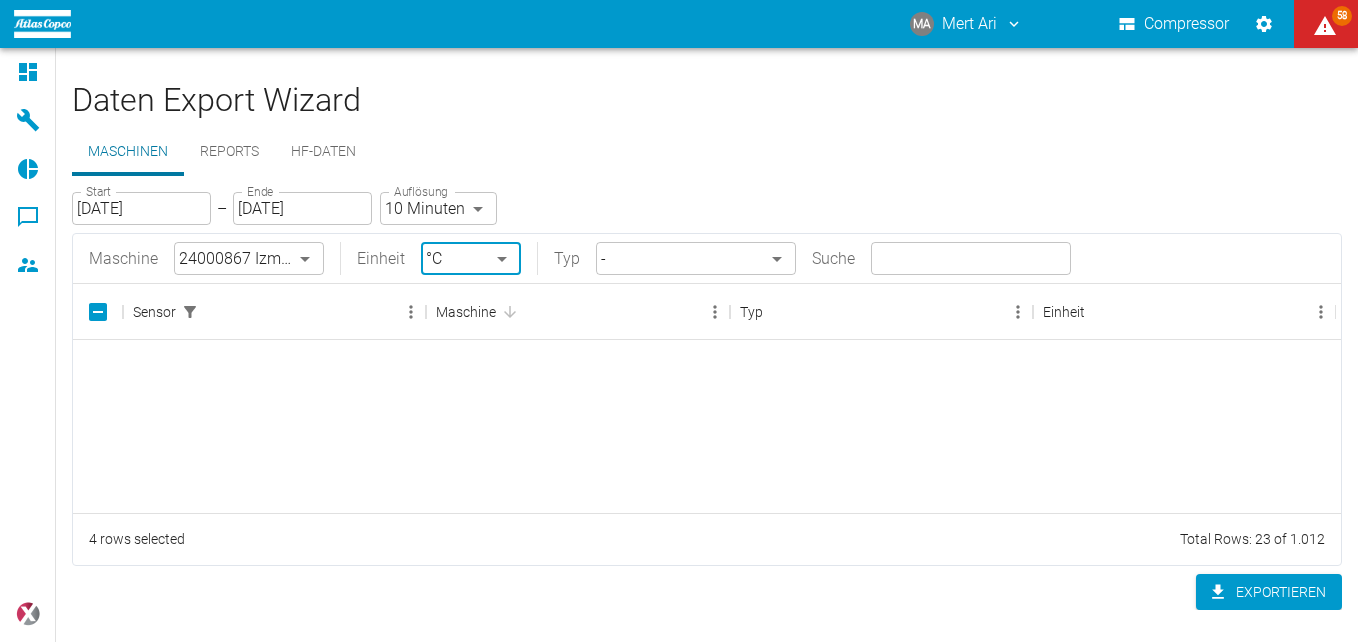 scroll, scrollTop: 337, scrollLeft: 0, axis: vertical 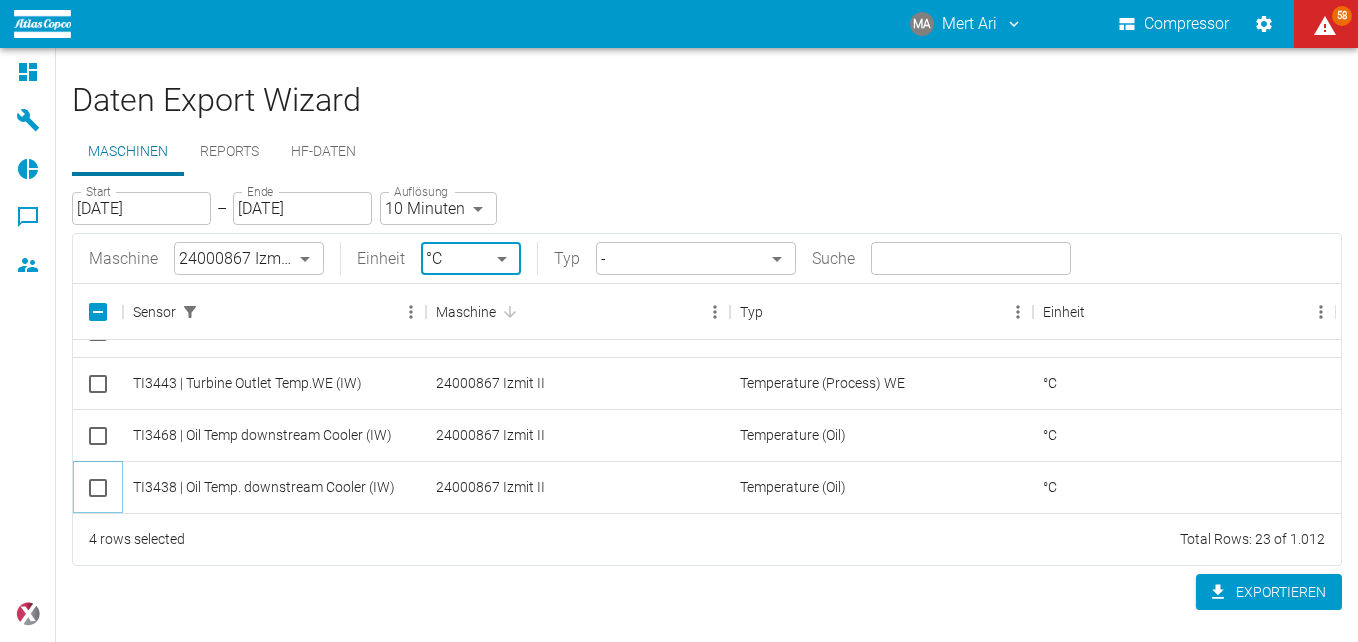 click at bounding box center (98, 488) 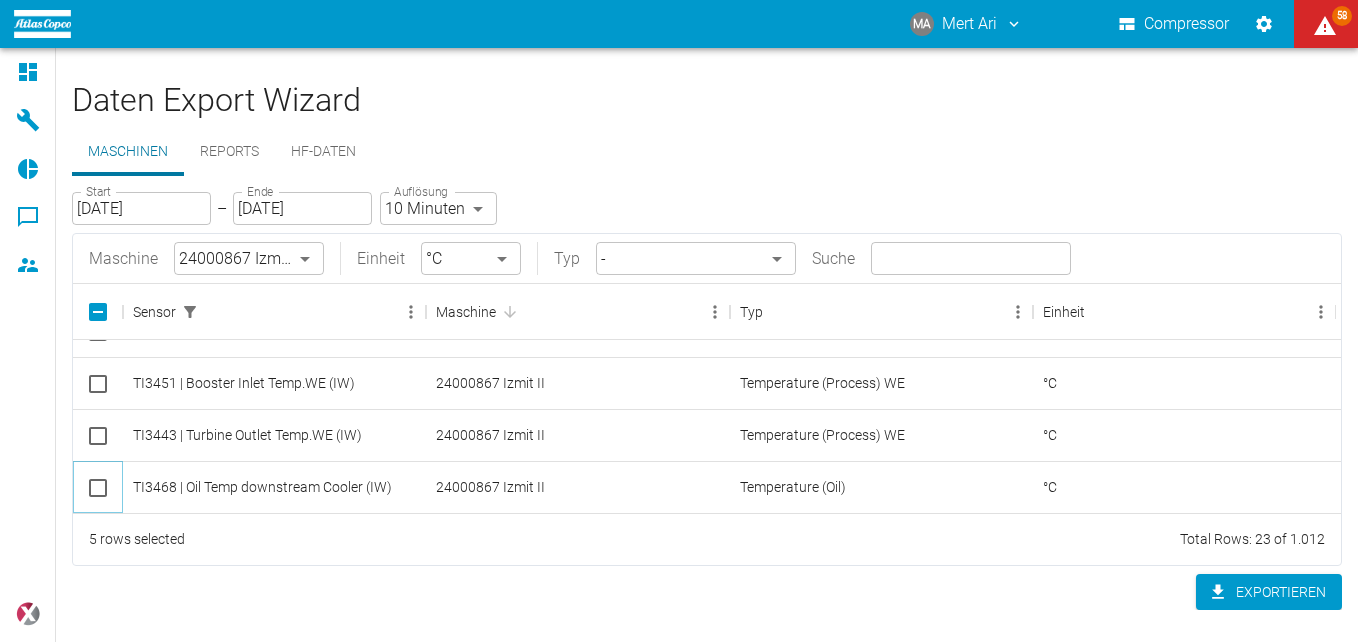 click at bounding box center [98, 488] 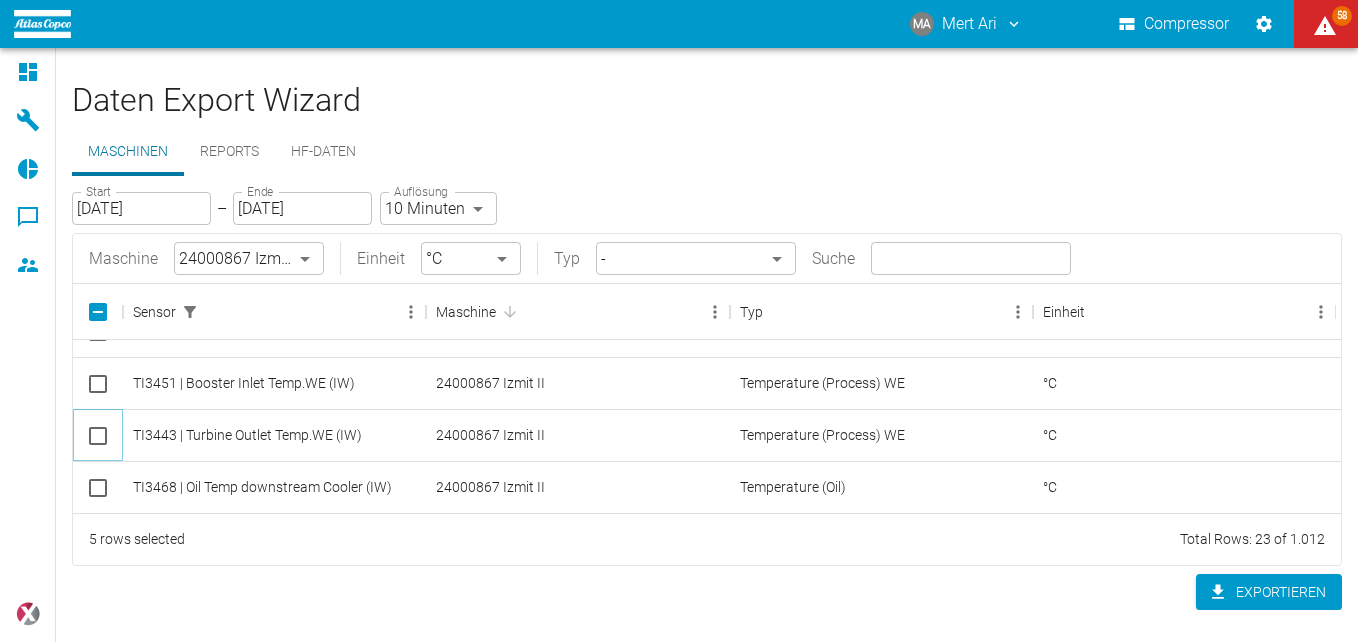 click at bounding box center [98, 436] 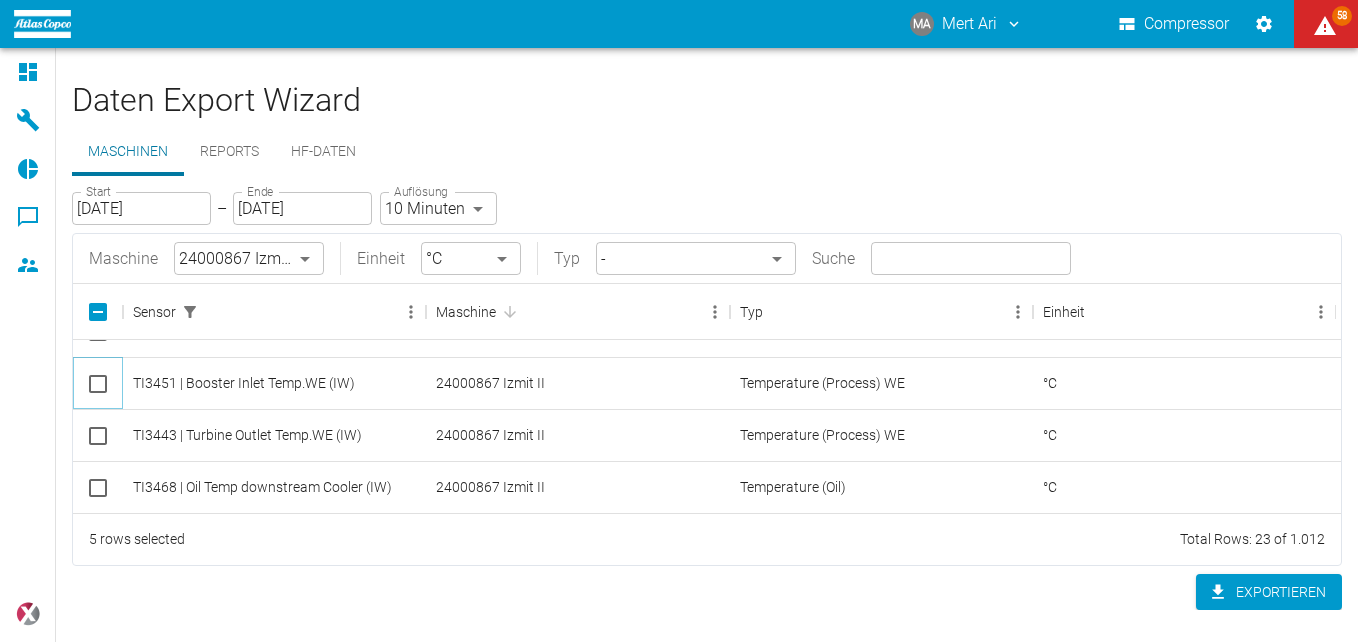 click at bounding box center [98, 384] 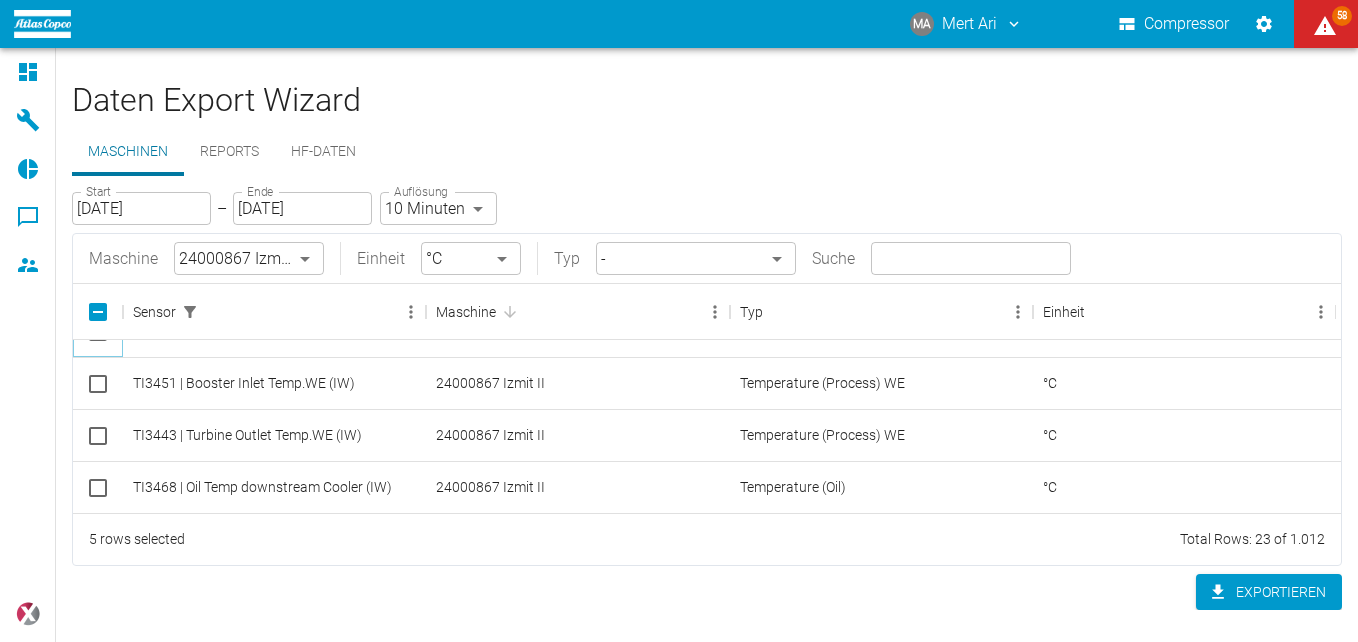 click at bounding box center [98, 332] 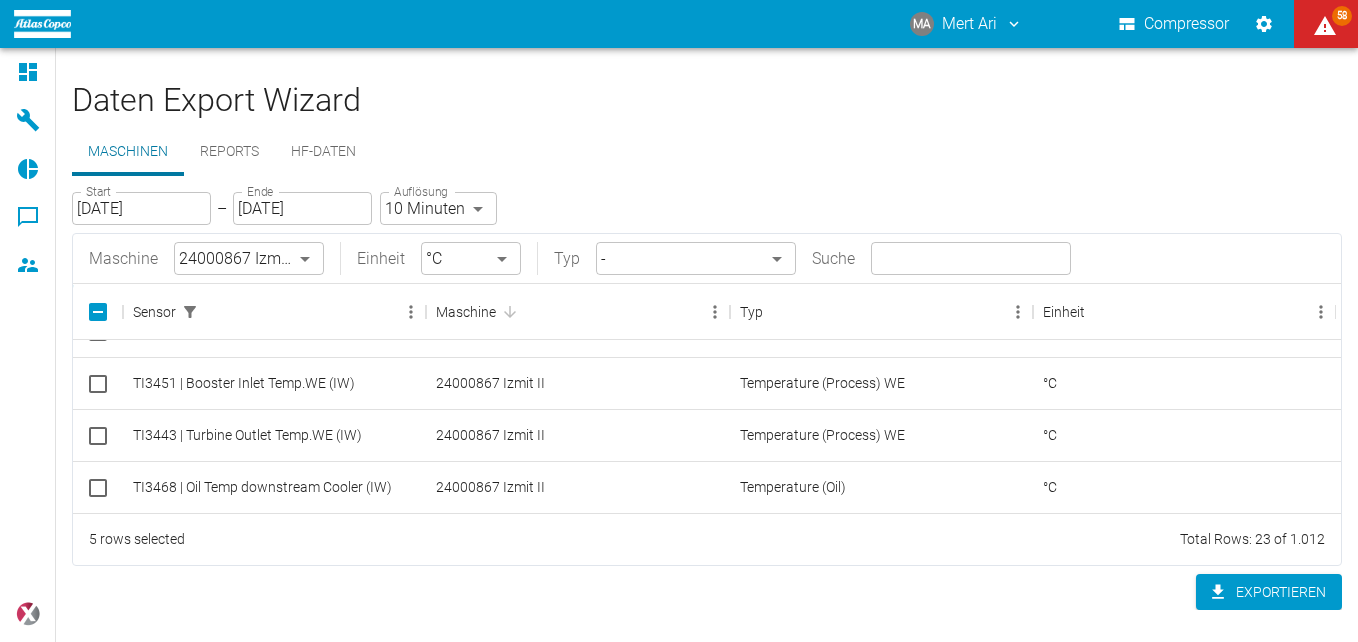 click at bounding box center [98, 280] 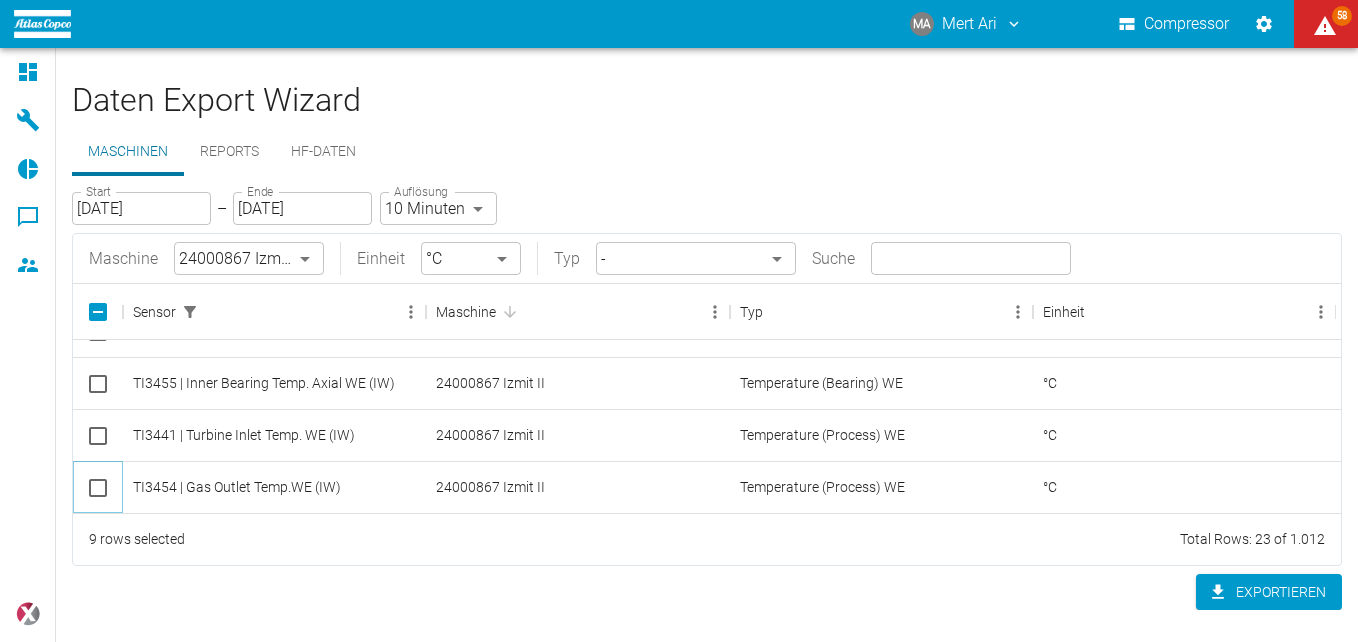 click at bounding box center [98, 488] 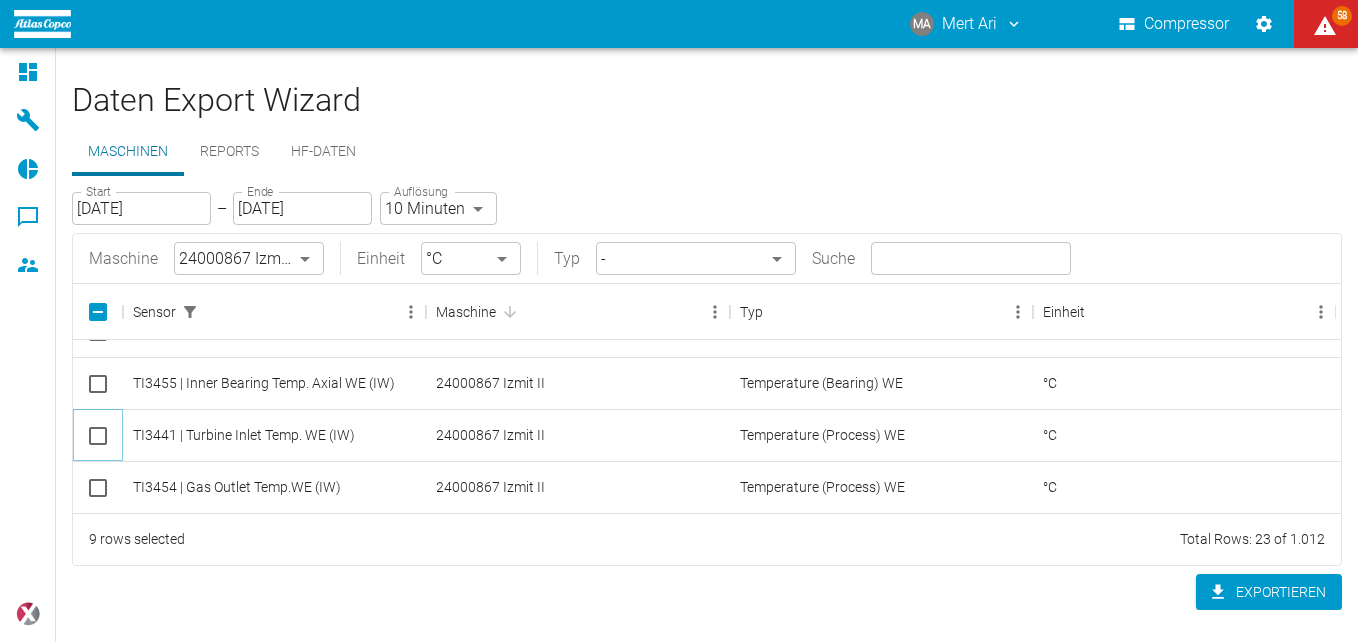 click at bounding box center (98, 436) 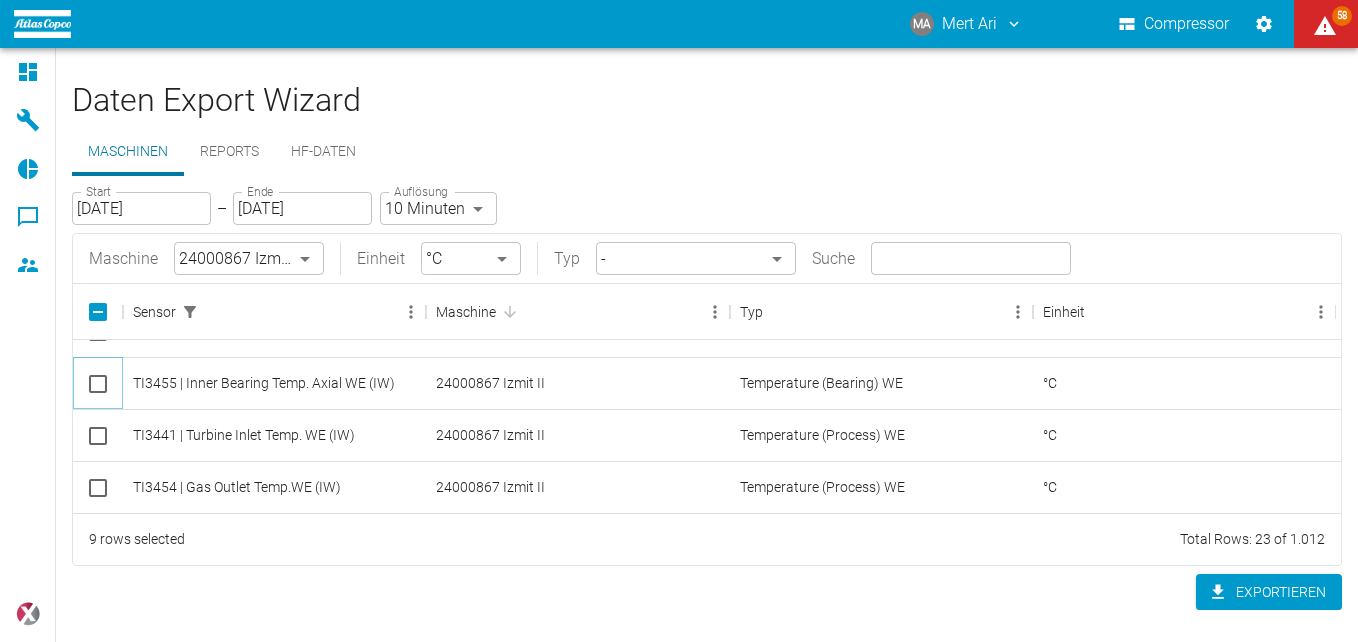 click at bounding box center [98, 384] 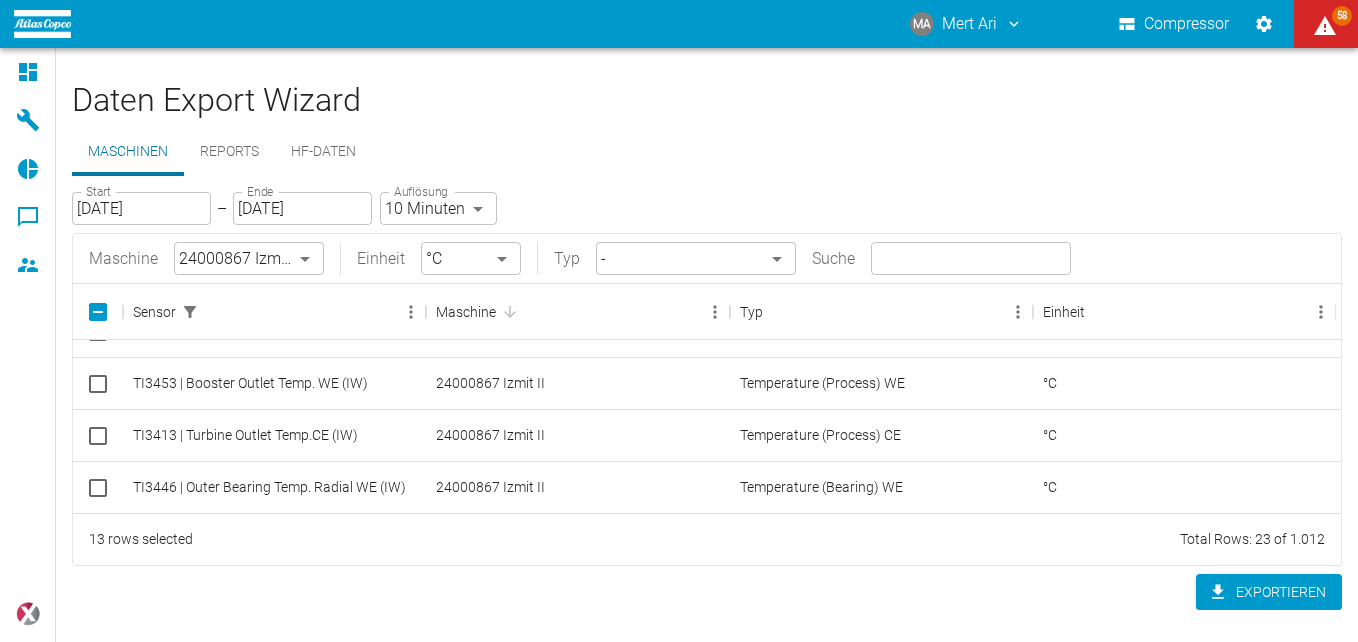 scroll, scrollTop: 848, scrollLeft: 0, axis: vertical 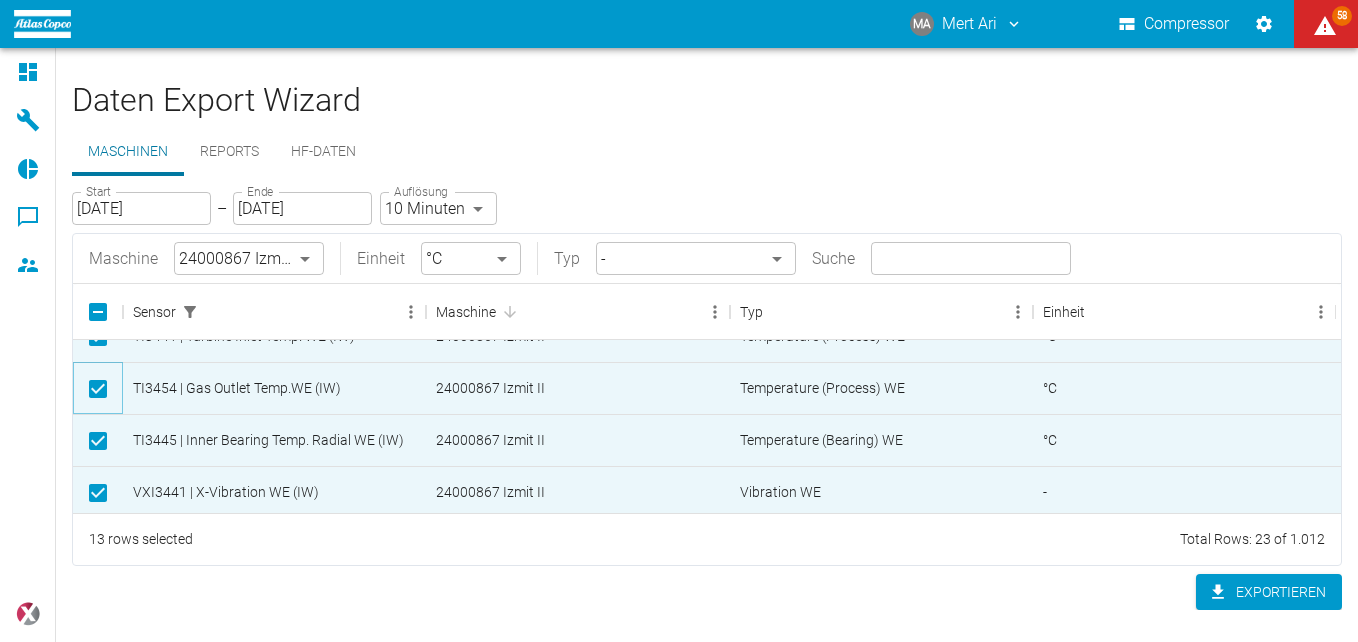 click at bounding box center [98, 389] 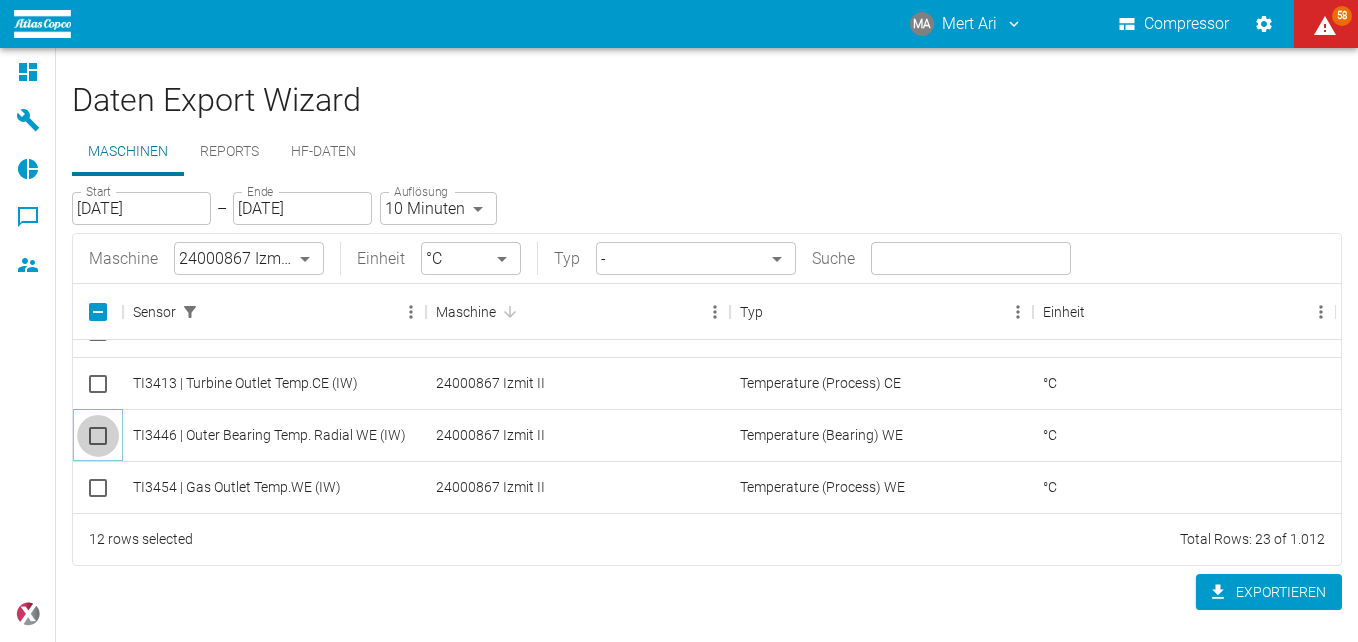 click at bounding box center [98, 436] 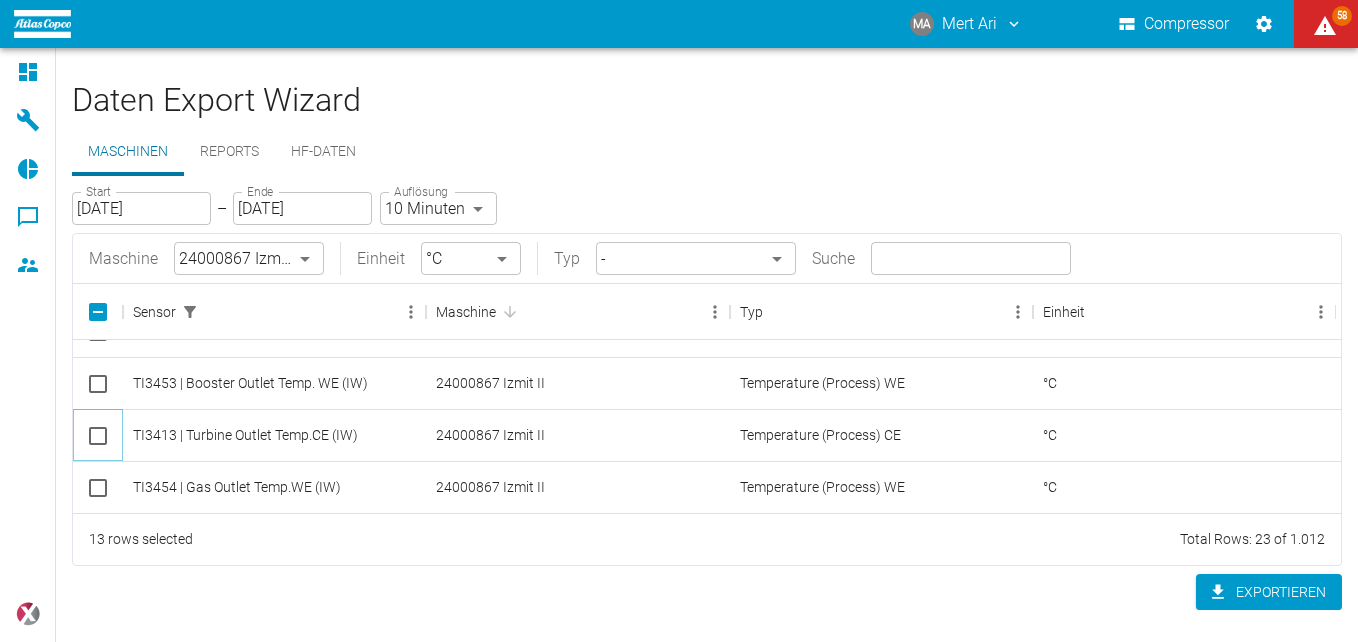 click at bounding box center (98, 436) 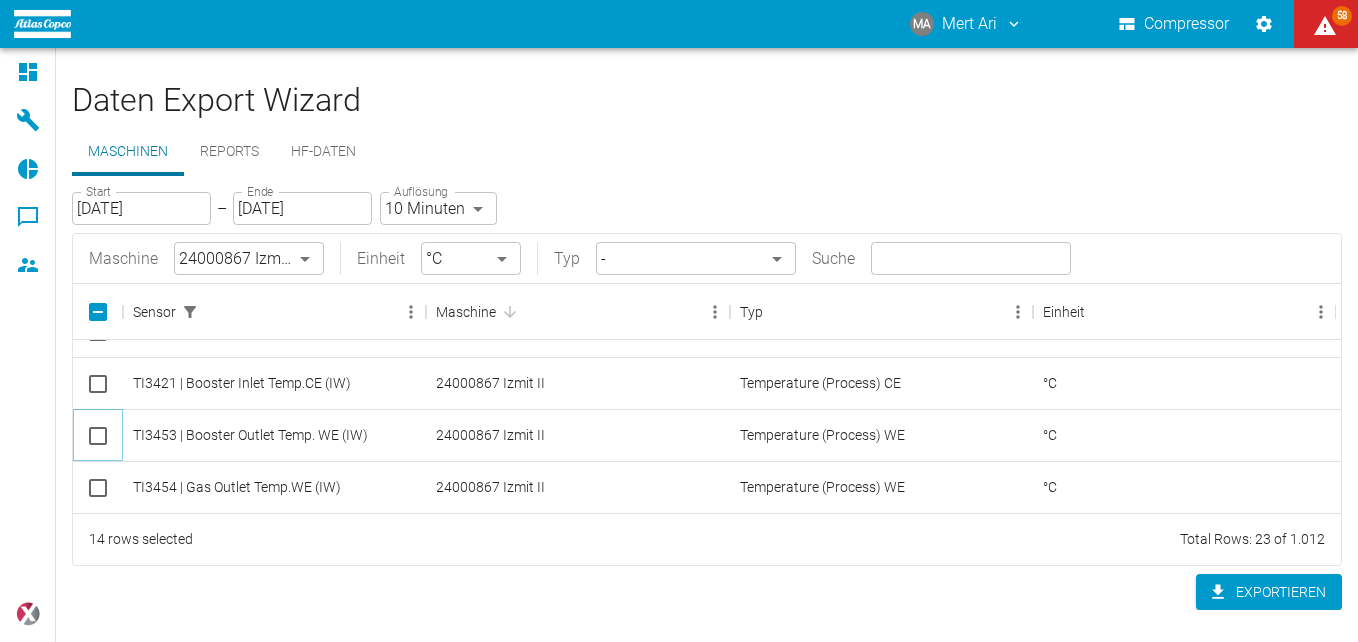 click at bounding box center [98, 436] 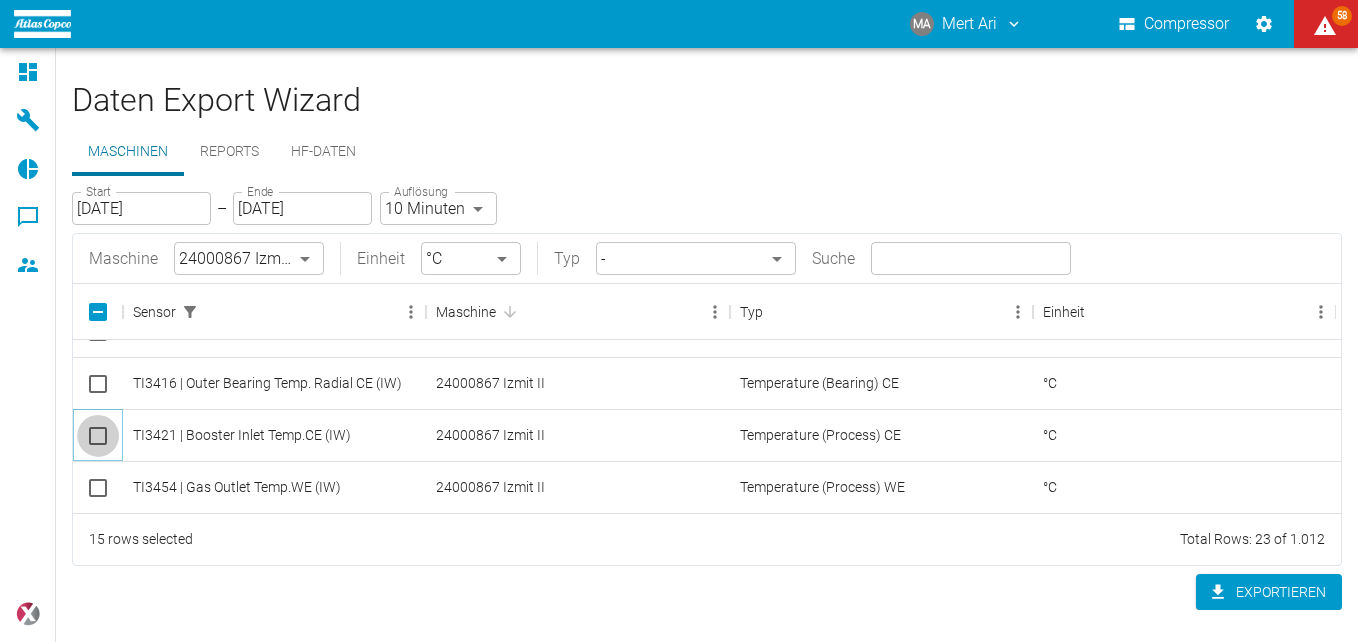 click at bounding box center [98, 436] 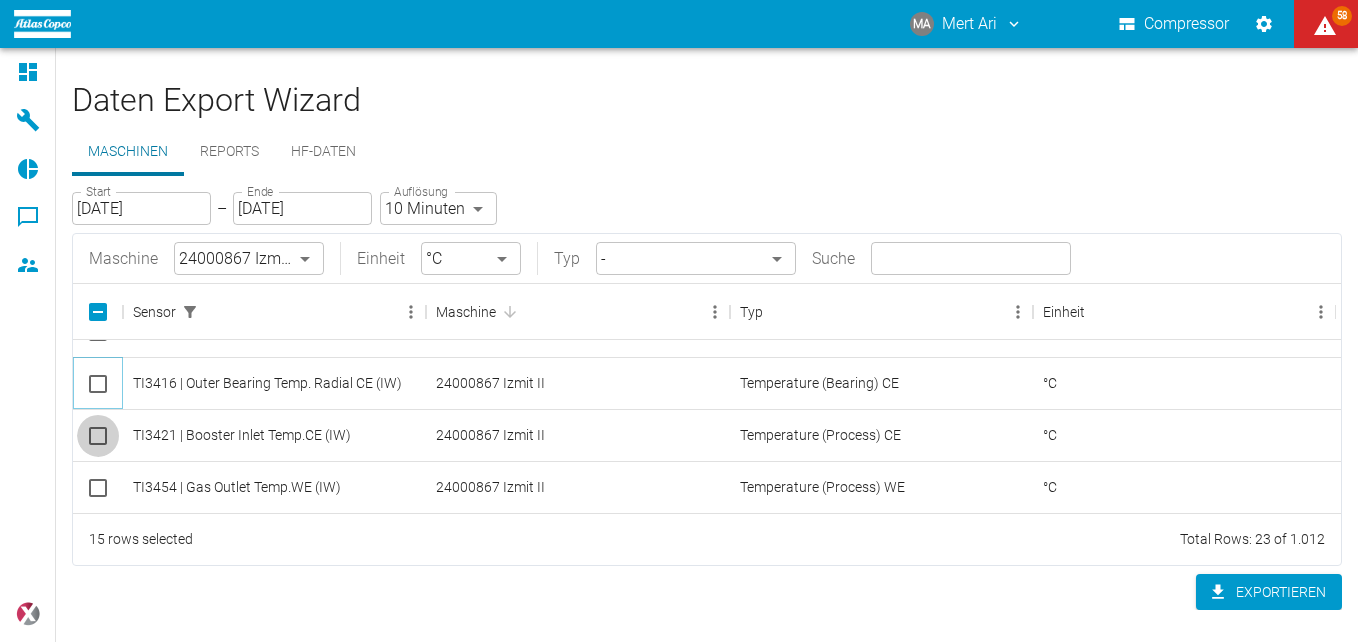 click at bounding box center [98, 384] 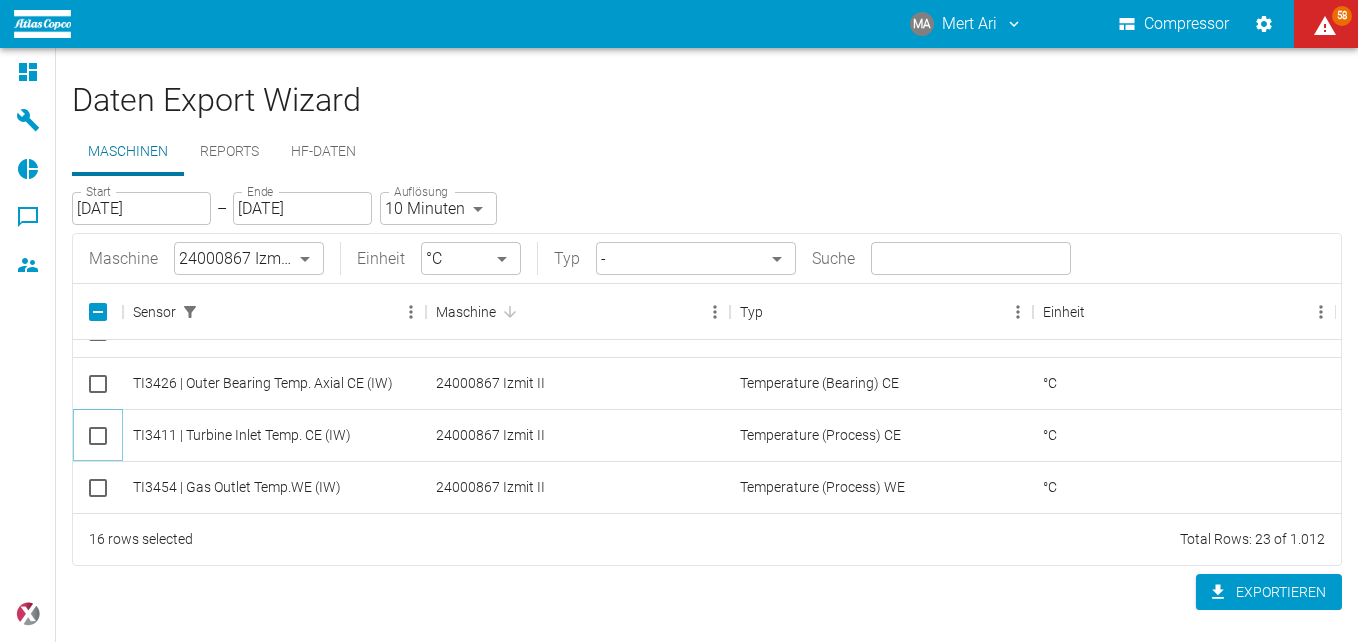 click at bounding box center (98, 436) 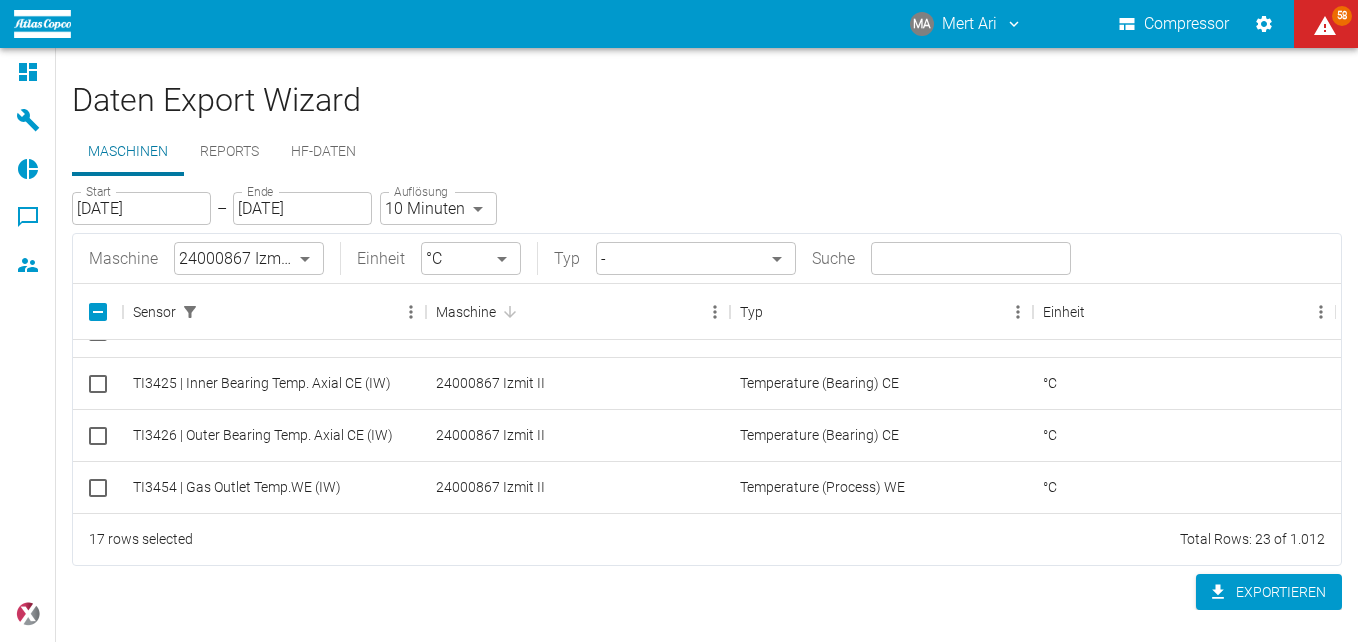 checkbox on "true" 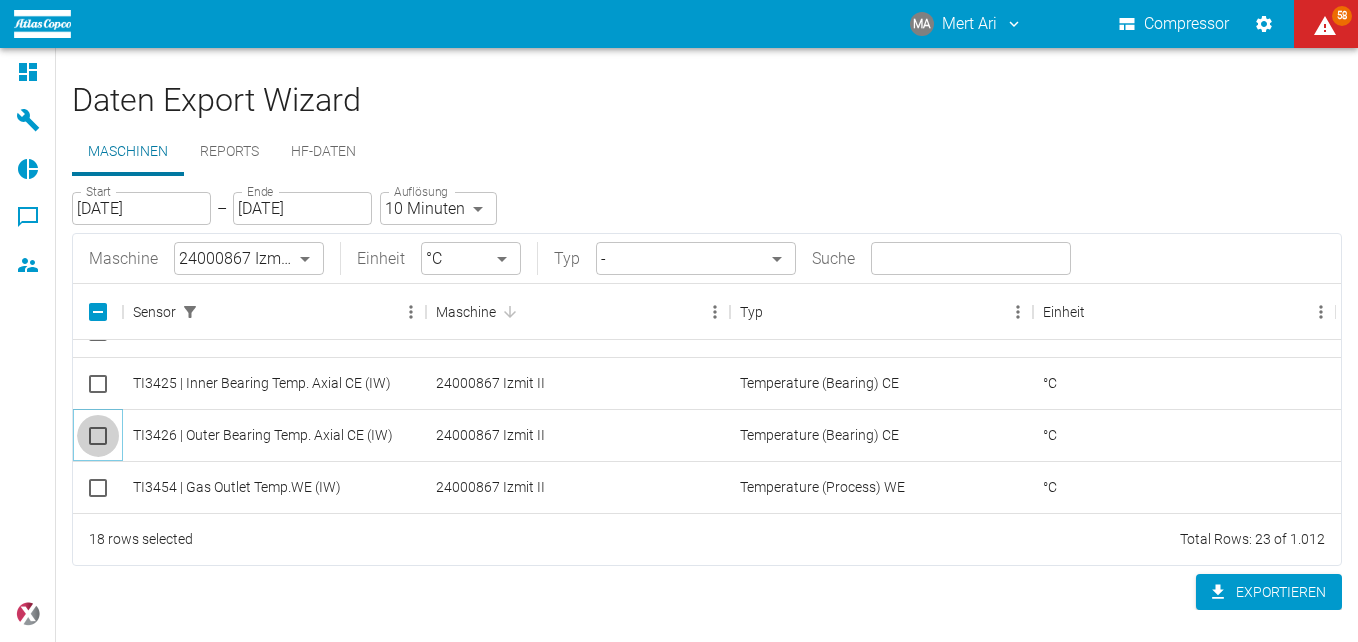 click at bounding box center [98, 436] 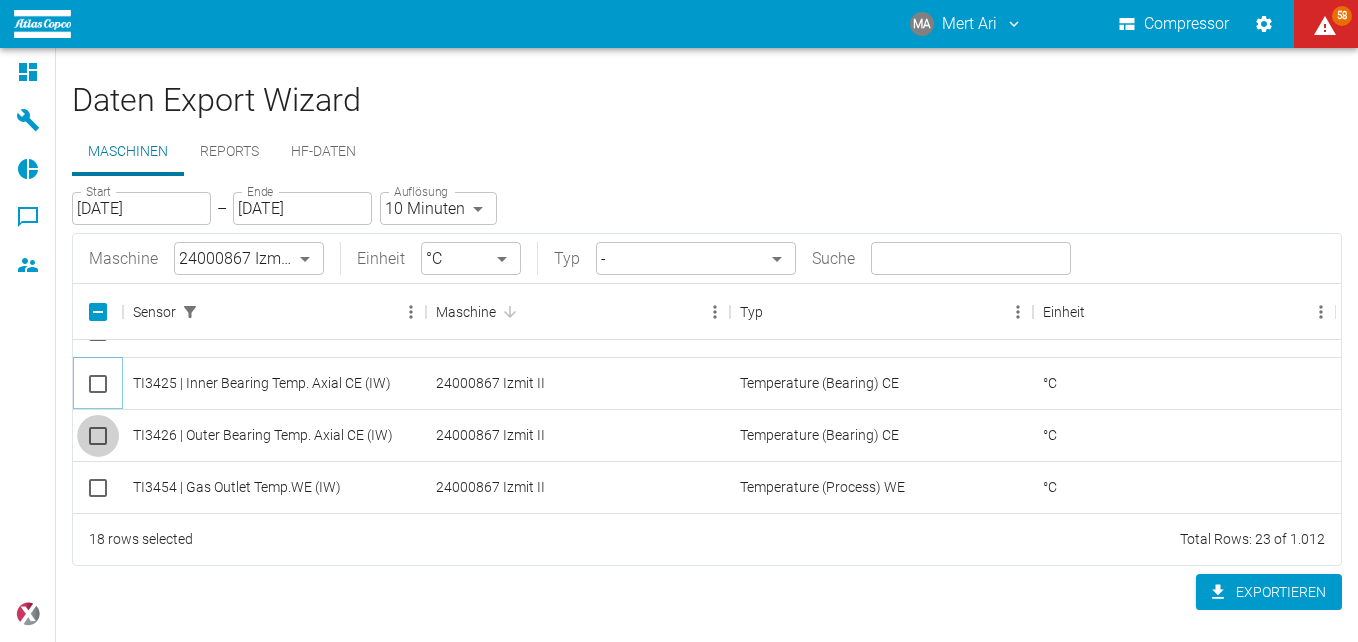 checkbox on "true" 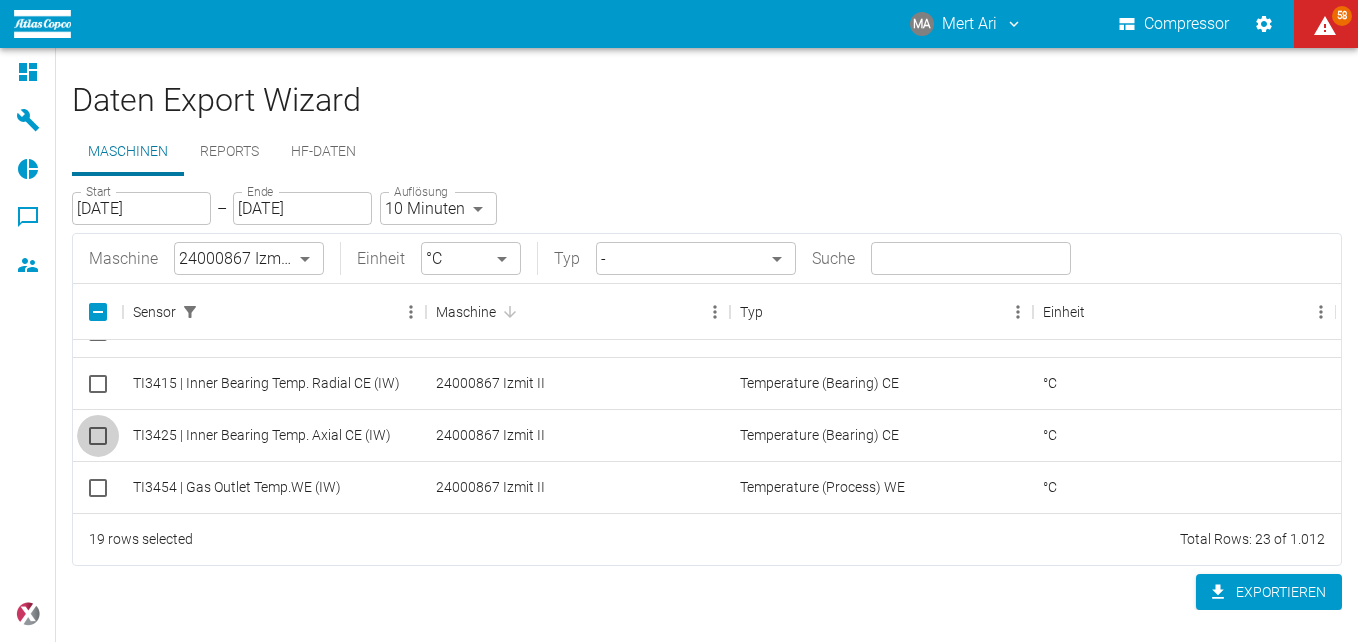 click at bounding box center [98, 436] 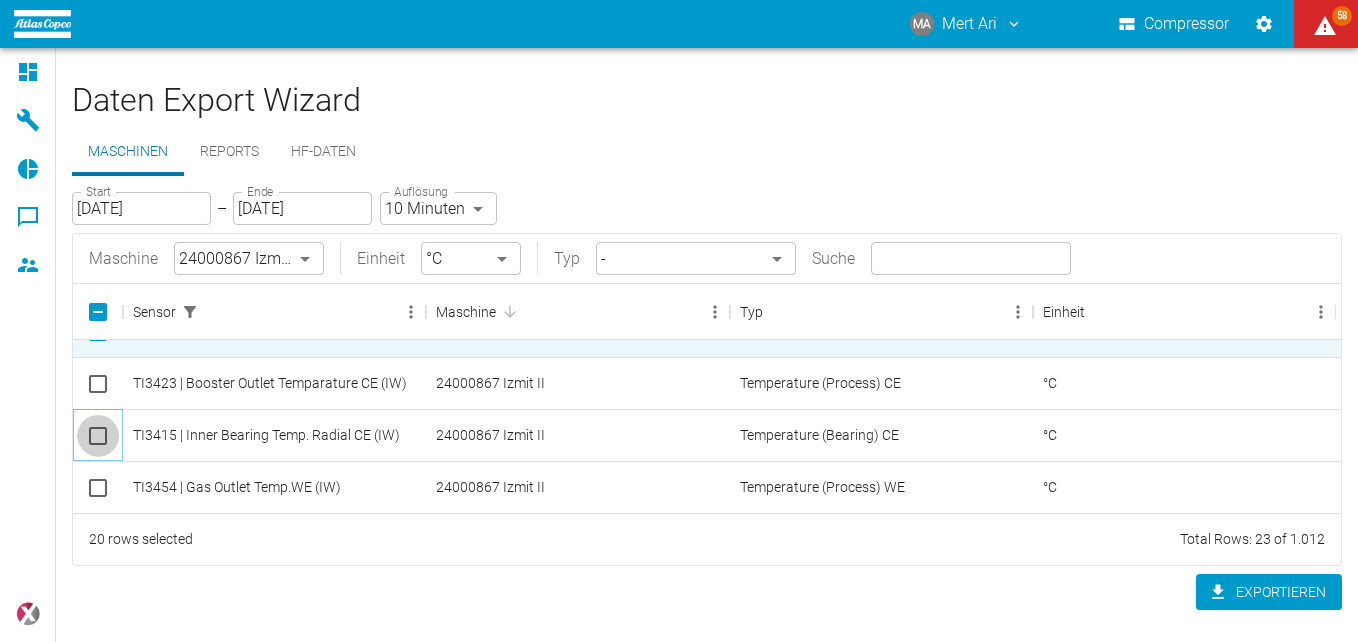 click at bounding box center [98, 436] 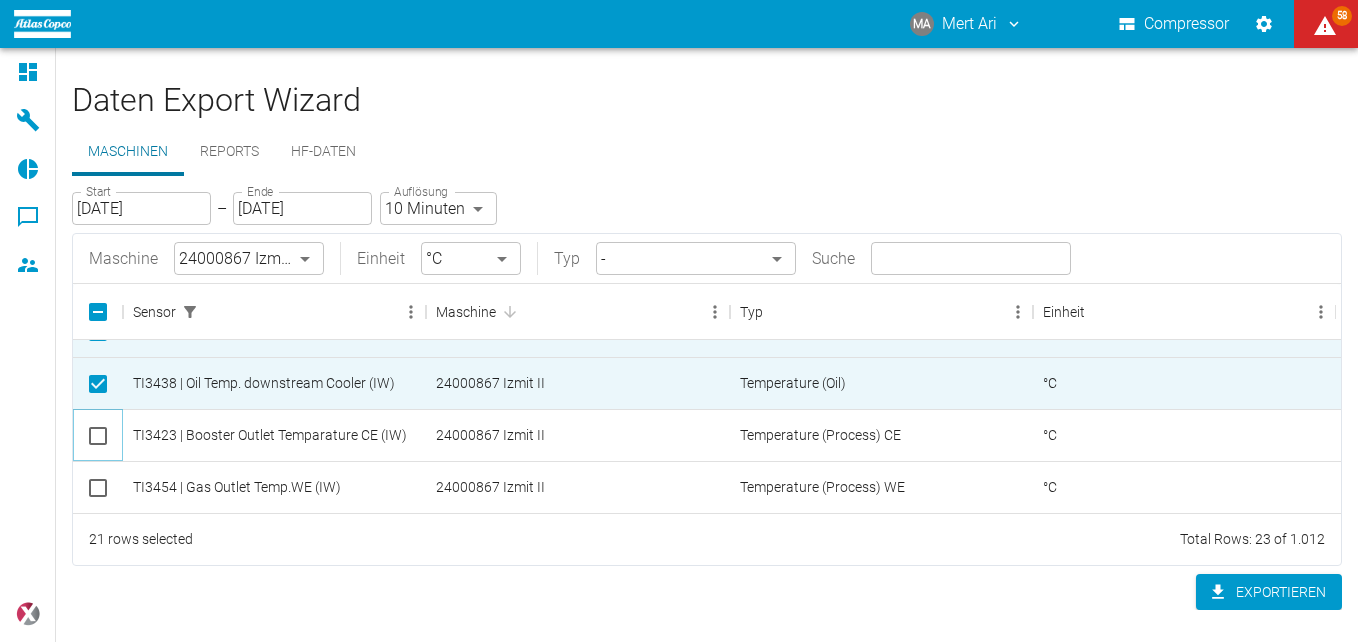 click at bounding box center (98, 436) 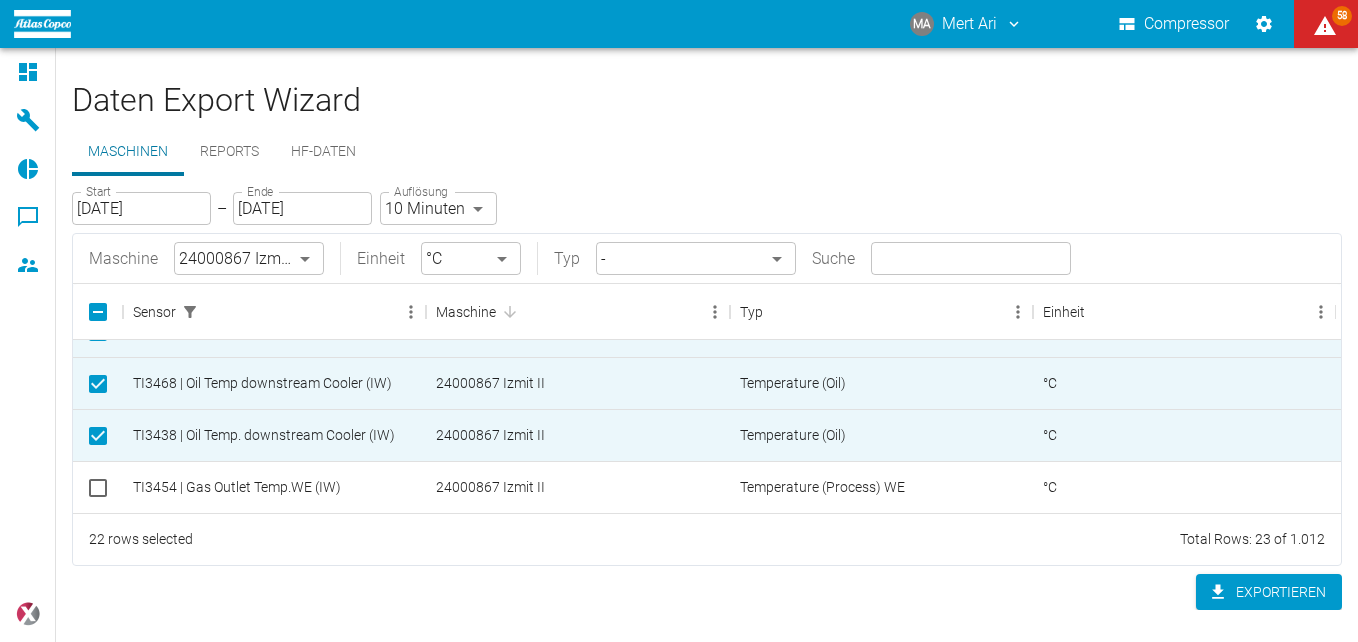 click on "MA Mert Ari Compressor 58 Dashboard Maschinen Reports Kommentare Mitglieder powered by Daten Export Wizard Maschinen Reports HF-Daten Start [DATE] Start  –  Ende [DATE] Ende Auflösung 10 Minuten TEN_MINUTES Auflösung Maschine 24000867 Izmit II 00aa64c3-9ae2-4044-a2fd-a36682b7f98b ​ Einheit °C °C ​ Typ - ​ Suche ​ Sensor Maschine Typ Einheit TI3423 | Booster Outlet Temparature CE (IW) 24000867 Izmit II Temperature (Process) CE °C VYI3441 | Y-Vibration WE (IW) 24000867 Izmit II Vibration WE - TI3456 | Outer Bearing Temp. Axial WE (IW) 24000867 Izmit II Temperature (Bearing) WE °C TI3451 | Booster Inlet Temp.WE (IW) 24000867 Izmit II Temperature (Process) WE °C TI3443 | Turbine Outlet Temp.WE (IW) 24000867 Izmit II Temperature (Process) WE °C TI3468 | Oil Temp downstream Cooler  (IW) 24000867 Izmit II Temperature (Oil) °C TI3438 | Oil Temp. downstream Cooler  (IW) 24000867 Izmit II Temperature (Oil)  °C TI3454 | Gas Outlet Temp.WE (IW) 24000867 Izmit II Temperature (Process) WE °C" at bounding box center [679, 321] 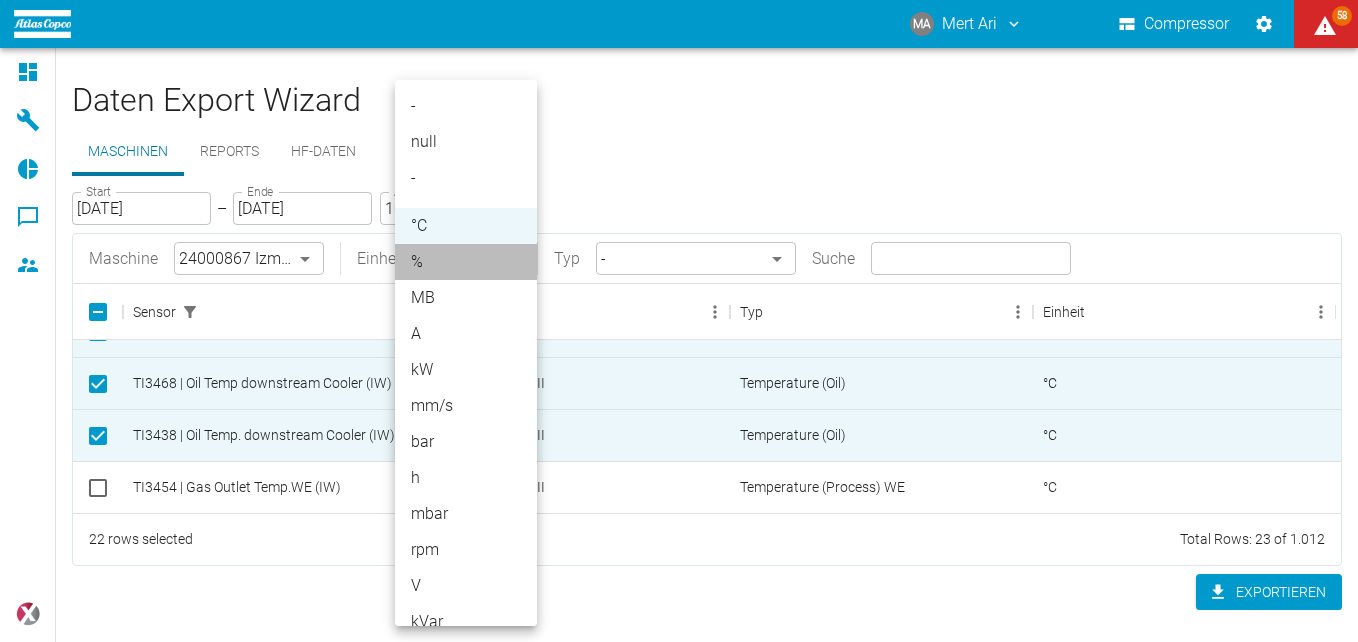 click on "%" at bounding box center (466, 262) 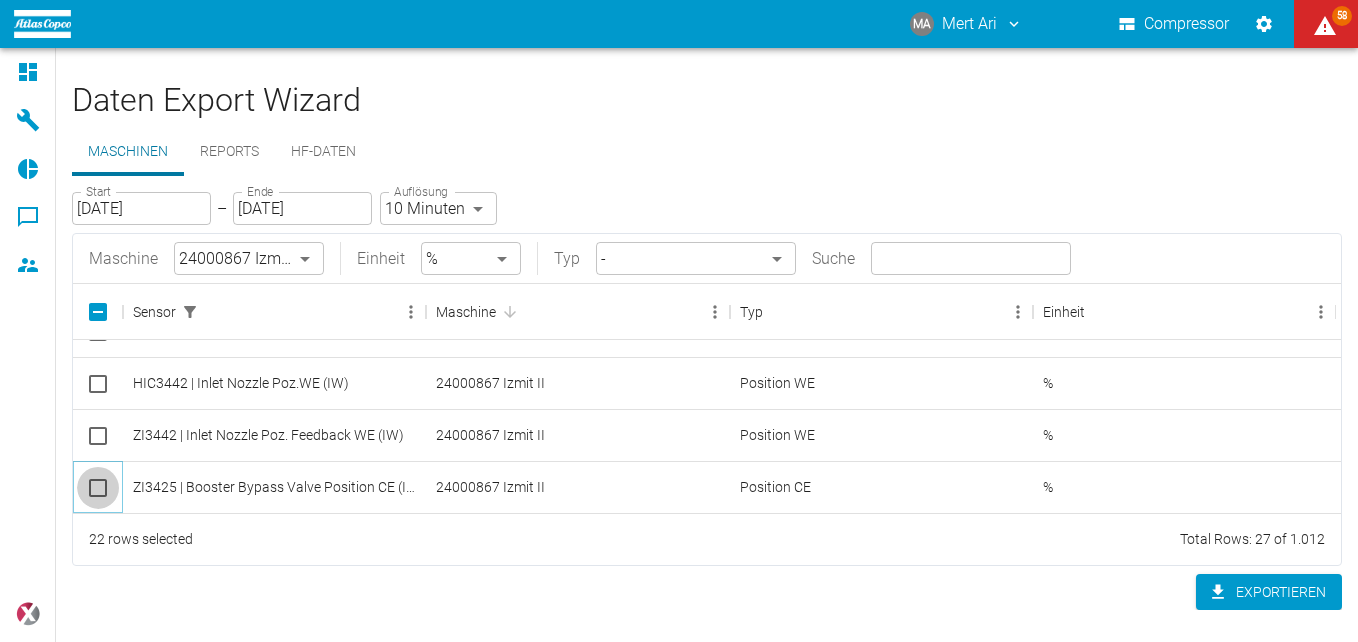 click at bounding box center (98, 488) 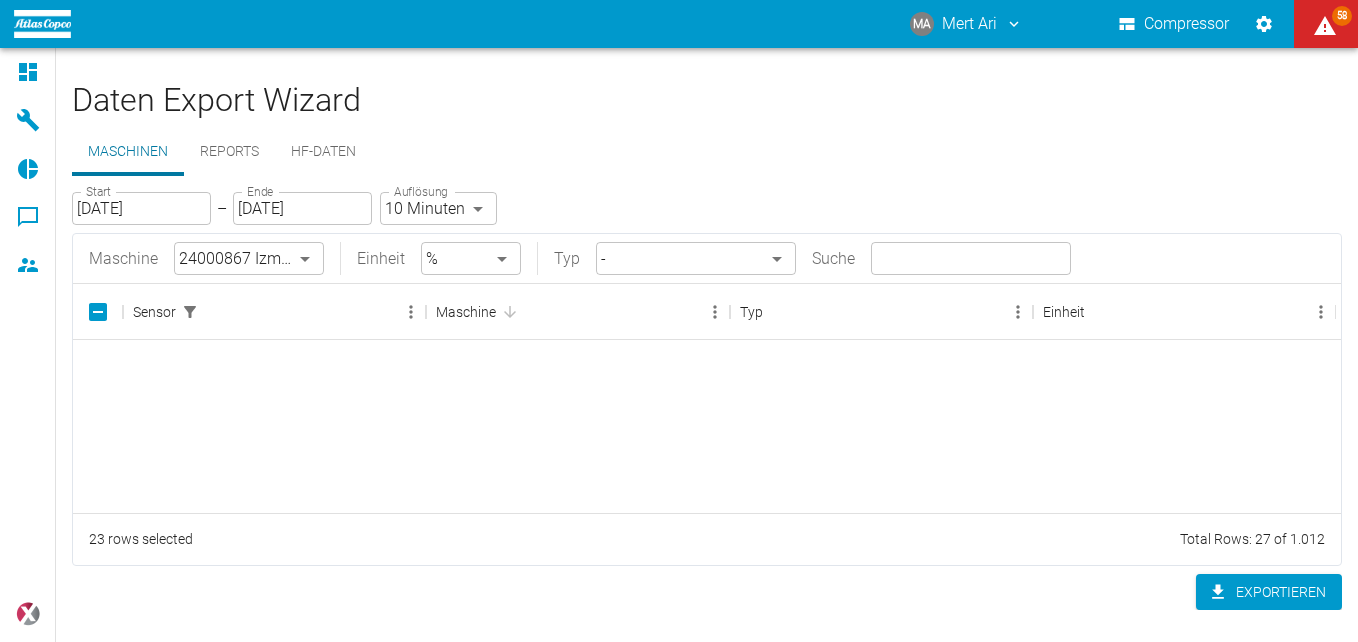click at bounding box center (98, 228) 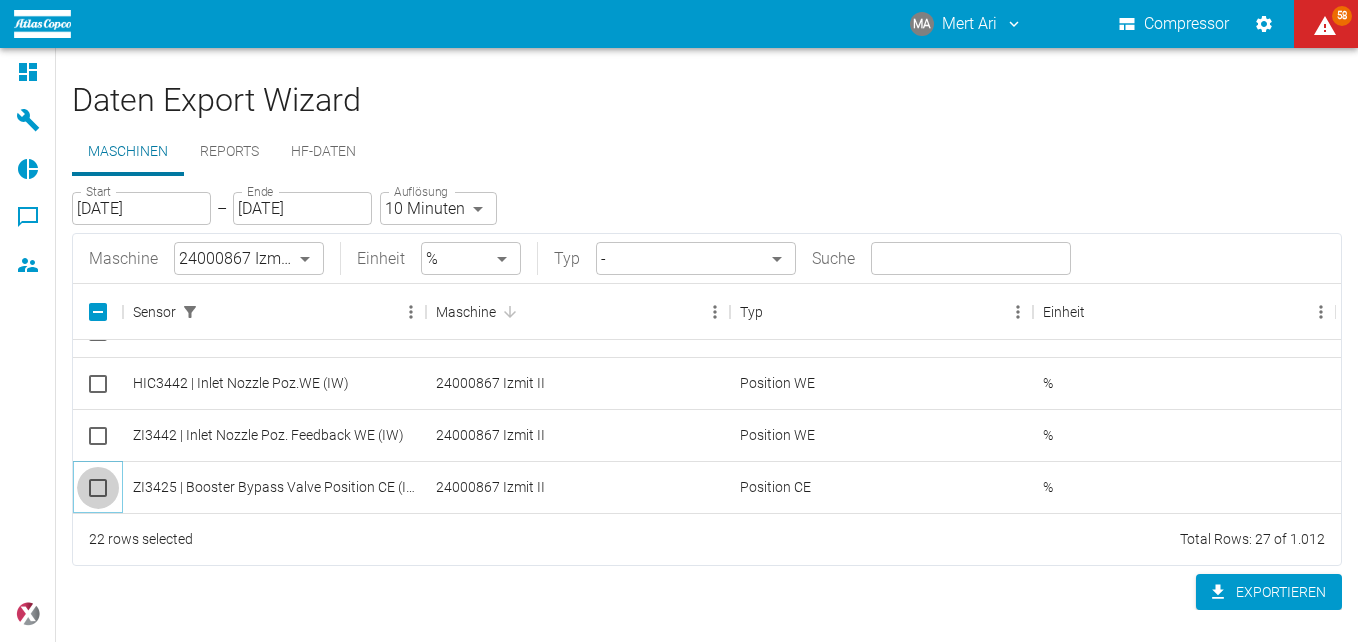 click at bounding box center [98, 488] 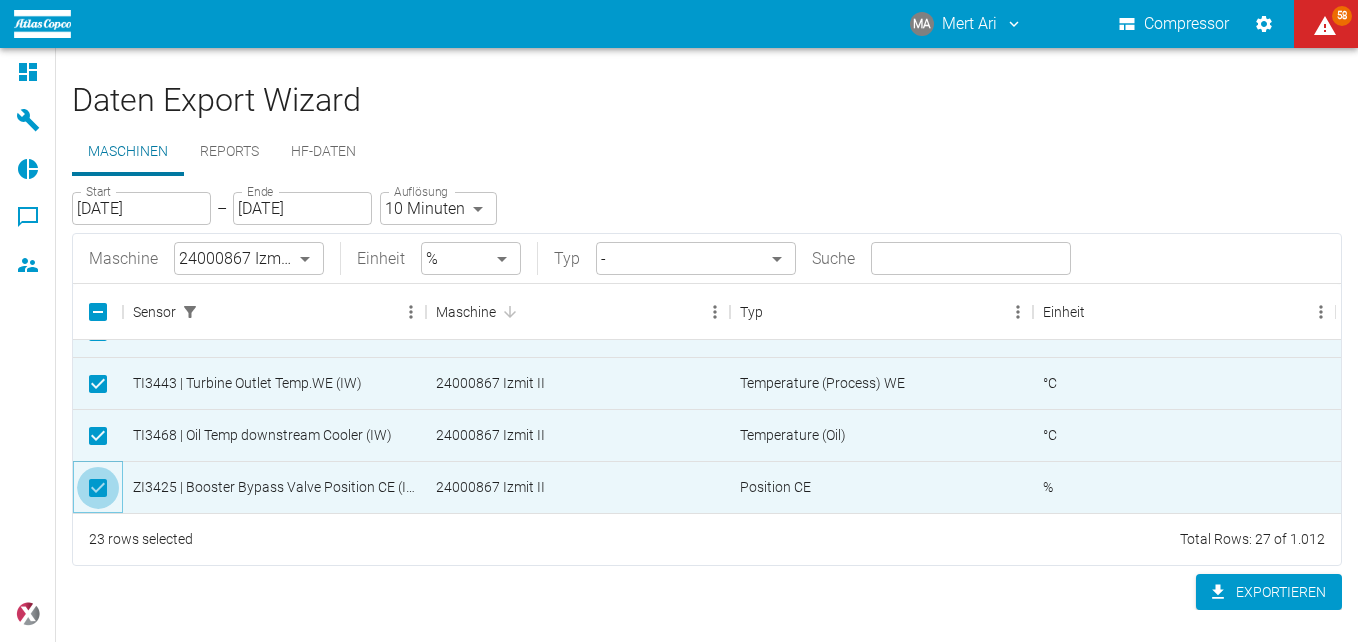 click at bounding box center (98, 488) 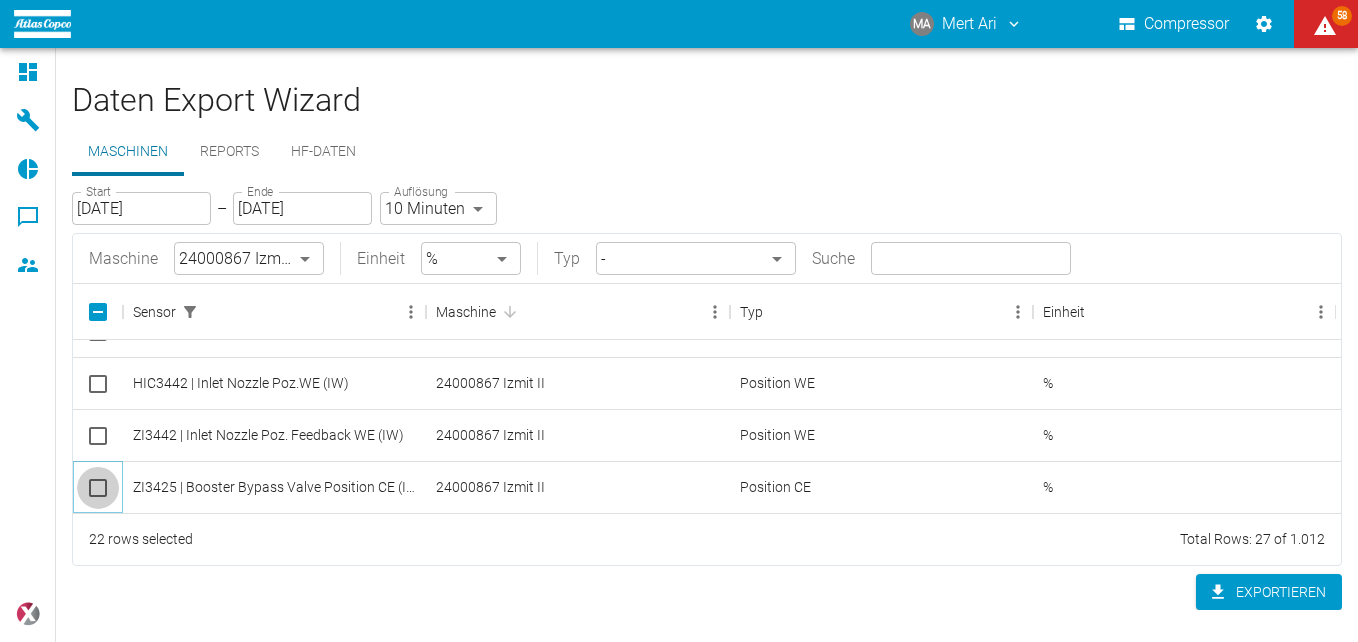click at bounding box center (98, 488) 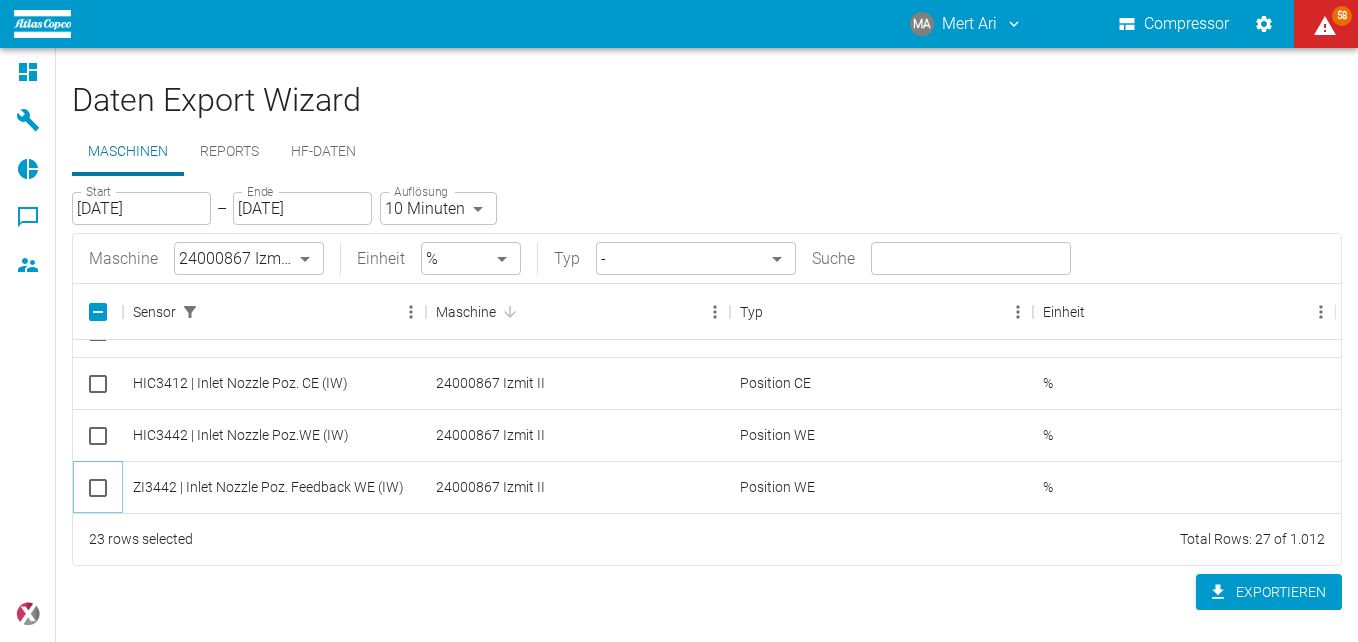 click at bounding box center [98, 488] 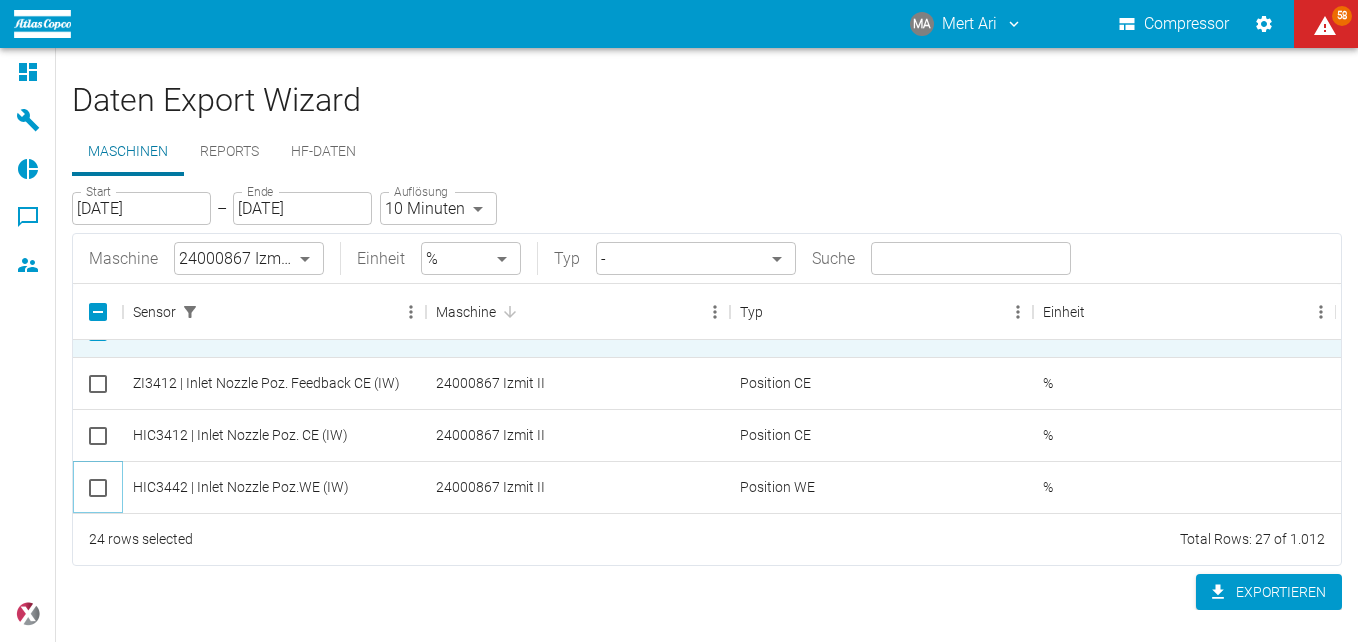 click at bounding box center (98, 488) 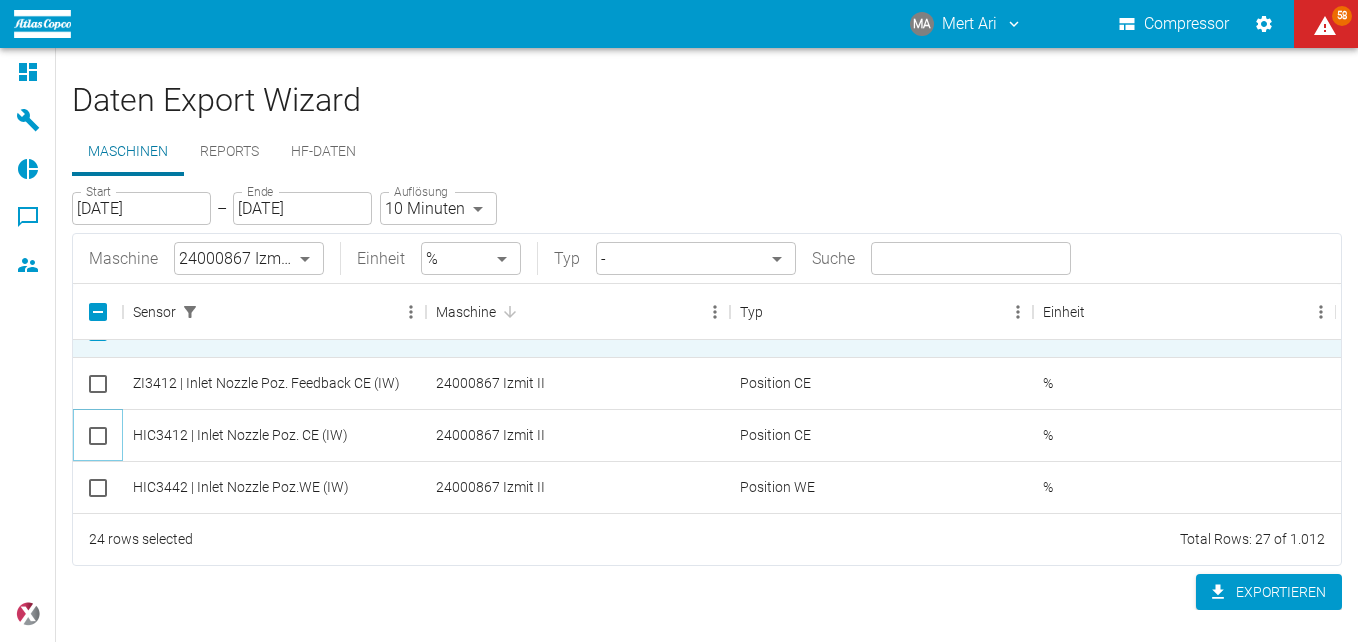 click at bounding box center (98, 436) 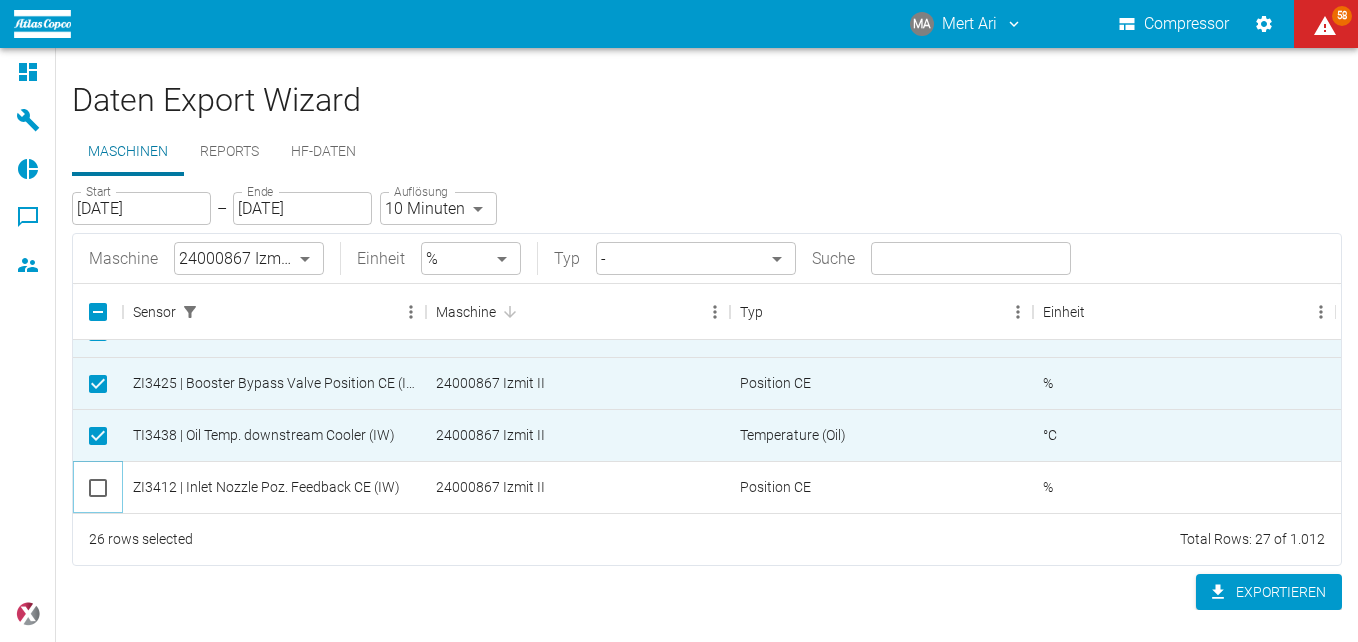 click at bounding box center (98, 488) 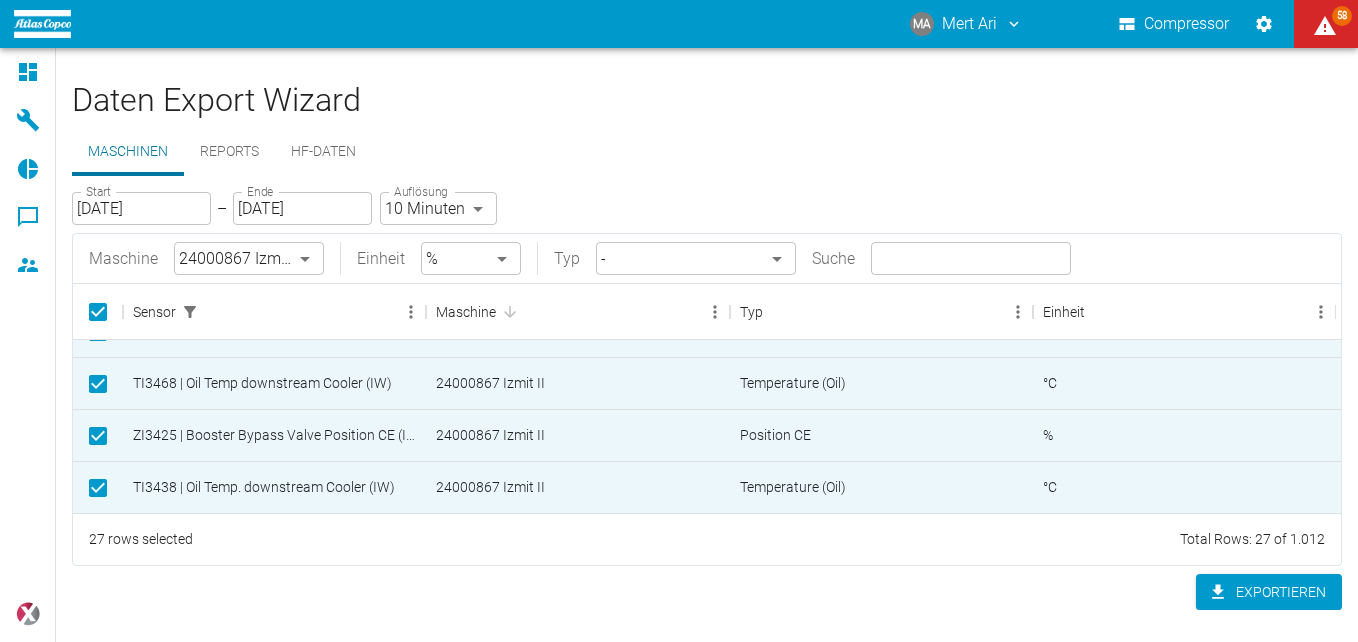 click on "MA Mert Ari Compressor 58 Dashboard Maschinen Reports Kommentare Mitglieder powered by Daten Export Wizard Maschinen Reports HF-Daten Start [DATE] Start  –  Ende [DATE] Ende Auflösung 10 Minuten TEN_MINUTES Auflösung Maschine 24000867 Izmit II 00aa64c3-9ae2-4044-a2fd-a36682b7f98b ​ Einheit % % ​ Typ - ​ Suche ​ Sensor Maschine Typ Einheit ZI3412 | Inlet Nozzle Poz. Feedback CE (IW) 24000867 Izmit II Position CE % HIC3442 | Inlet Nozzle Poz.WE (IW) 24000867 Izmit II Position WE % ZI3442 | Inlet Nozzle Poz. Feedback WE (IW) 24000867 Izmit II Position WE % TI3451 | Booster Inlet Temp.WE (IW) 24000867 Izmit II Temperature (Process) WE °C TI3443 | Turbine Outlet Temp.WE (IW) 24000867 Izmit II Temperature (Process) WE °C TI3468 | Oil Temp downstream Cooler  (IW) 24000867 Izmit II Temperature (Oil) °C ZI3425 | Booster Bypass Valve Position CE (IW) 24000867 Izmit II Position CE % TI3438 | Oil Temp. downstream Cooler  (IW) 24000867 Izmit II Temperature (Oil)  °C 27 rows selected Total Rows:" at bounding box center [679, 321] 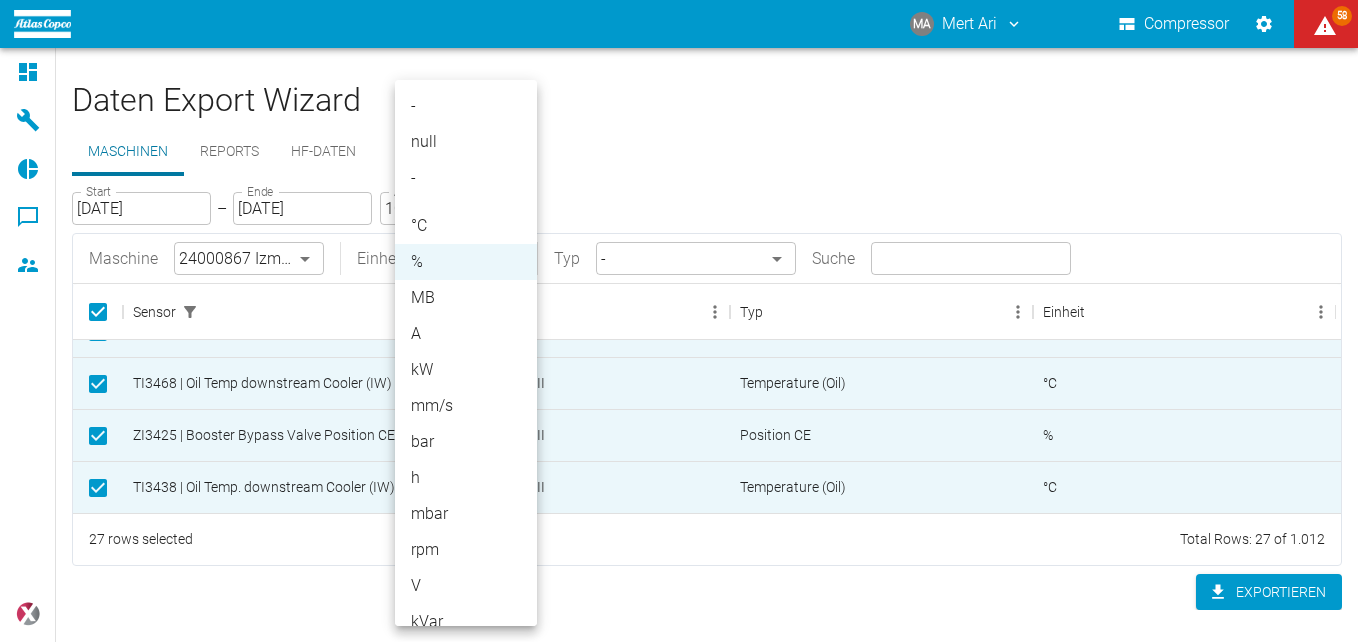 click on "rpm" at bounding box center (466, 550) 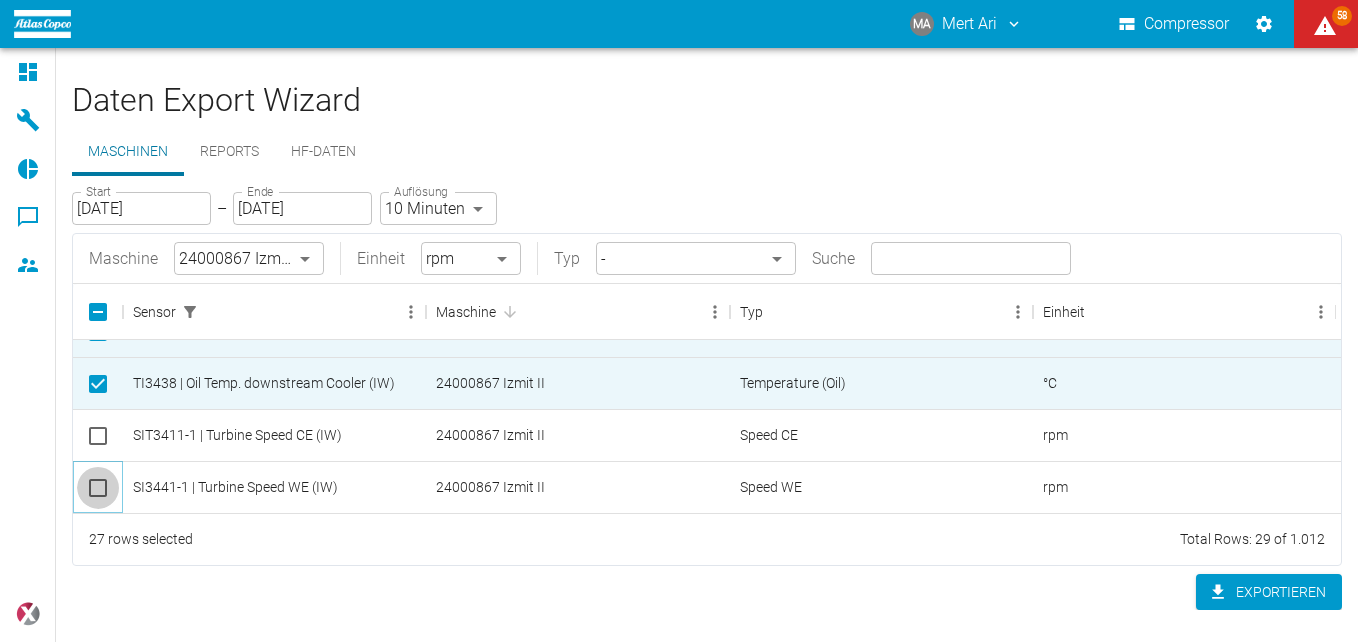 click at bounding box center [98, 488] 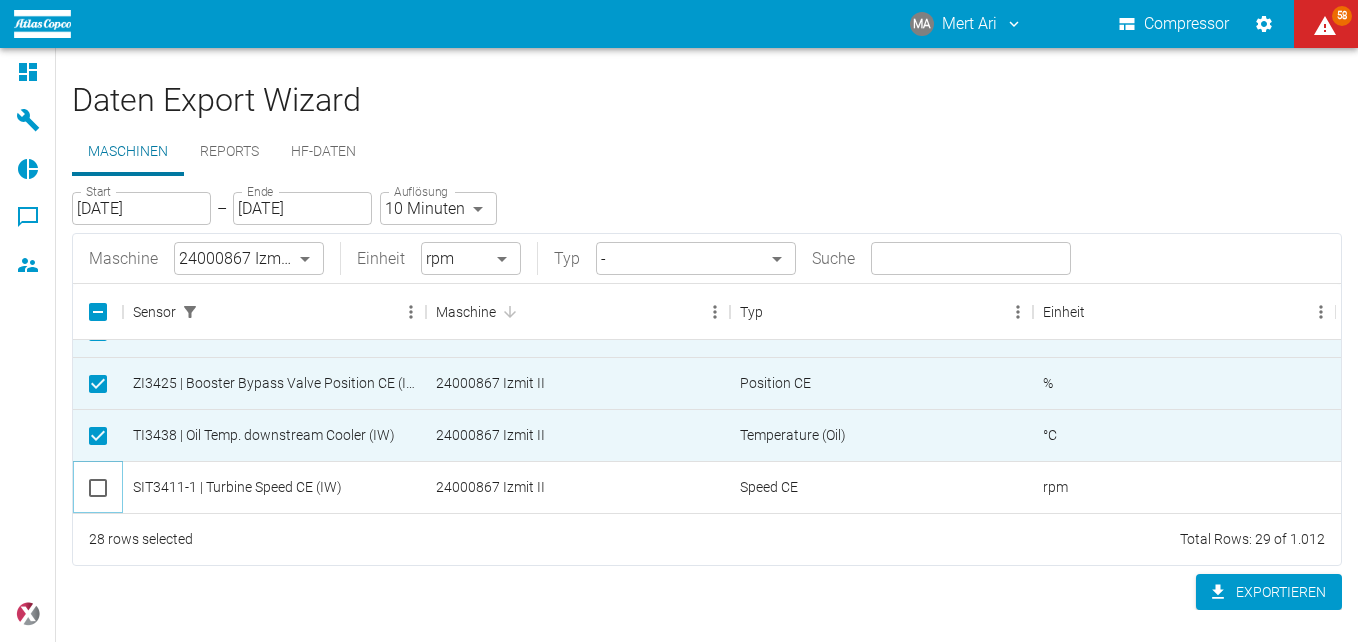 click at bounding box center [98, 488] 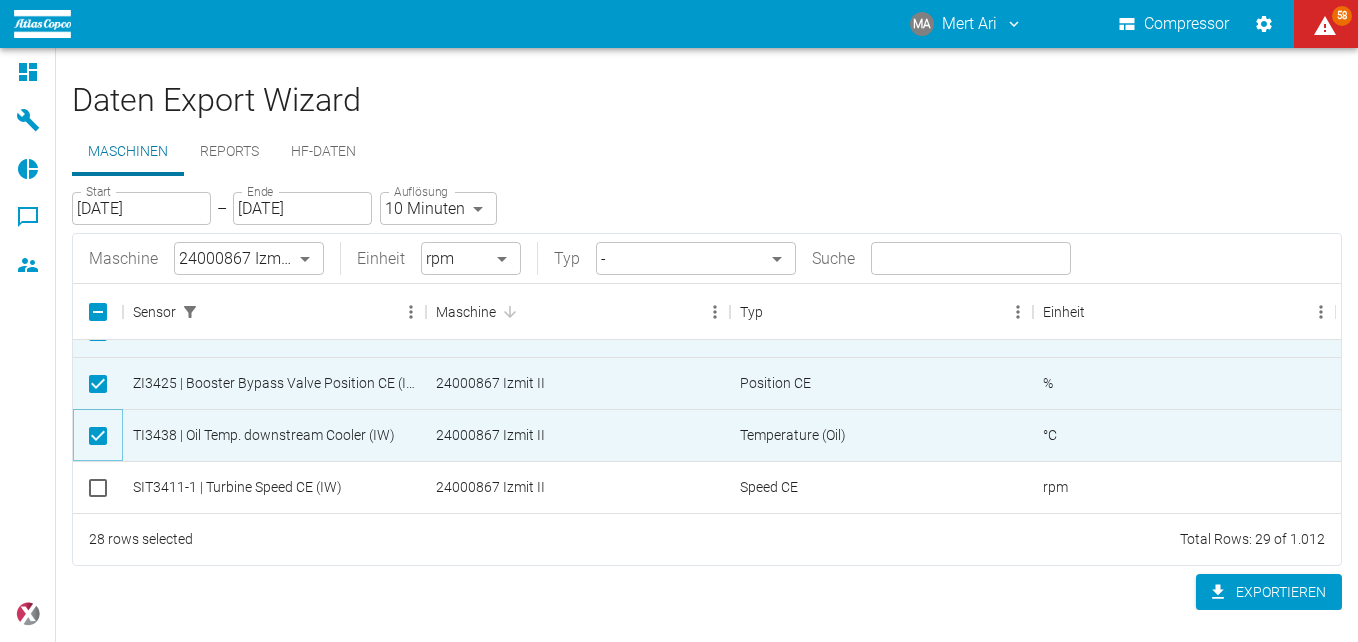 click at bounding box center [98, 436] 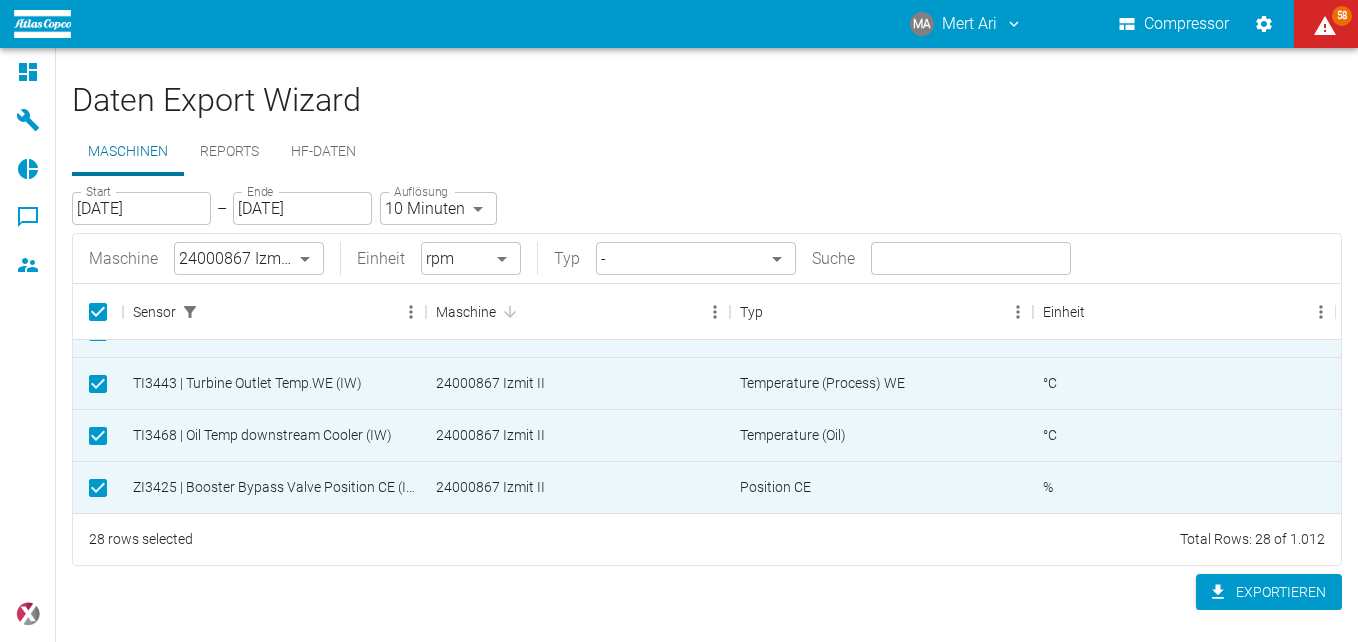 click on "MA Mert Ari Compressor 58 Dashboard Maschinen Reports Kommentare Mitglieder powered by Daten Export Wizard Maschinen Reports HF-Daten Start [DATE] Start  –  Ende [DATE] Ende Auflösung 10 Minuten TEN_MINUTES Auflösung Maschine 24000867 Izmit II 00aa64c3-9ae2-4044-a2fd-a36682b7f98b ​ Einheit rpm rpm ​ Typ - ​ Suche ​ Sensor Maschine Typ Einheit VXT3411 | X-Vibration CE (IW) 24000867 Izmit II Vibration CE - VYT3411 | Y-Vibration CE (IW) 24000867 Izmit II Vibration CE - SIT3411-1 | Turbine Speed CE (IW) 24000867 Izmit II Speed CE rpm HIC3412 | Inlet Nozzle Poz. CE (IW) 24000867 Izmit II Position CE % TI3413 | Turbine Outlet Temp.CE (IW) 24000867 Izmit II Temperature (Process) CE °C TI3446 | Outer Bearing Temp. Radial WE (IW) 24000867 Izmit II Temperature (Bearing) WE °C TI3455 | Inner Bearing Temp. Axial WE (IW) 24000867 Izmit II Temperature (Bearing) WE °C TI3441 | Turbine Inlet Temp. WE (IW) 24000867 Izmit II Temperature (Process) WE °C SI3441-1 | Turbine Speed WE (IW) 24000867 Izmit II" at bounding box center [679, 321] 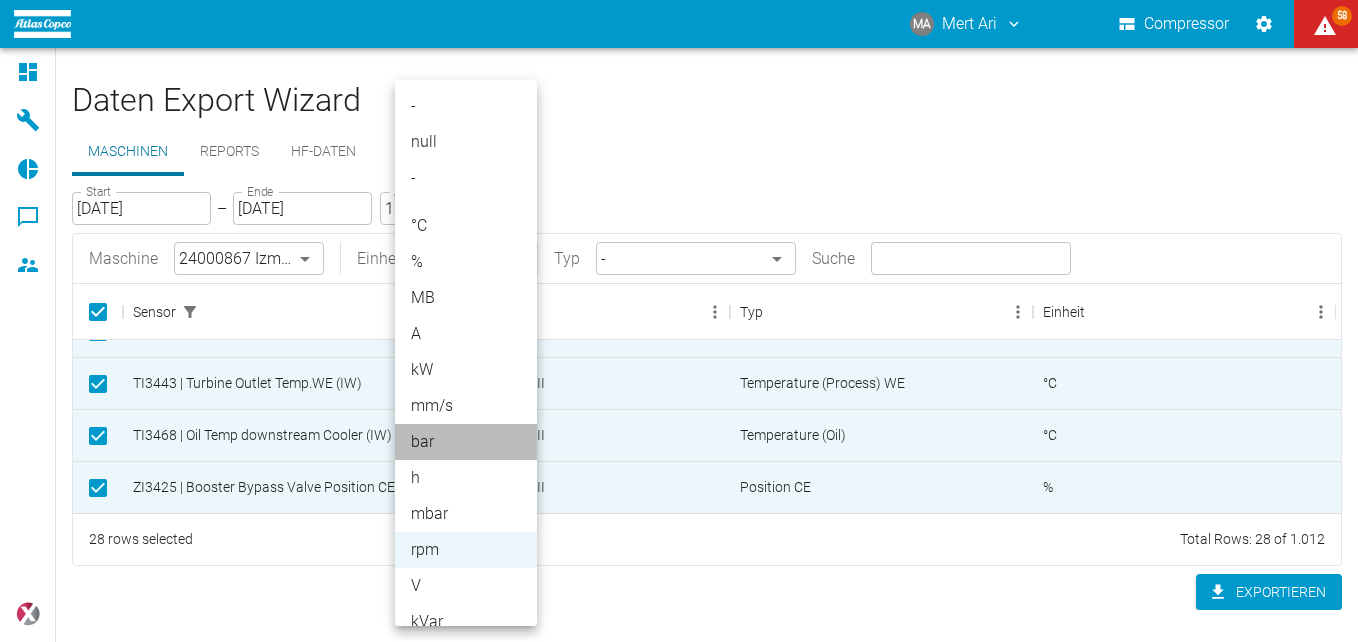 click on "bar" at bounding box center [466, 442] 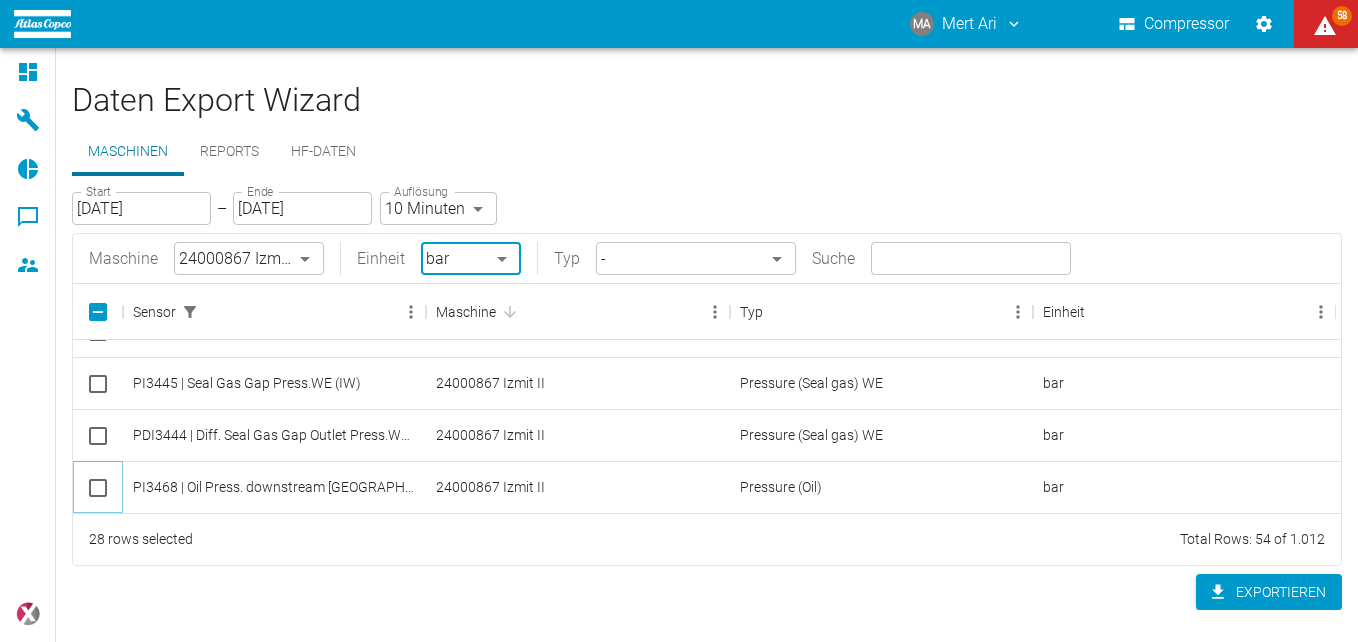 click at bounding box center [98, 488] 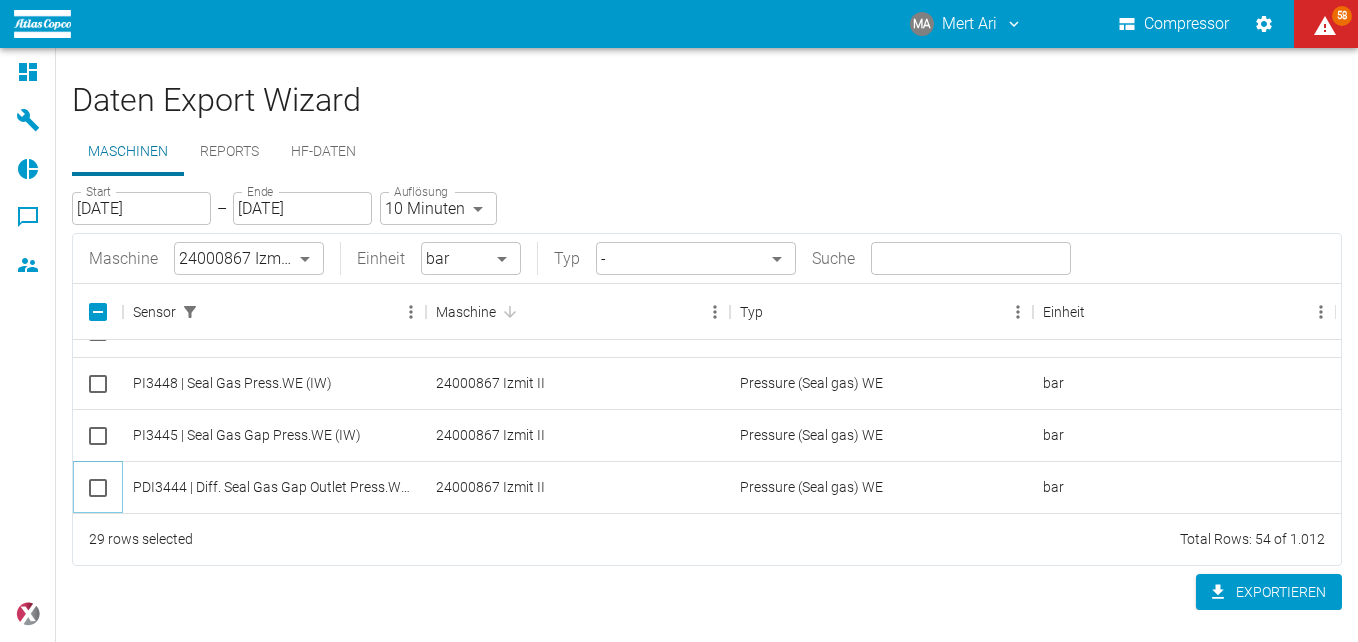 click at bounding box center (98, 488) 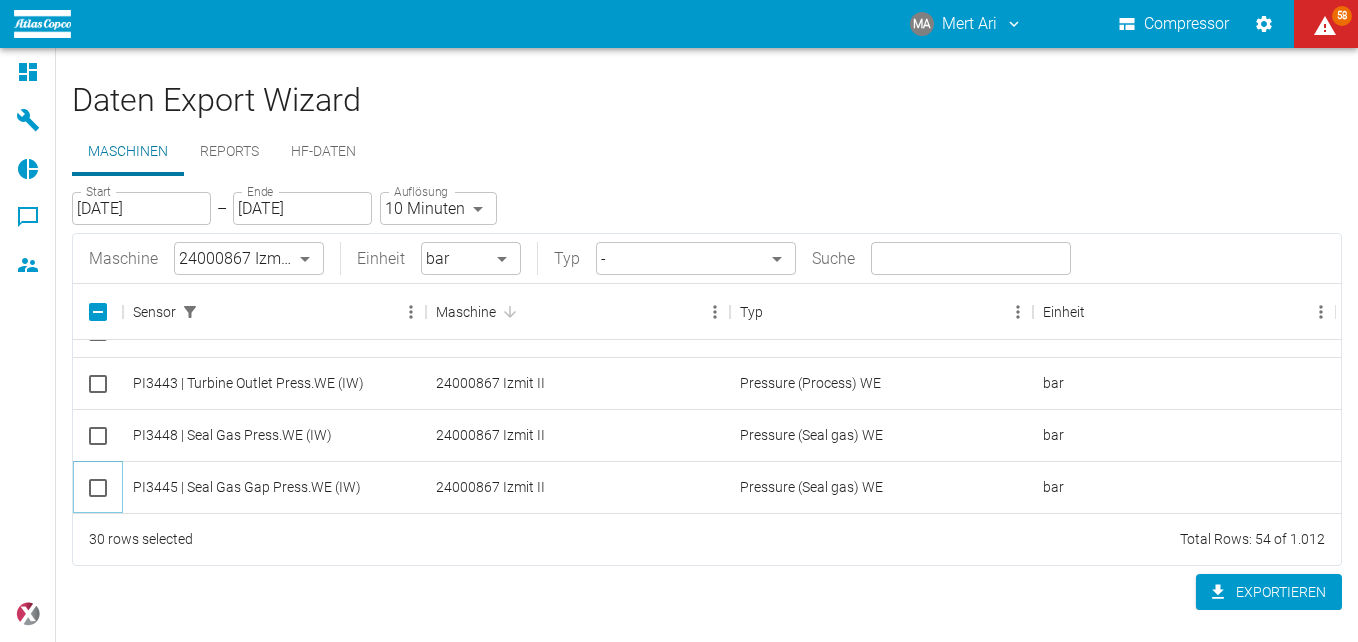 click at bounding box center [98, 488] 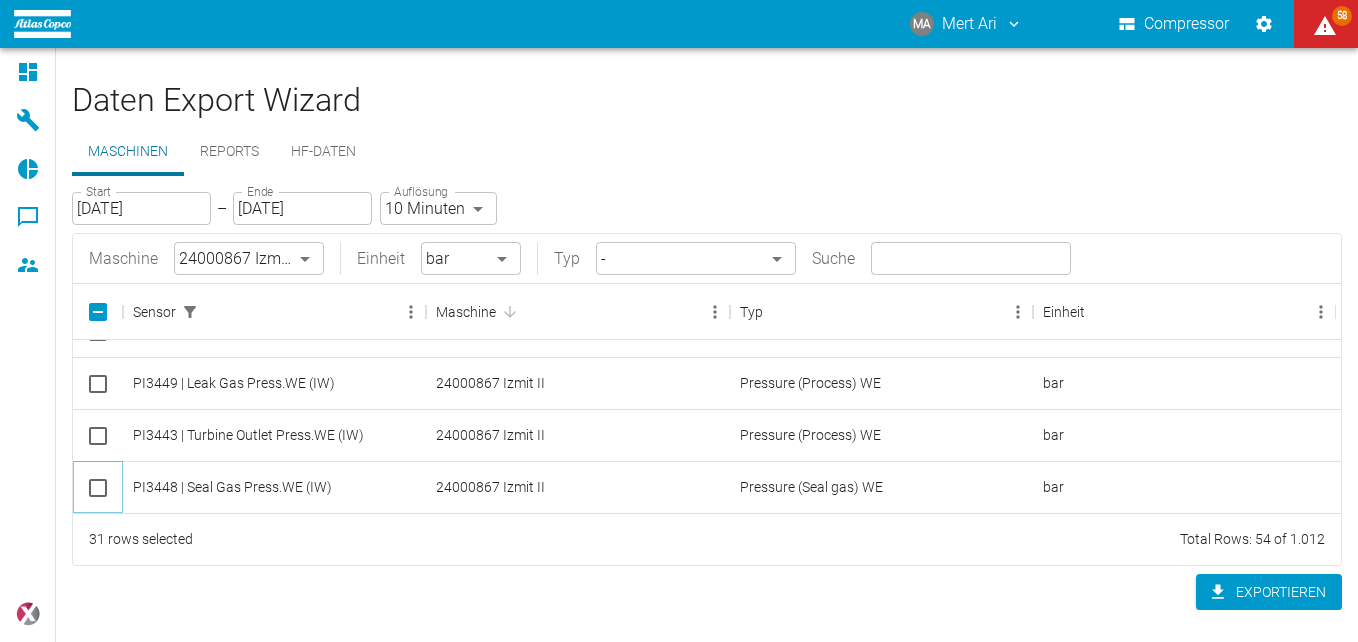 click at bounding box center (98, 488) 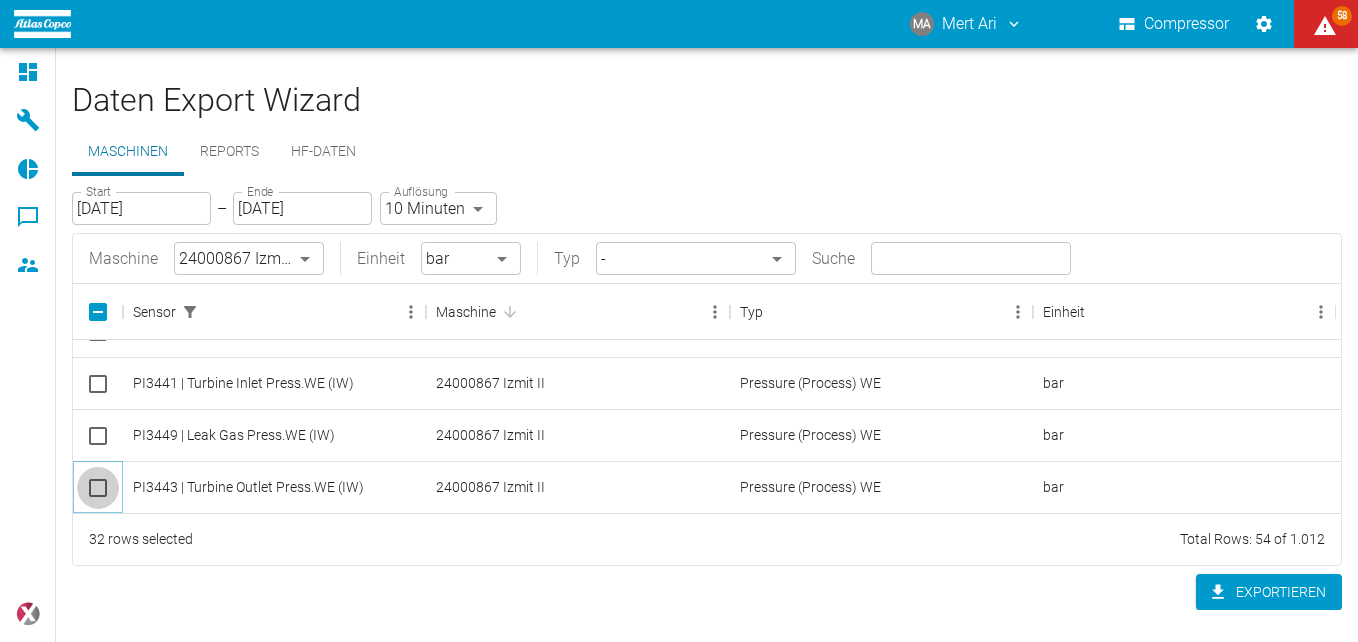 click at bounding box center [98, 488] 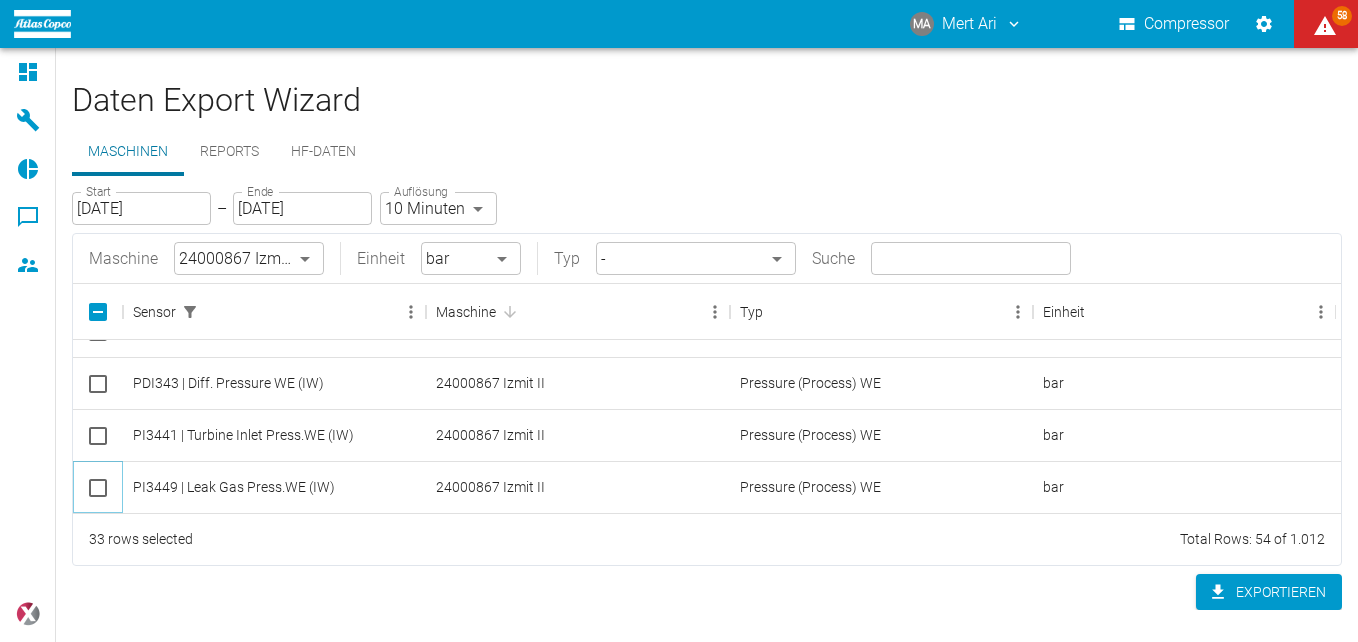 click at bounding box center (98, 488) 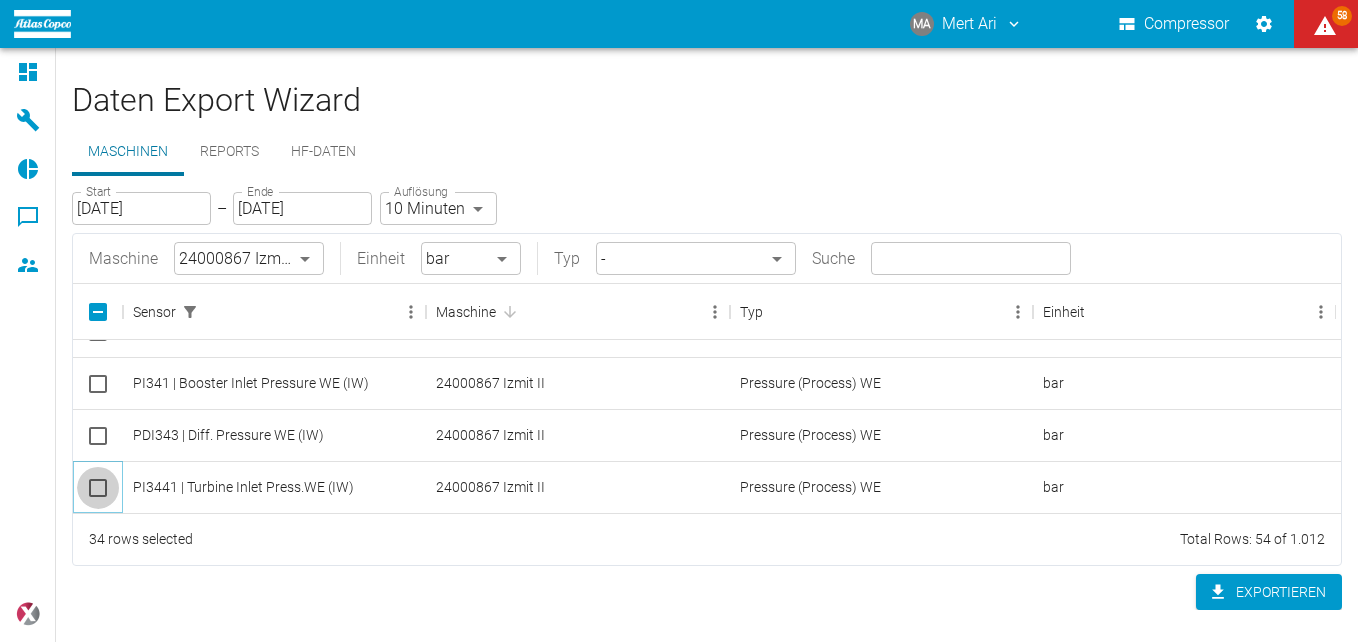 click at bounding box center (98, 488) 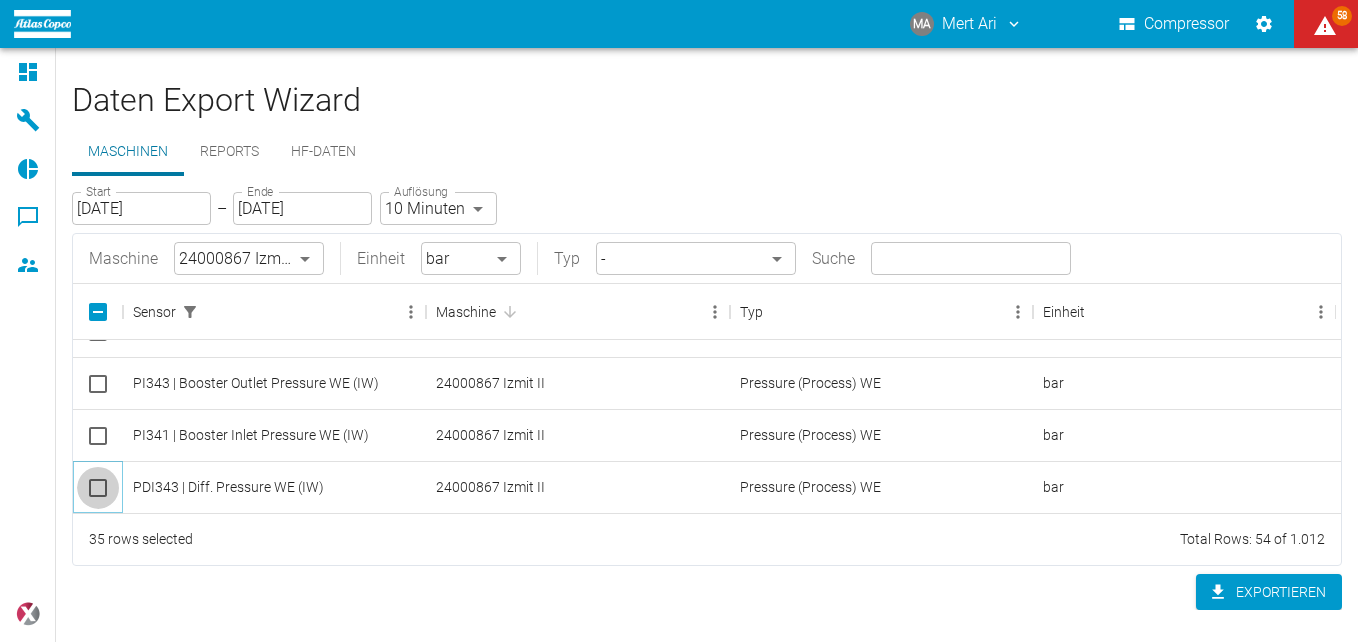click at bounding box center [98, 488] 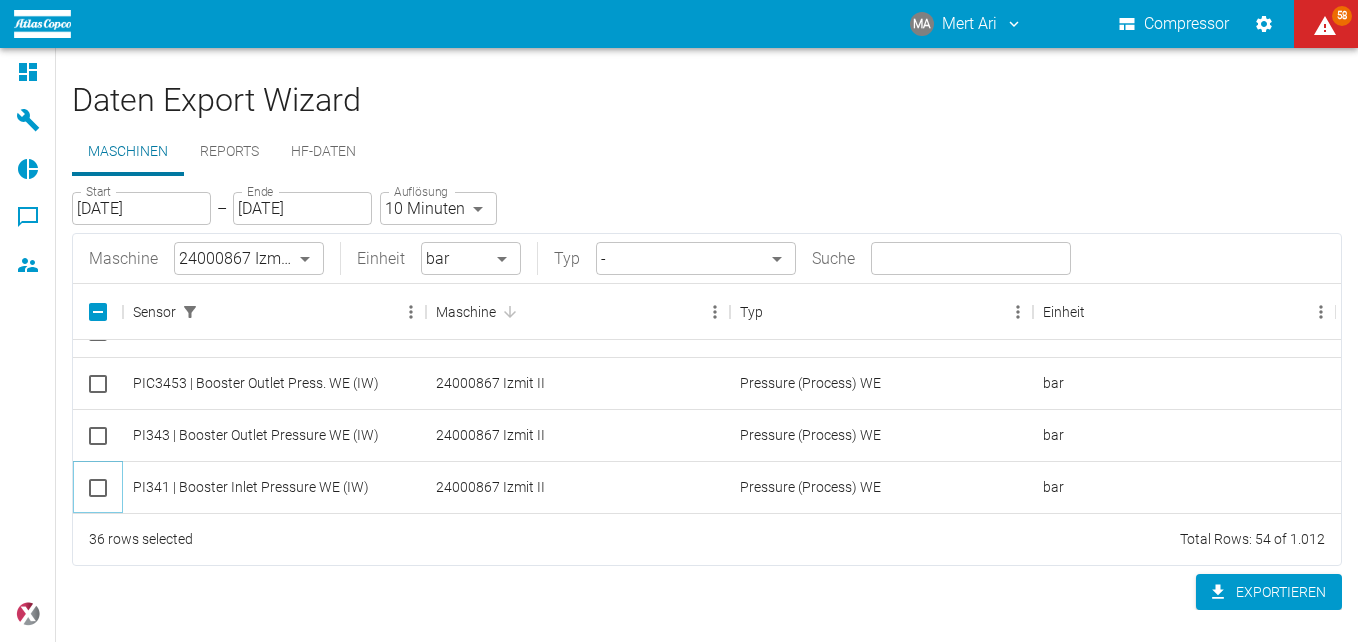 click at bounding box center (98, 488) 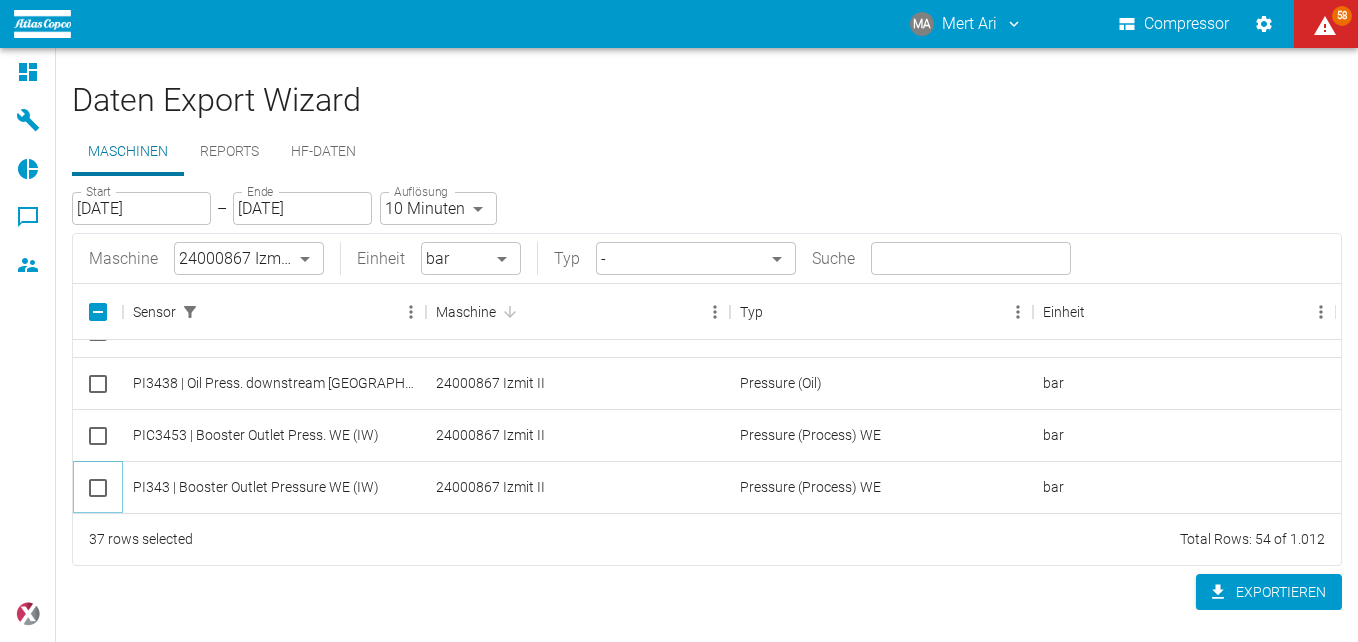 click at bounding box center (98, 488) 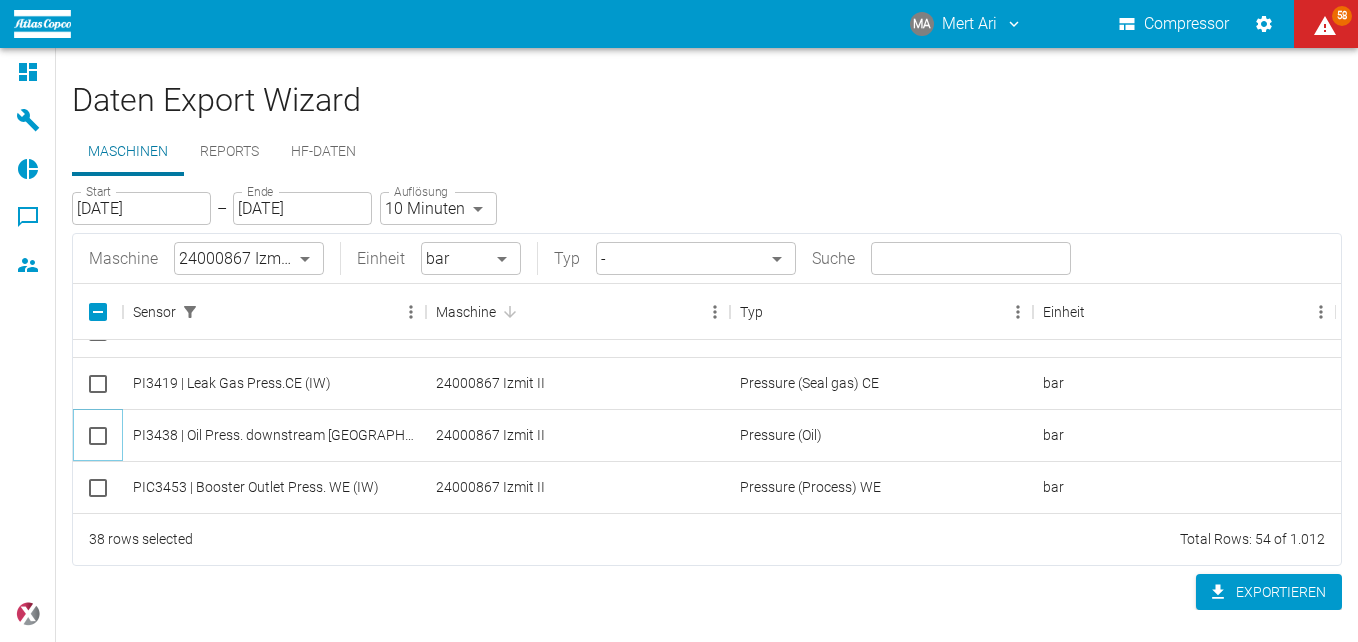 click at bounding box center (98, 436) 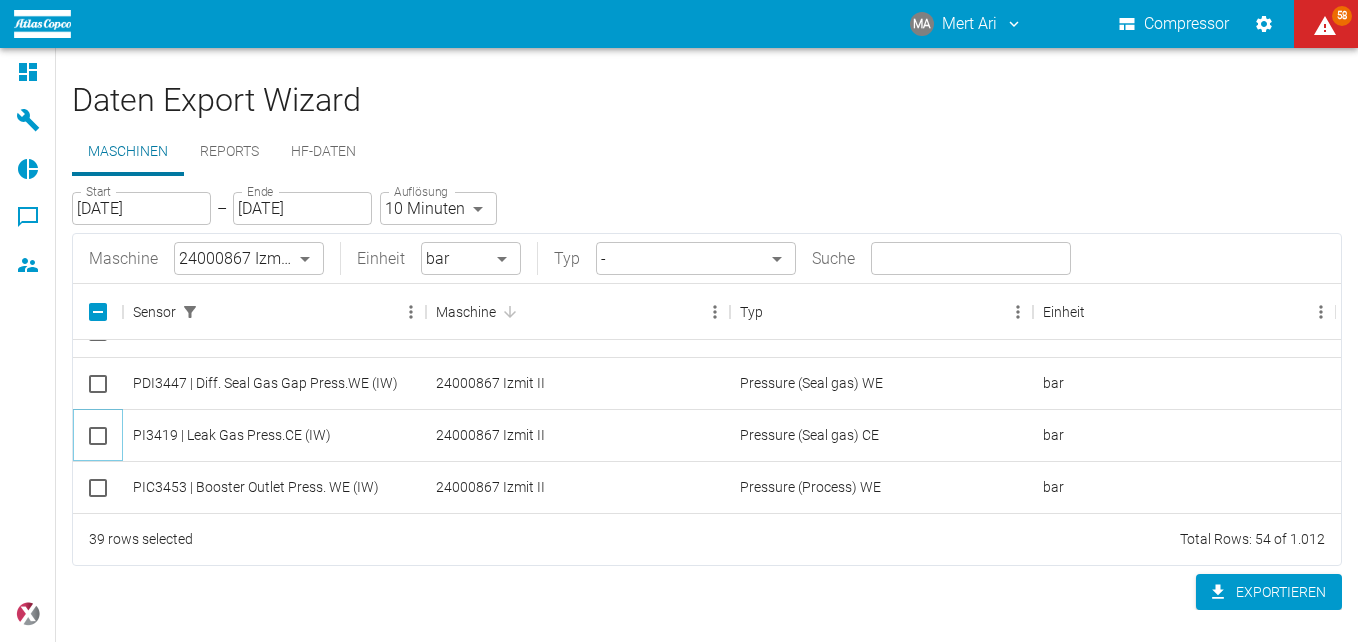 click at bounding box center (98, 436) 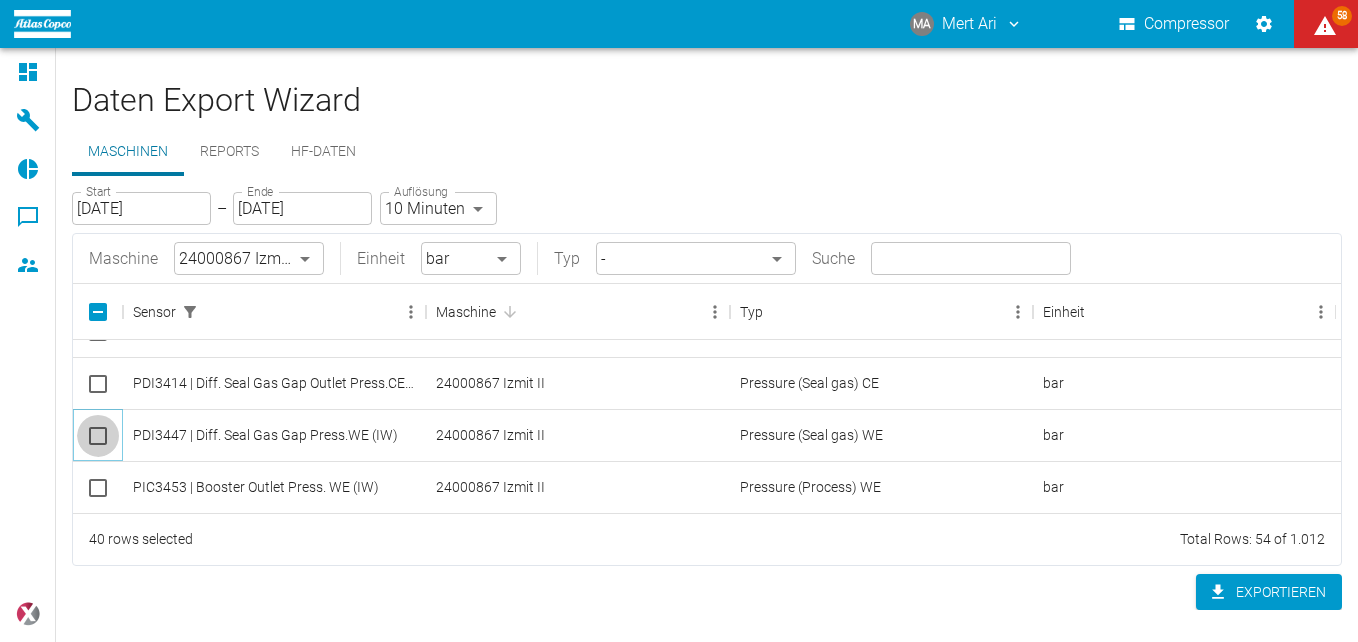 click at bounding box center (98, 436) 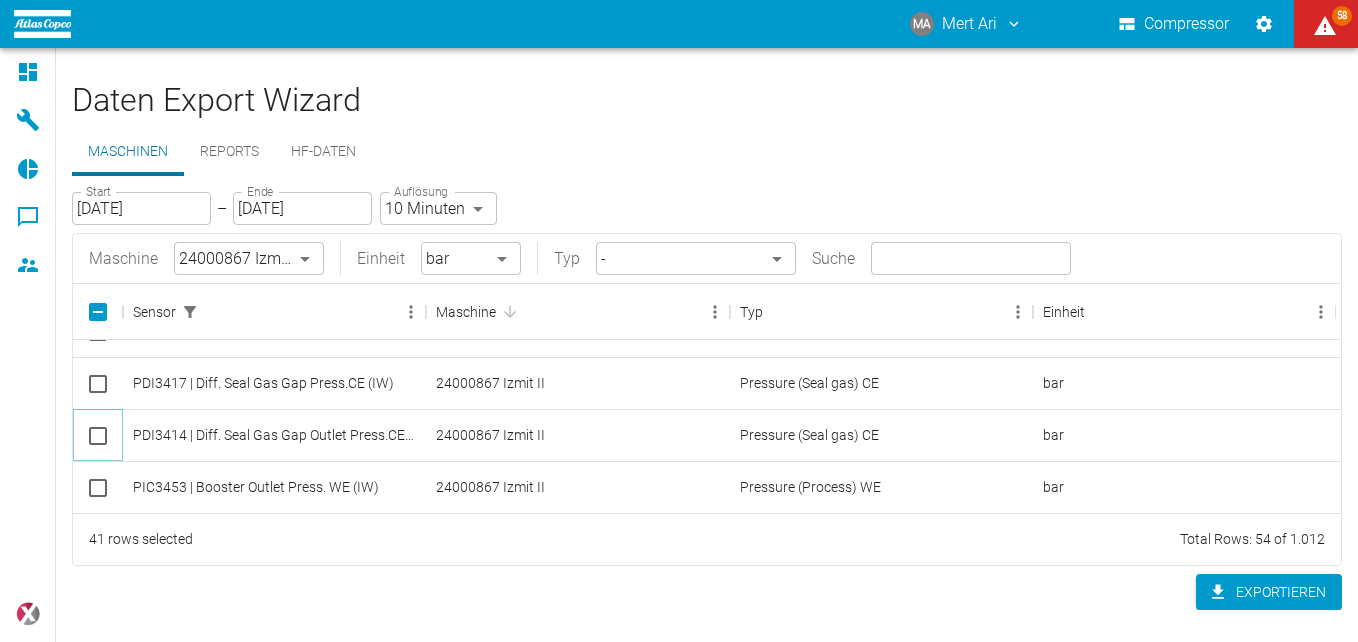 click at bounding box center (98, 436) 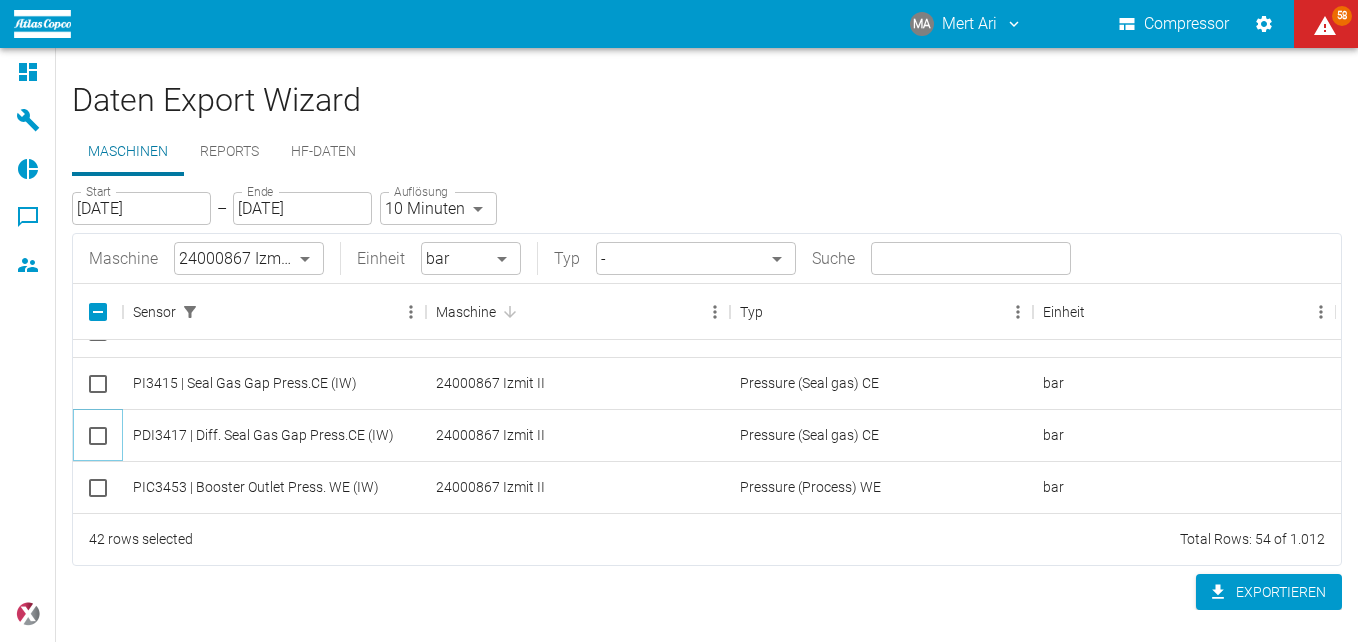 click at bounding box center (98, 436) 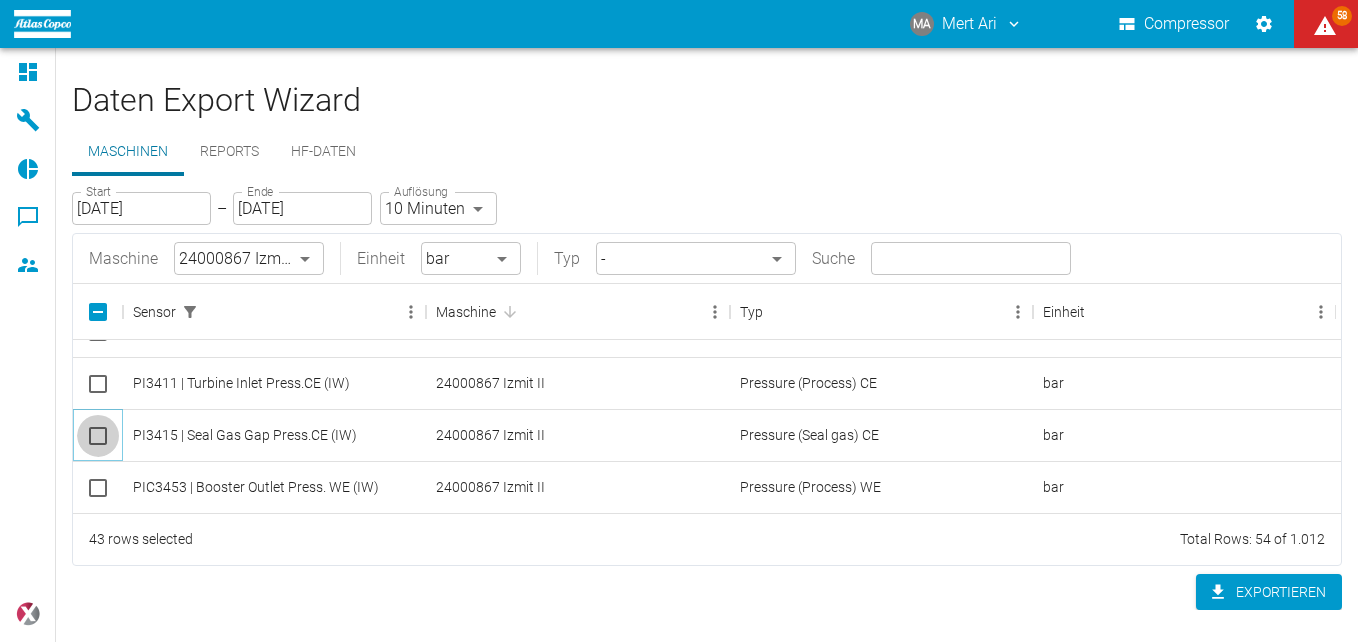 click at bounding box center (98, 436) 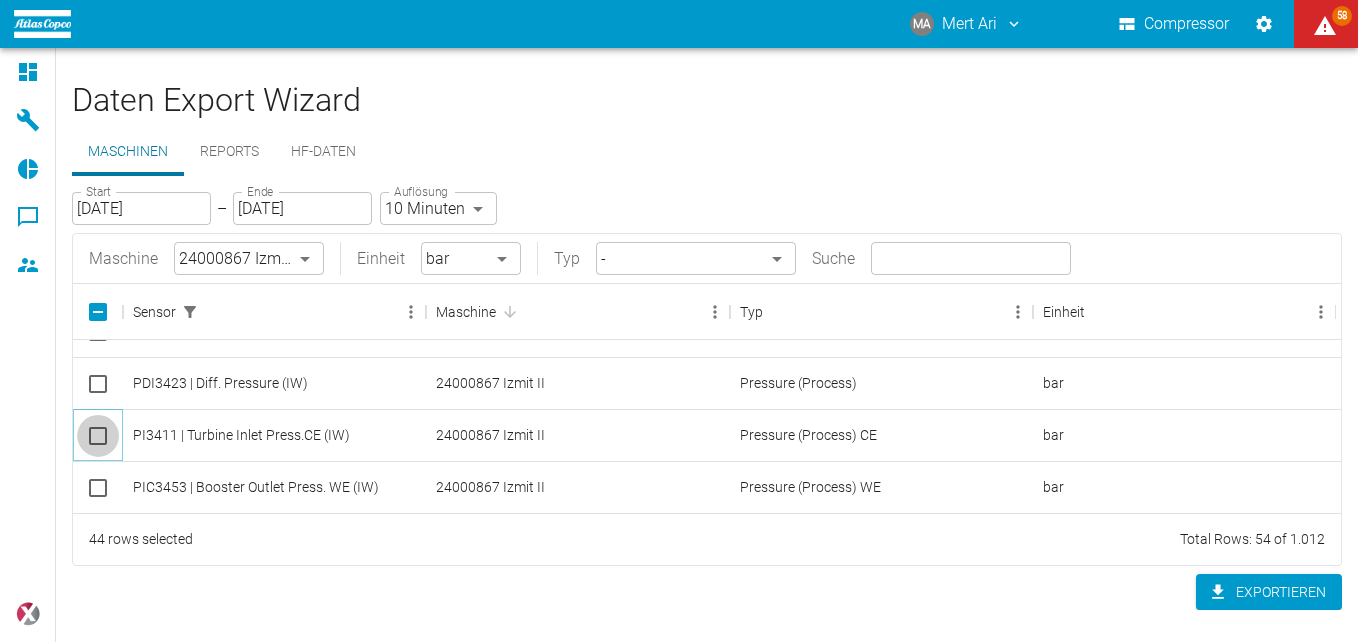 click at bounding box center (98, 436) 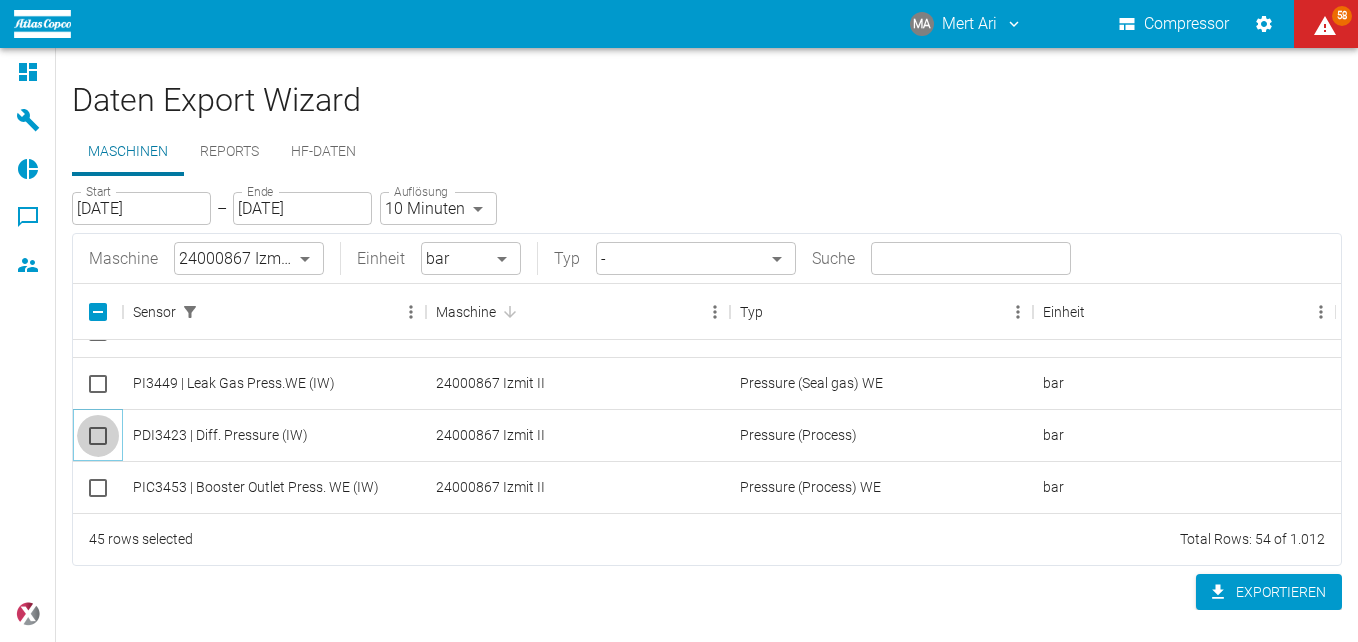 click at bounding box center [98, 436] 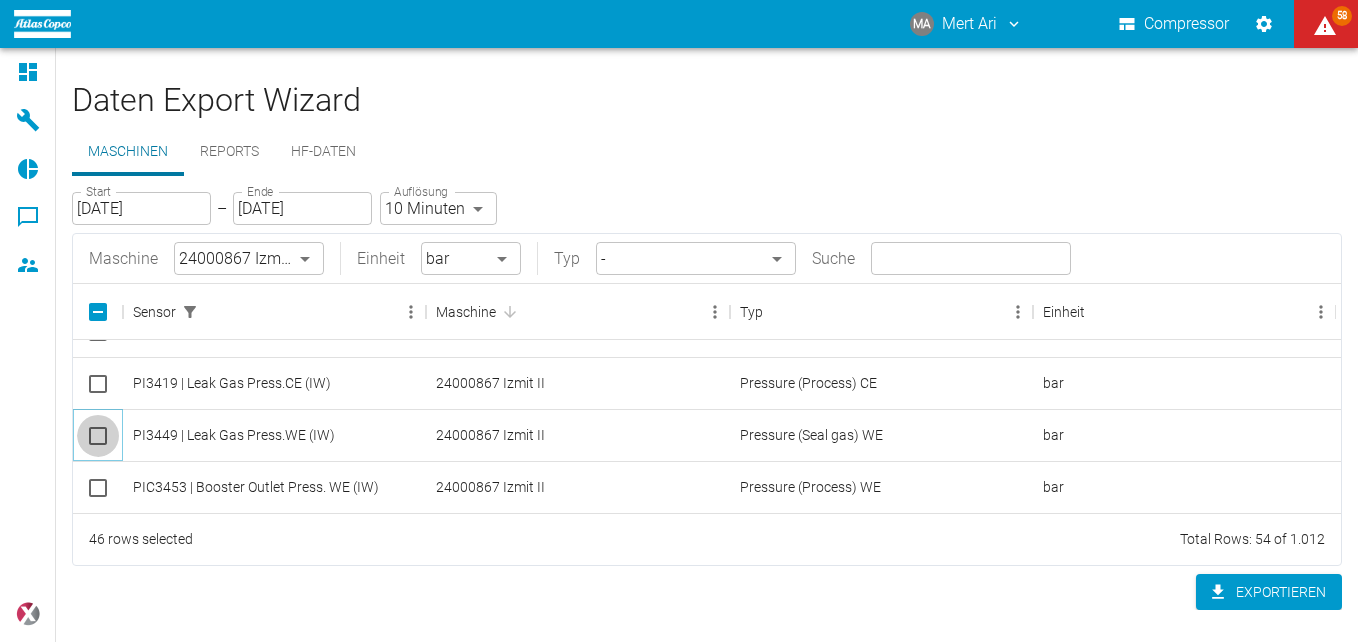 click at bounding box center [98, 436] 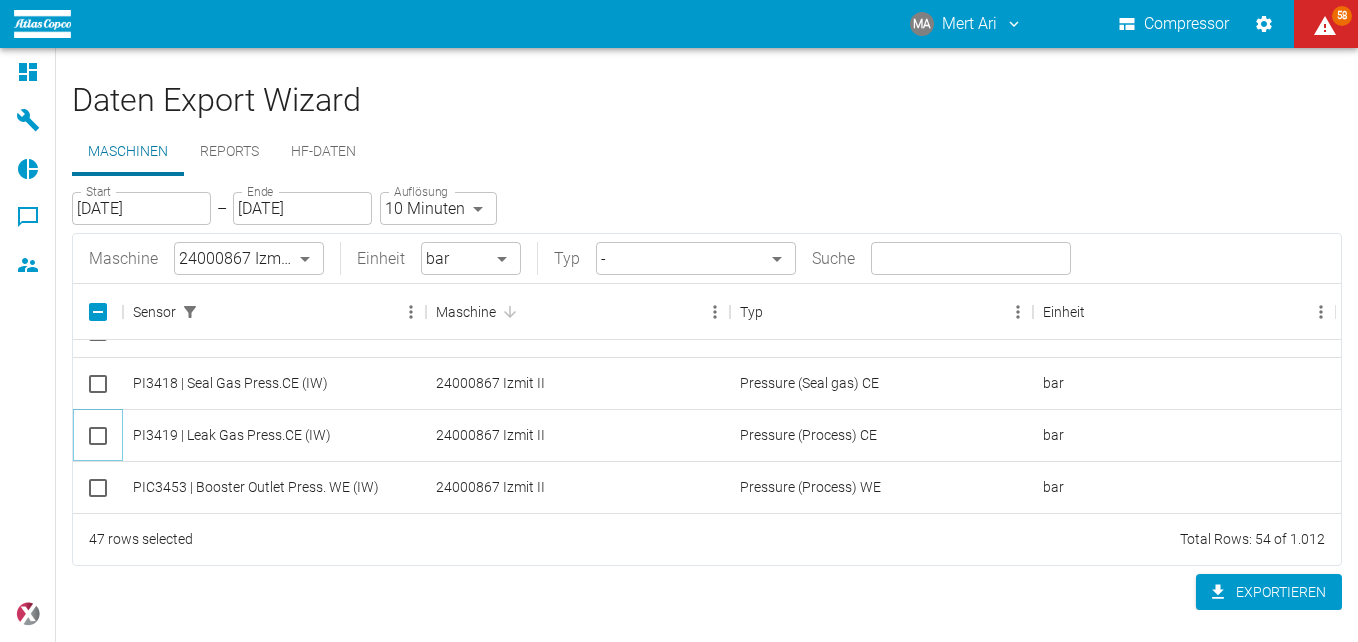 click at bounding box center (98, 436) 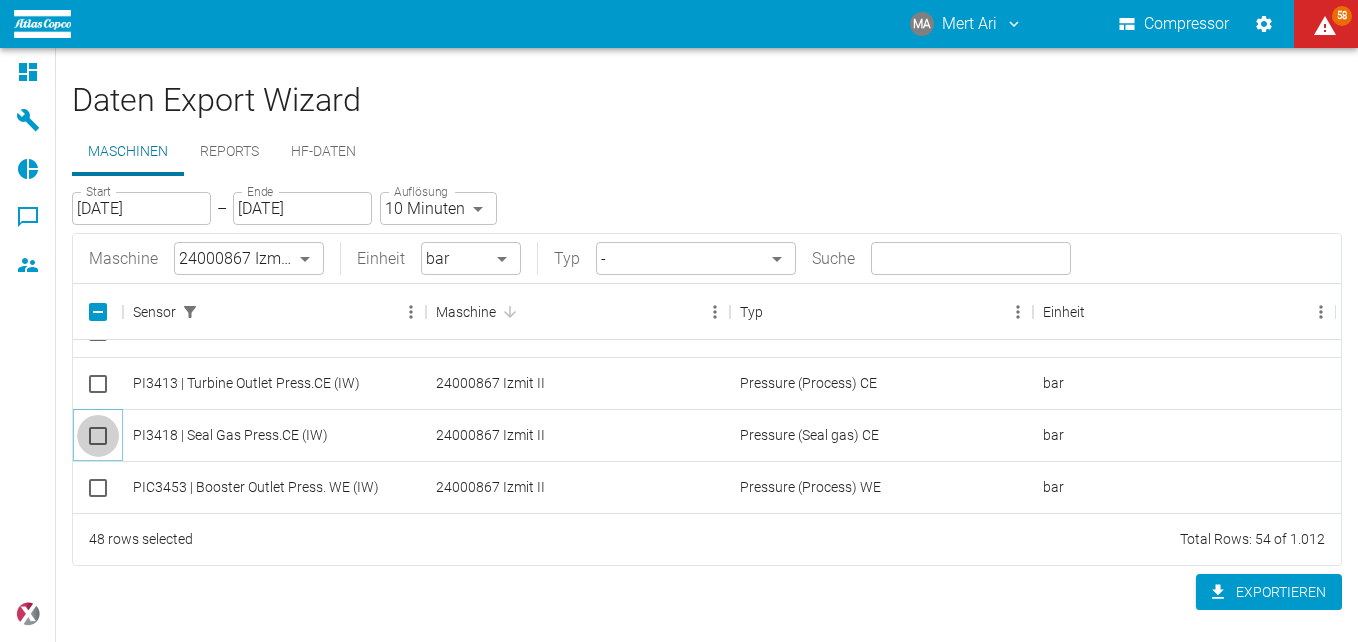 click at bounding box center [98, 436] 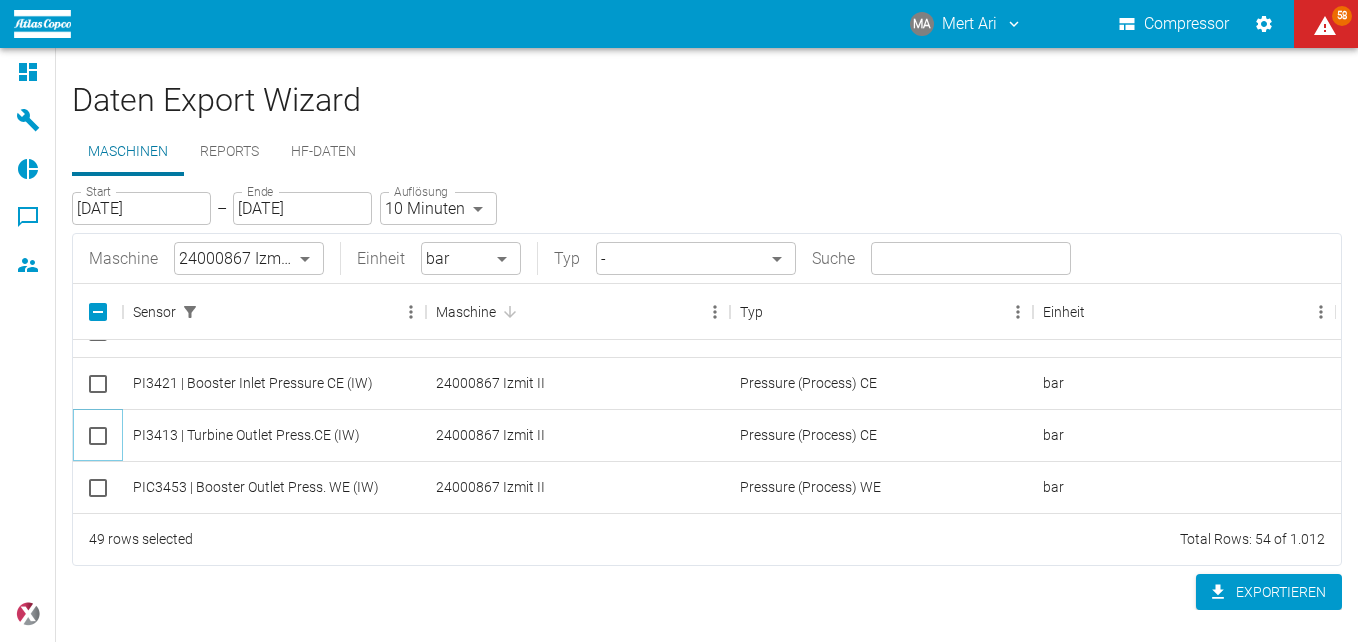 click at bounding box center [98, 436] 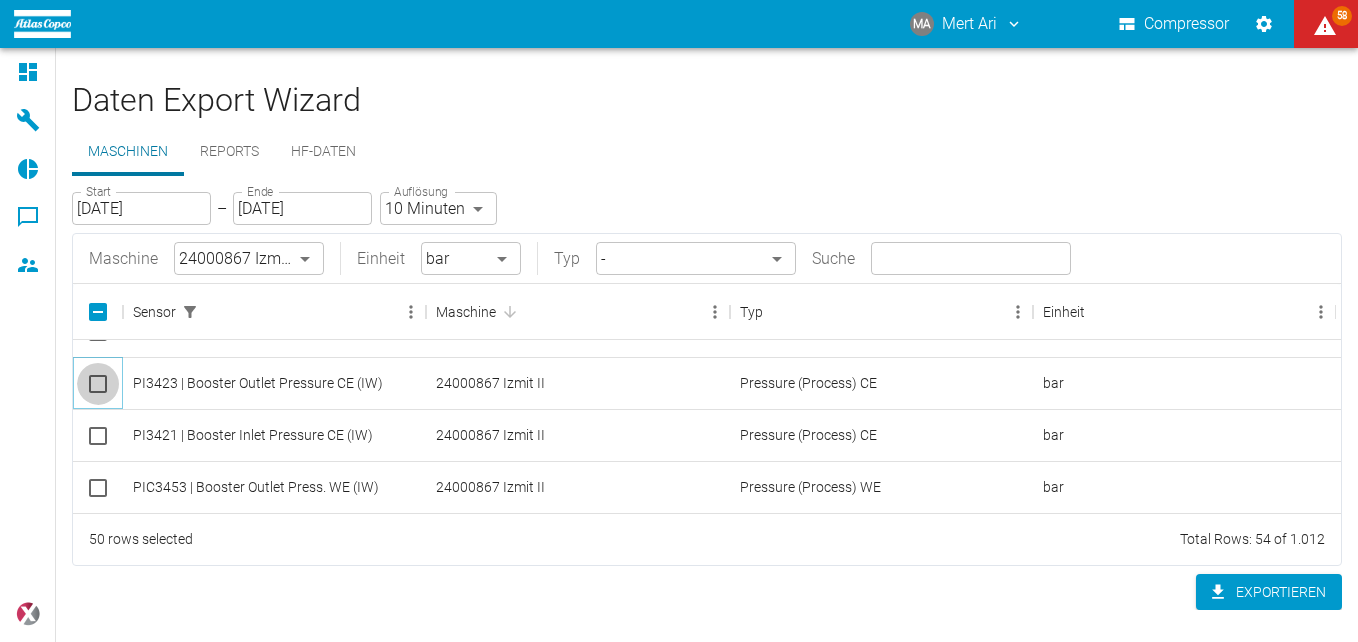 click at bounding box center (98, 384) 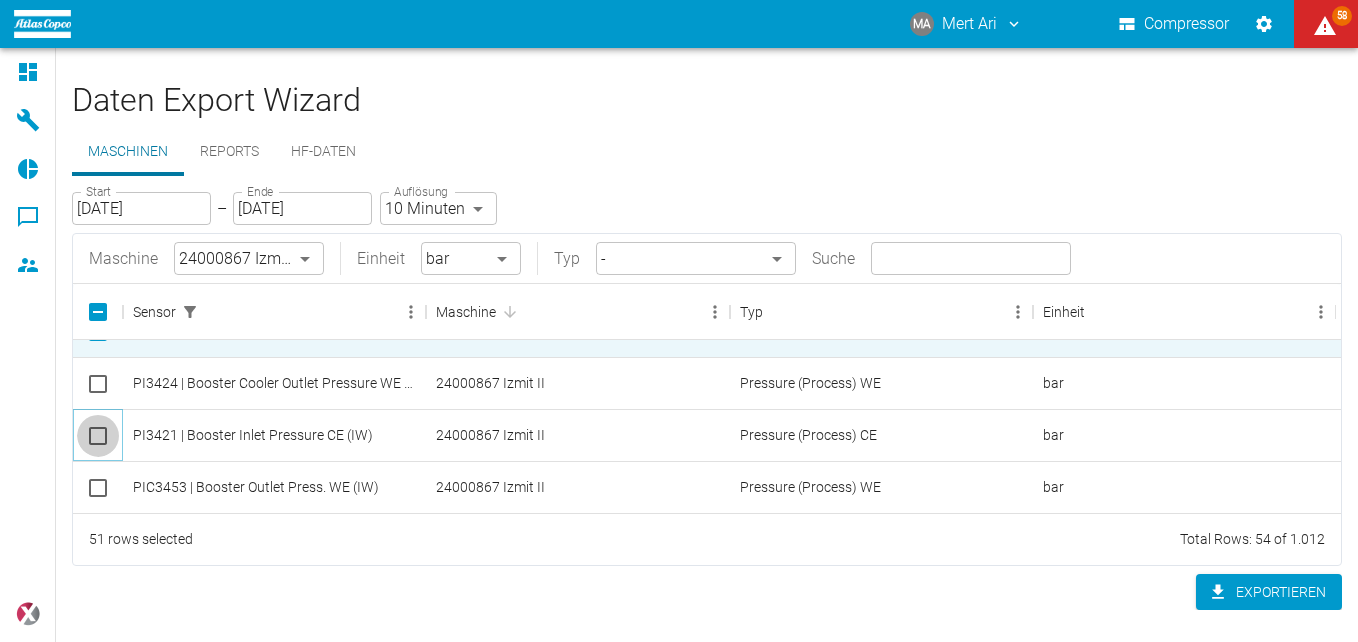 click at bounding box center (98, 436) 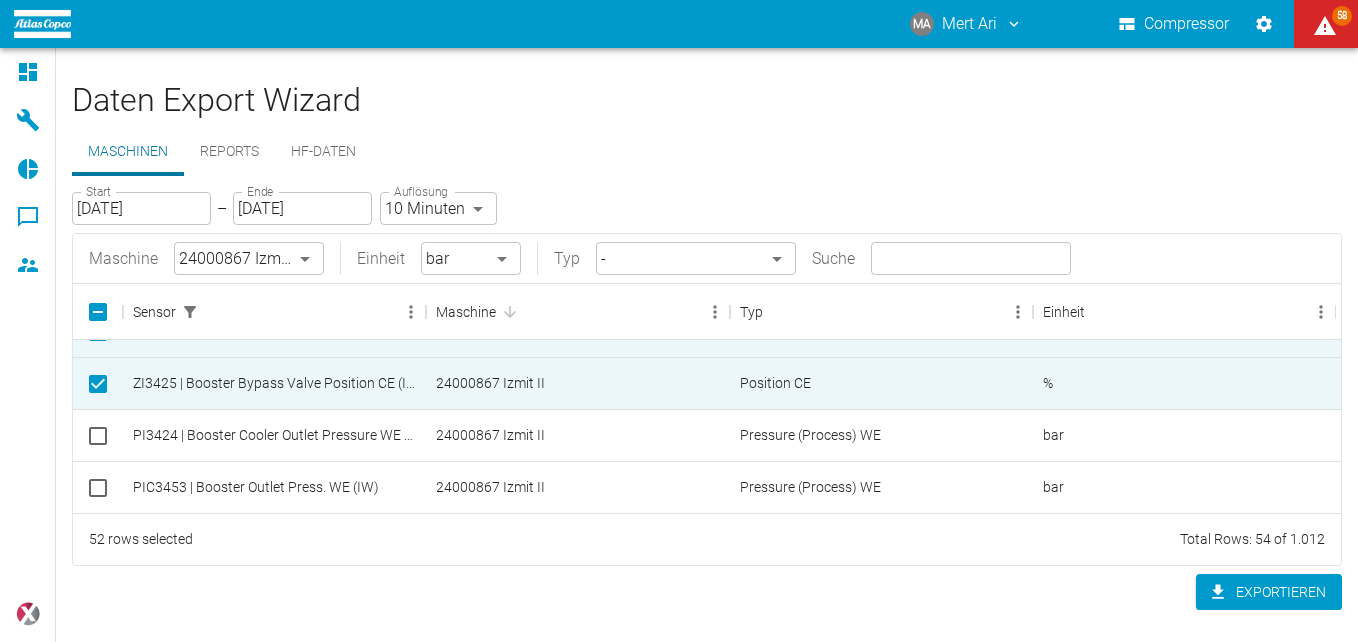 scroll, scrollTop: 2601, scrollLeft: 0, axis: vertical 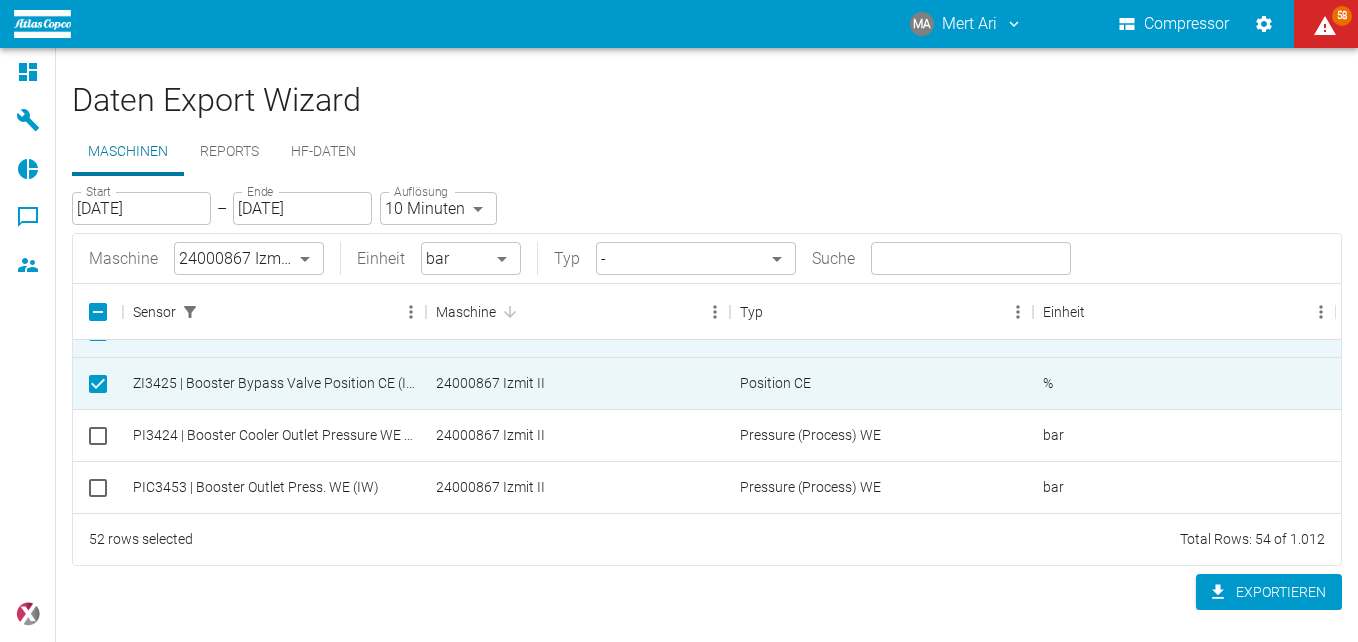 click on "MA Mert Ari Compressor 58 Dashboard Maschinen Reports Kommentare Mitglieder powered by Daten Export Wizard Maschinen Reports HF-Daten Start [DATE] Start  –  Ende [DATE] Ende Auflösung 10 Minuten TEN_MINUTES Auflösung Maschine 24000867 Izmit II 00aa64c3-9ae2-4044-a2fd-a36682b7f98b ​ Einheit bar bar ​ Typ - ​ Suche ​ Sensor Maschine Typ Einheit PI3421 | Booster Inlet Pressure CE (IW) 24000867 Izmit II Pressure (Process) CE bar PI3445 | Seal Gas Gap Press.WE (IW) 24000867 Izmit II Pressure (Seal gas) WE bar PDI3444 | Diff. Seal Gas Gap Outlet Press.WE (IW) 24000867 Izmit II Pressure (Seal gas) WE bar TI3468 | Oil Temp downstream Cooler  (IW) 24000867 Izmit II Temperature (Oil) °C PI3468 | Oil Press. downstream Filter  (IW) 24000867 Izmit II Pressure (Oil) bar ZI3425 | Booster Bypass Valve Position CE (IW) 24000867 Izmit II Position CE % PI3424 | Booster Cooler Outlet Pressure WE (IW) 24000867 Izmit II Pressure (Process) WE bar PIC3453 | Booster Outlet Press. WE (IW) 24000867 Izmit II bar" at bounding box center (679, 321) 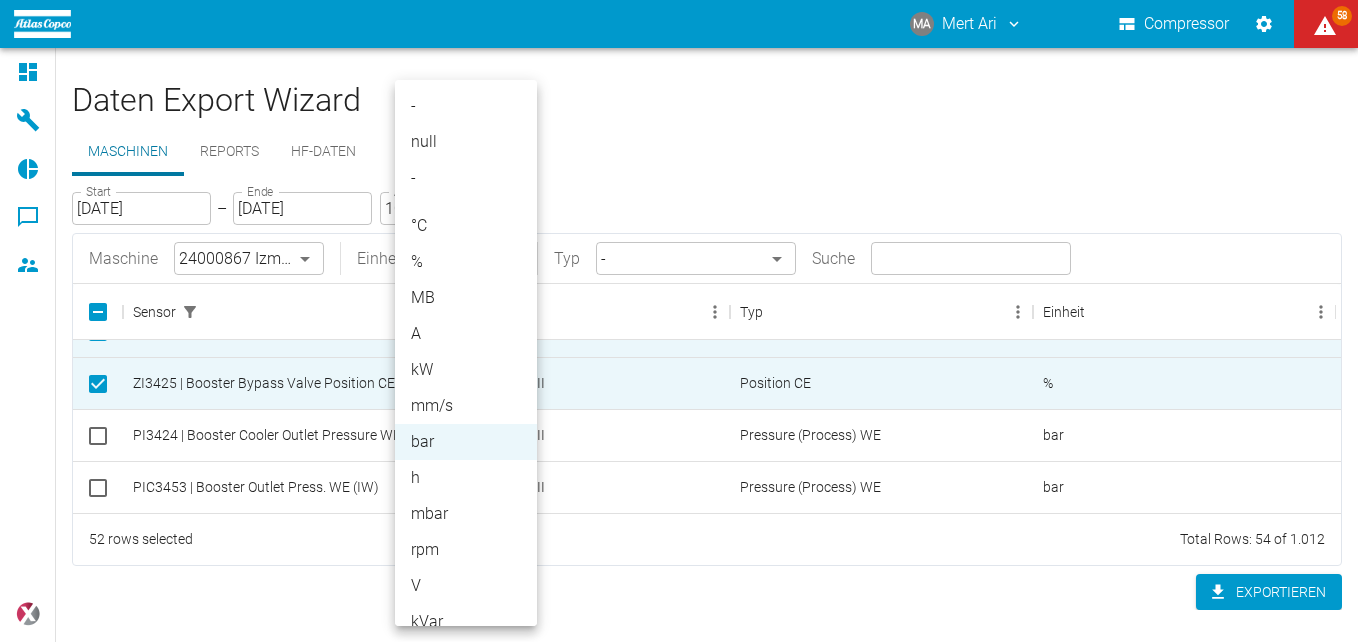 click on "°C" at bounding box center [466, 226] 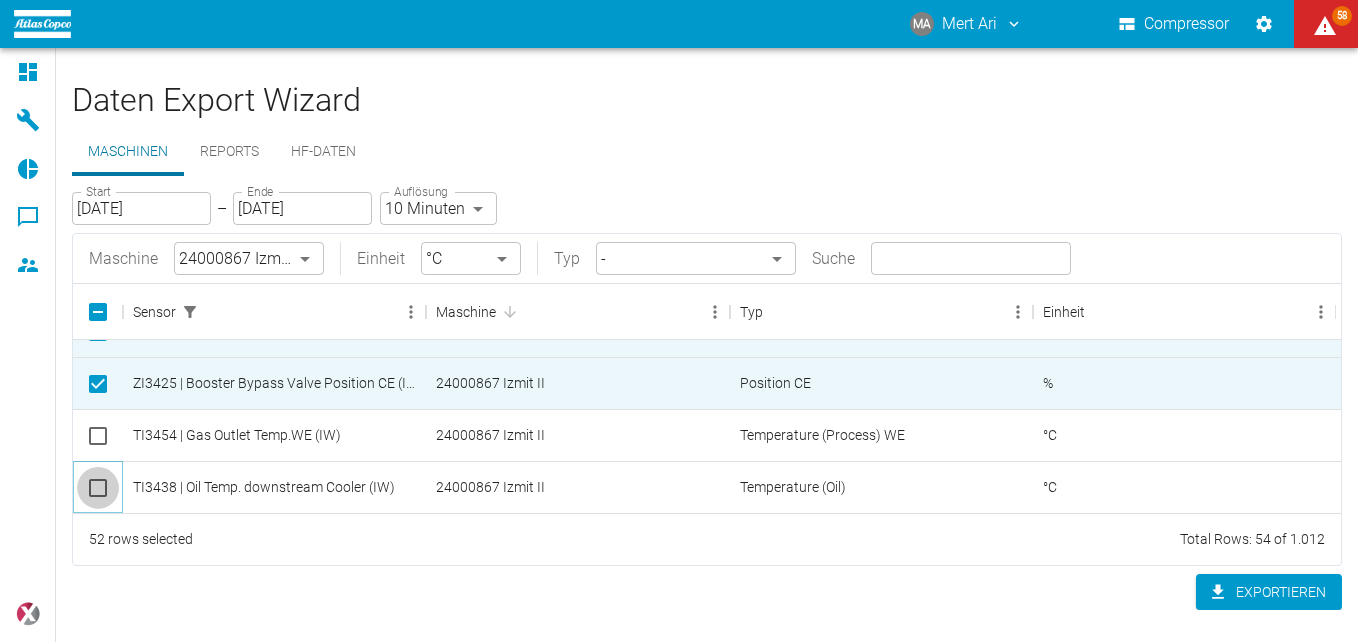 click at bounding box center (98, 488) 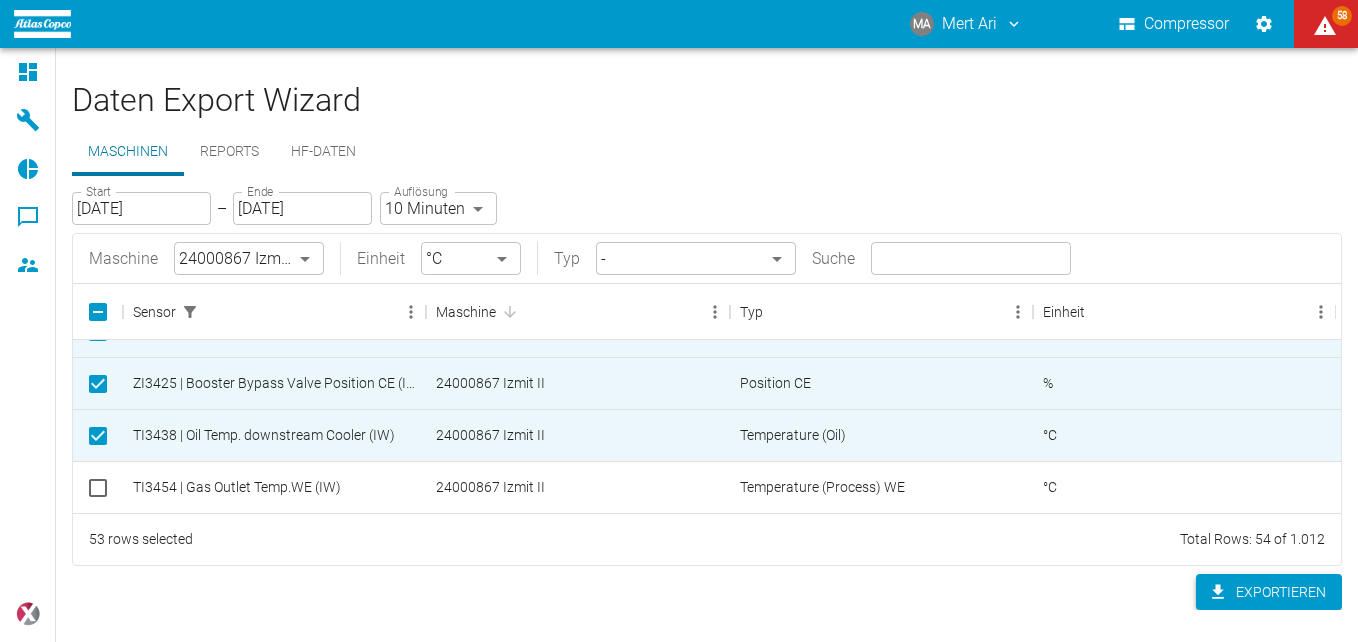 click 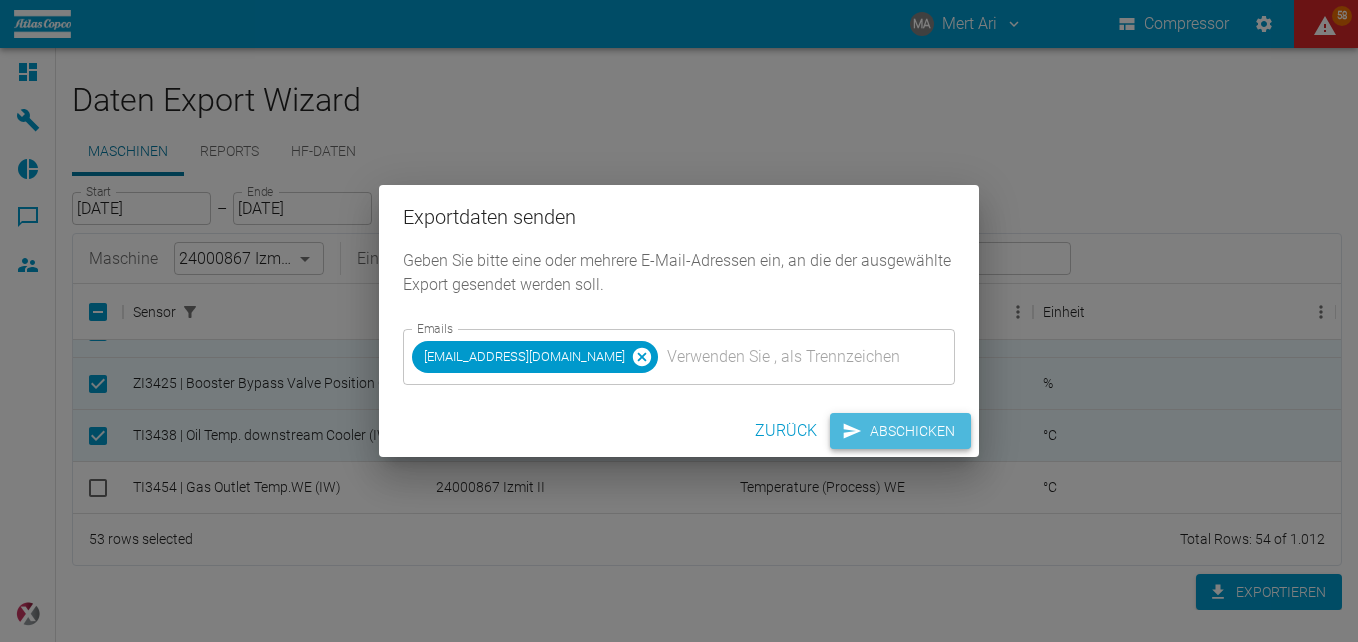 click on "Abschicken" at bounding box center [900, 431] 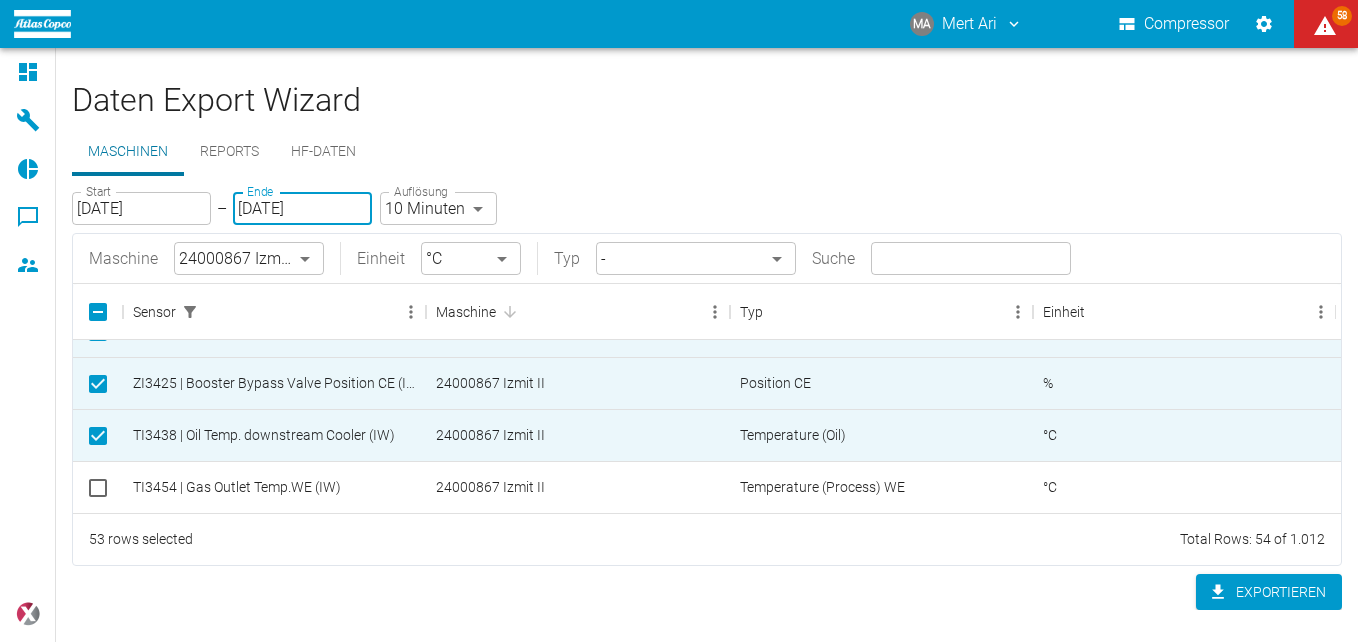 click on "[DATE]" at bounding box center [302, 208] 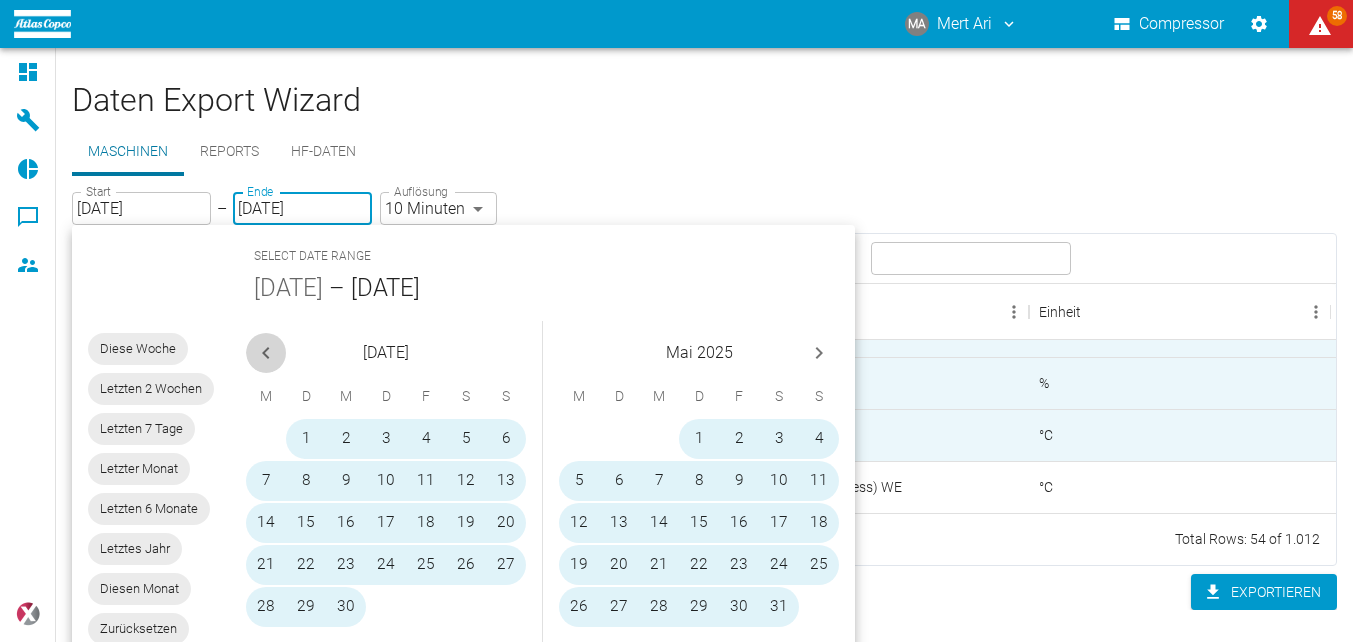 click 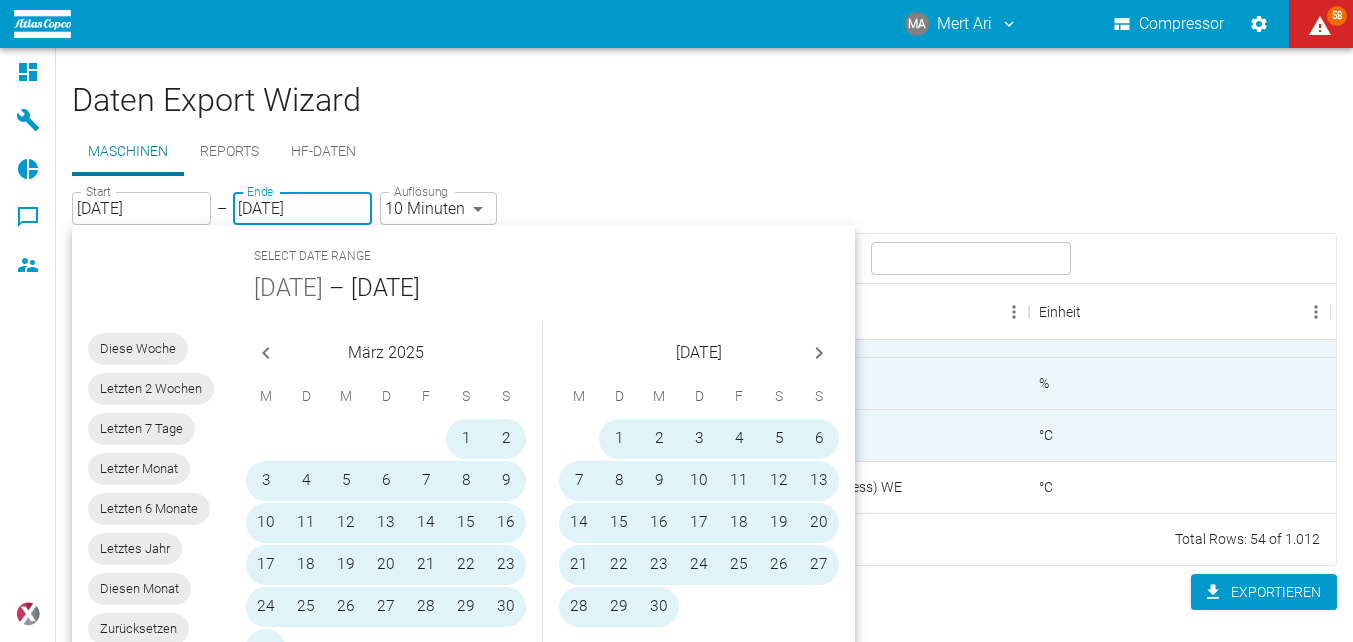 click 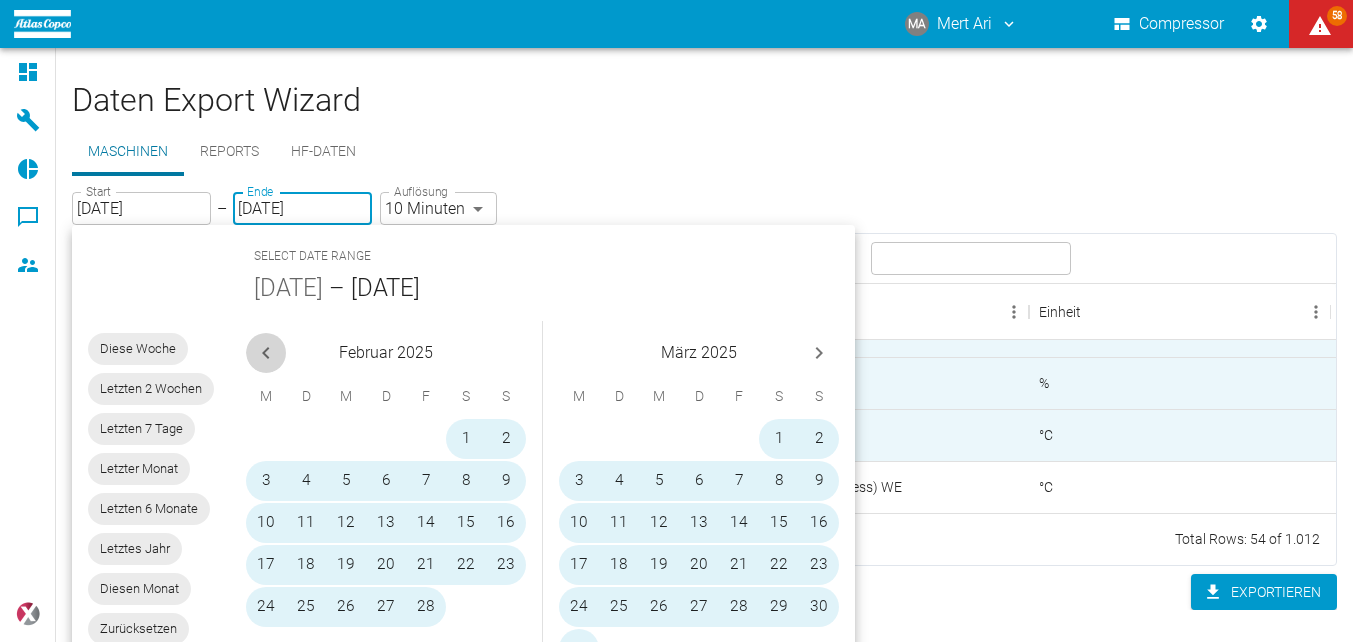 click 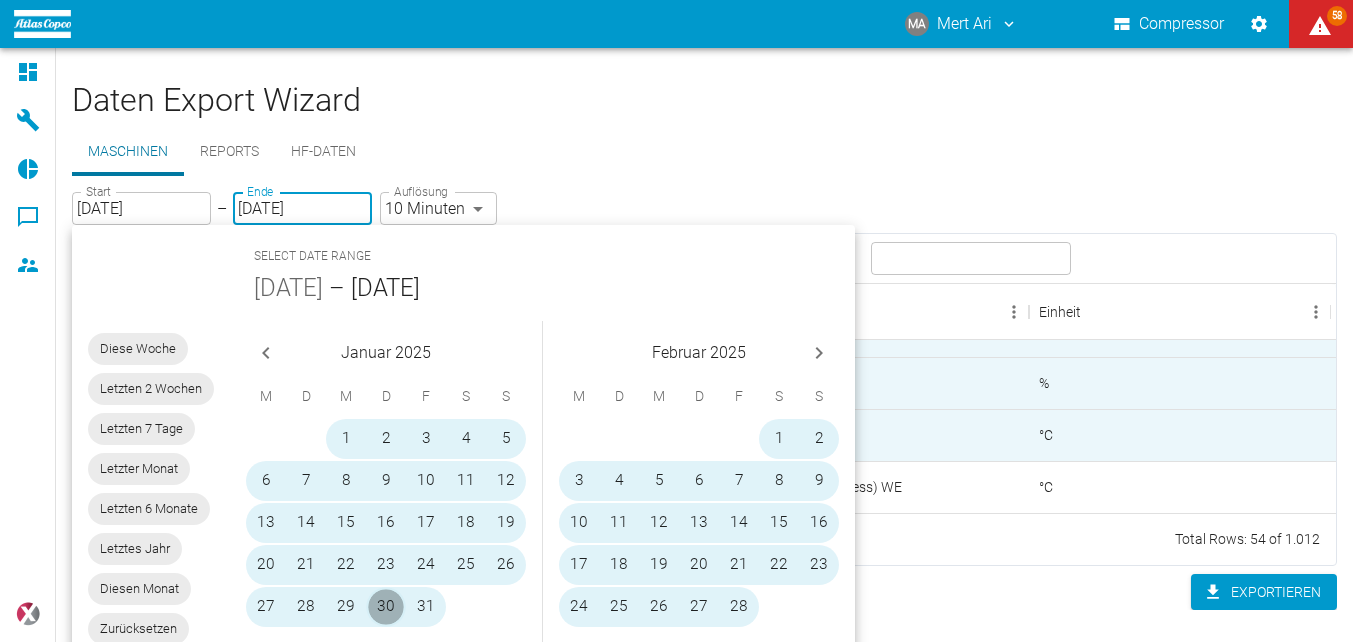 click on "30" at bounding box center (386, 607) 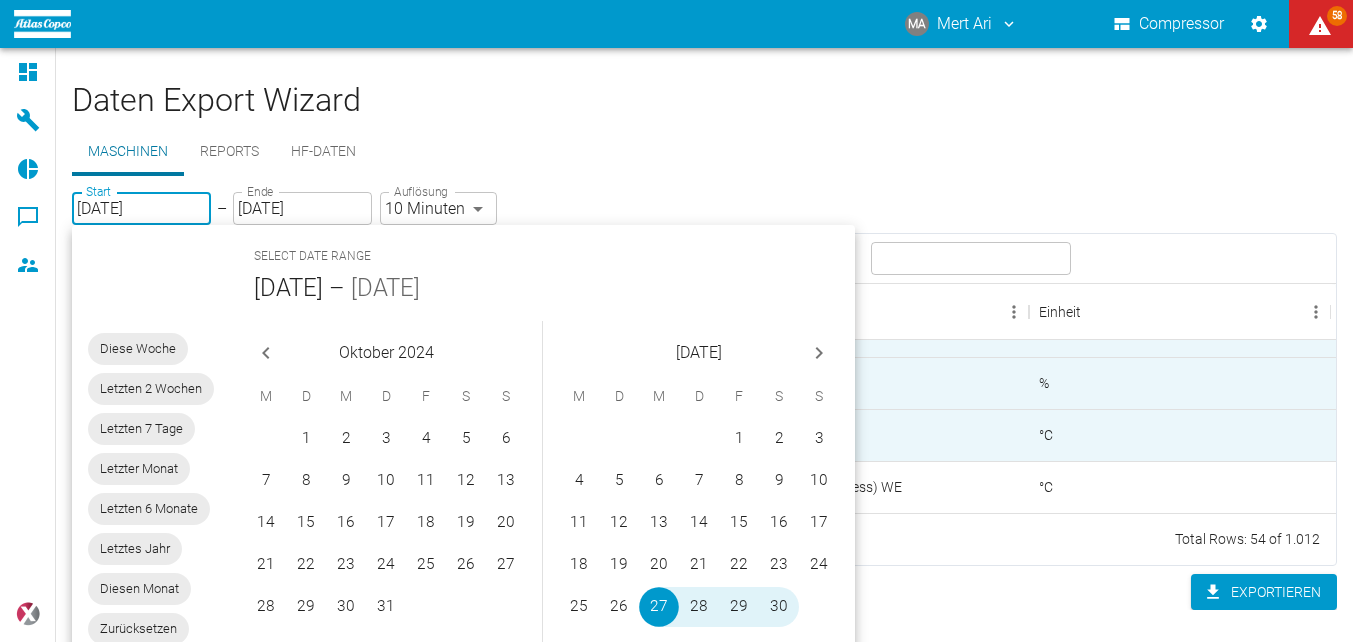 click on "Start [DATE] Start  –  Ende [DATE] Ende Auflösung 10 Minuten TEN_MINUTES Auflösung Maschine 24000867 Izmit II 00aa64c3-9ae2-4044-a2fd-a36682b7f98b ​ Einheit °C °C ​ Typ - ​ Suche ​ Sensor Maschine Typ Einheit PI3445 | Seal Gas Gap Press.WE (IW) 24000867 Izmit II Pressure (Seal gas) WE bar PDI3444 | Diff. Seal Gas Gap Outlet Press.WE (IW) 24000867 Izmit II Pressure (Seal gas) WE bar TI3468 | Oil Temp downstream Cooler  (IW) 24000867 Izmit II Temperature (Oil) °C PI3468 | Oil Press. downstream Filter  (IW) 24000867 Izmit II Pressure (Oil) bar ZI3425 | Booster Bypass Valve Position CE (IW) 24000867 Izmit II Position CE % TI3438 | Oil Temp. downstream Cooler  (IW) 24000867 Izmit II Temperature (Oil)  °C TI3454 | Gas Outlet Temp.WE (IW) 24000867 Izmit II Temperature (Process) WE °C 53 rows selected Total Rows:   54 of 1.012 Exportieren" at bounding box center (704, 393) 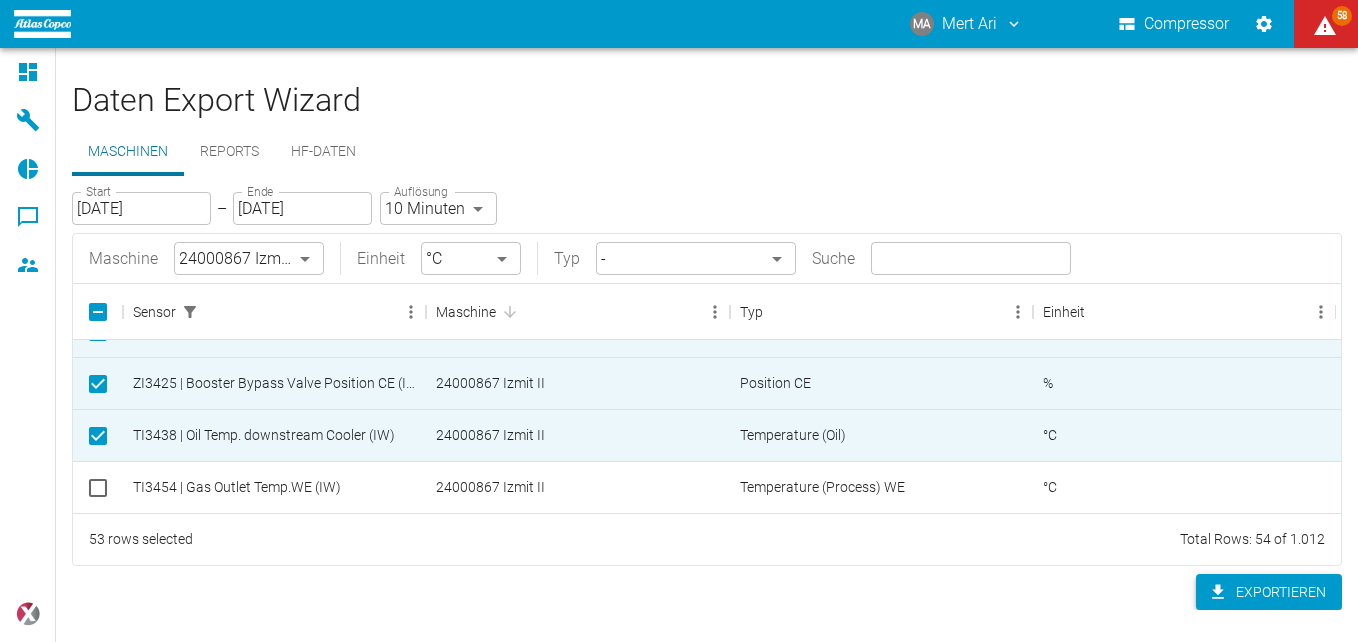 click on "Exportieren" at bounding box center (1269, 592) 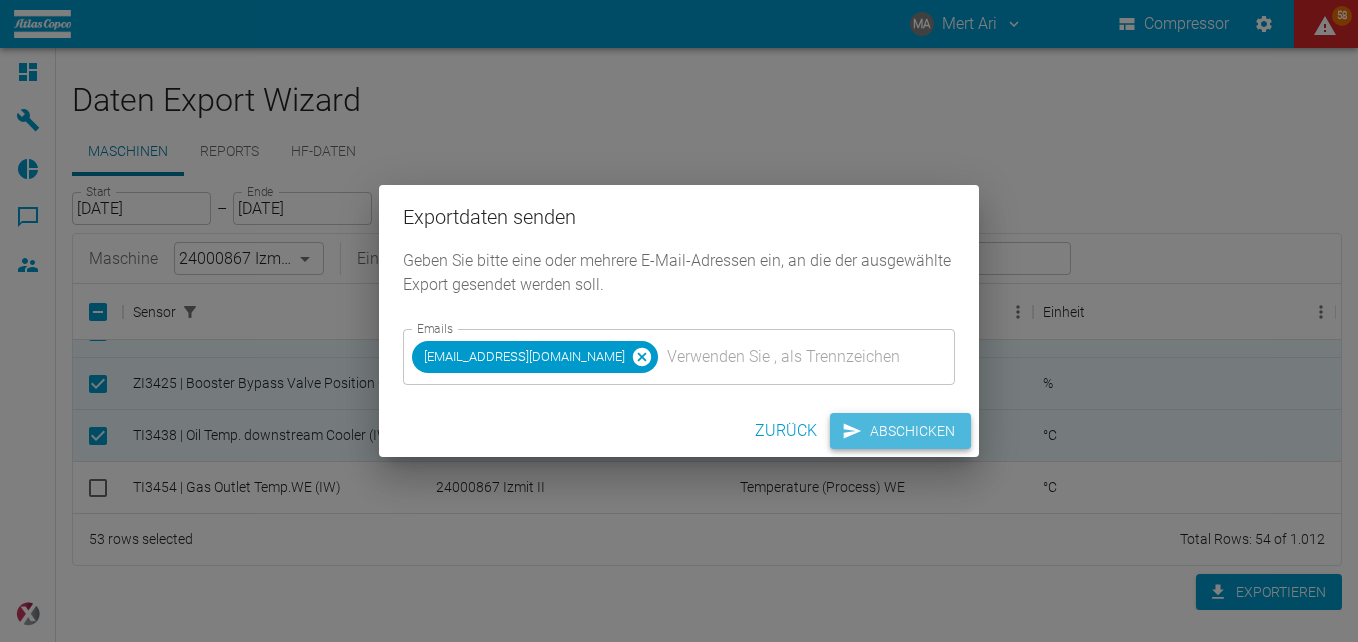 click on "Abschicken" at bounding box center [900, 431] 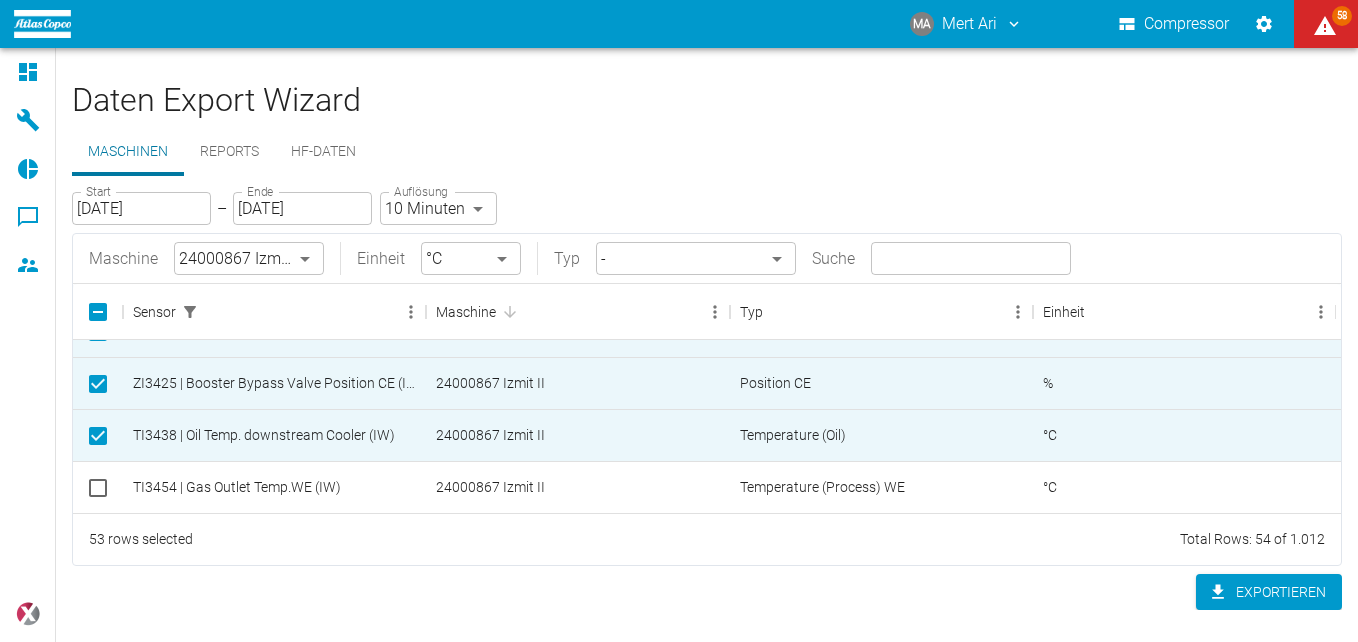 click on "[DATE]" at bounding box center [141, 208] 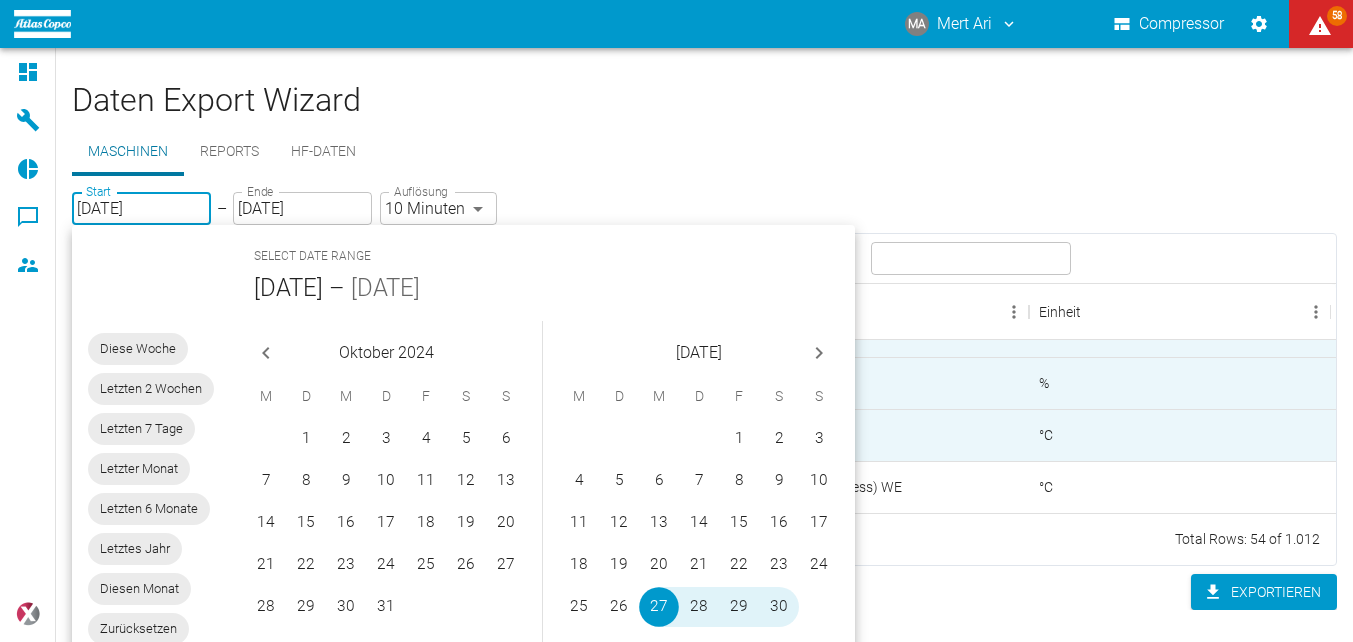 click on "[DATE]" at bounding box center (302, 208) 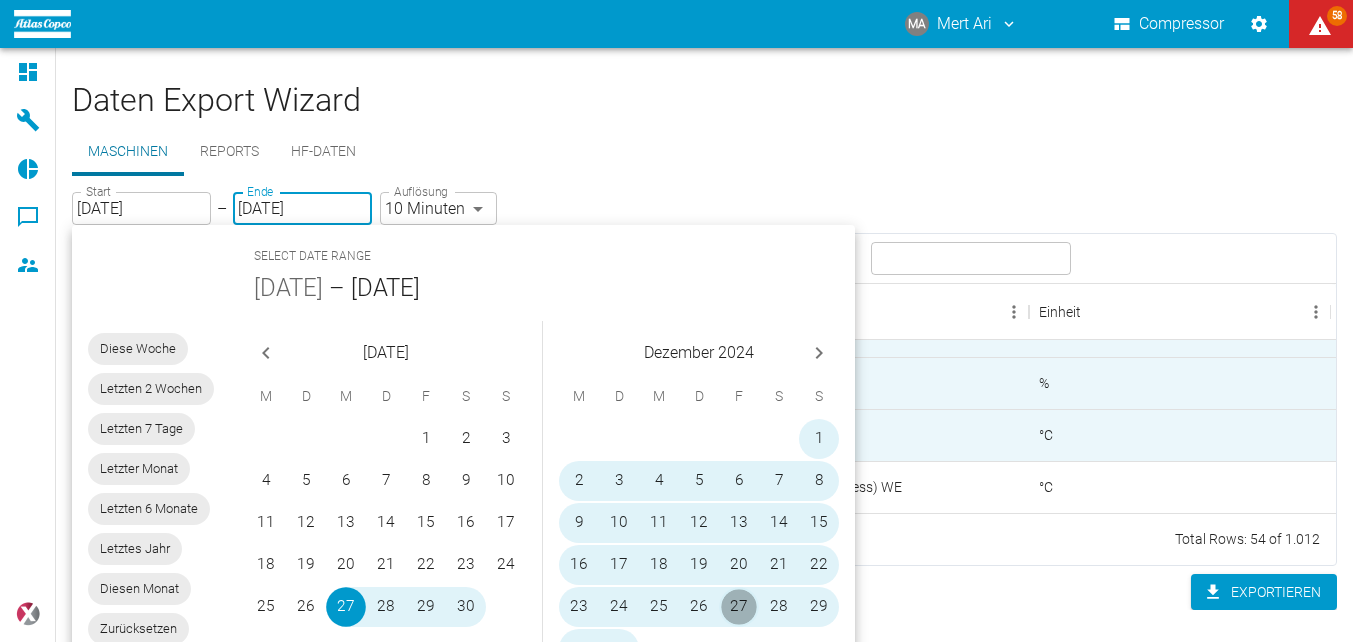 click on "27" at bounding box center [739, 607] 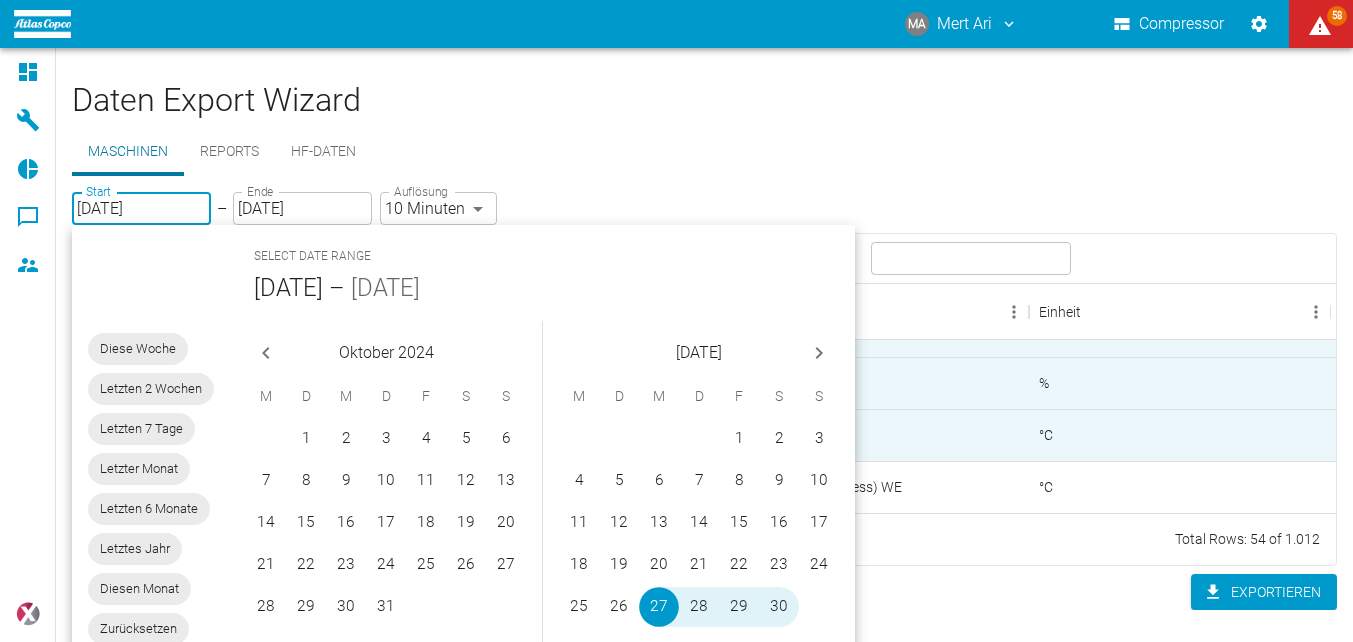 type on "[DATE]" 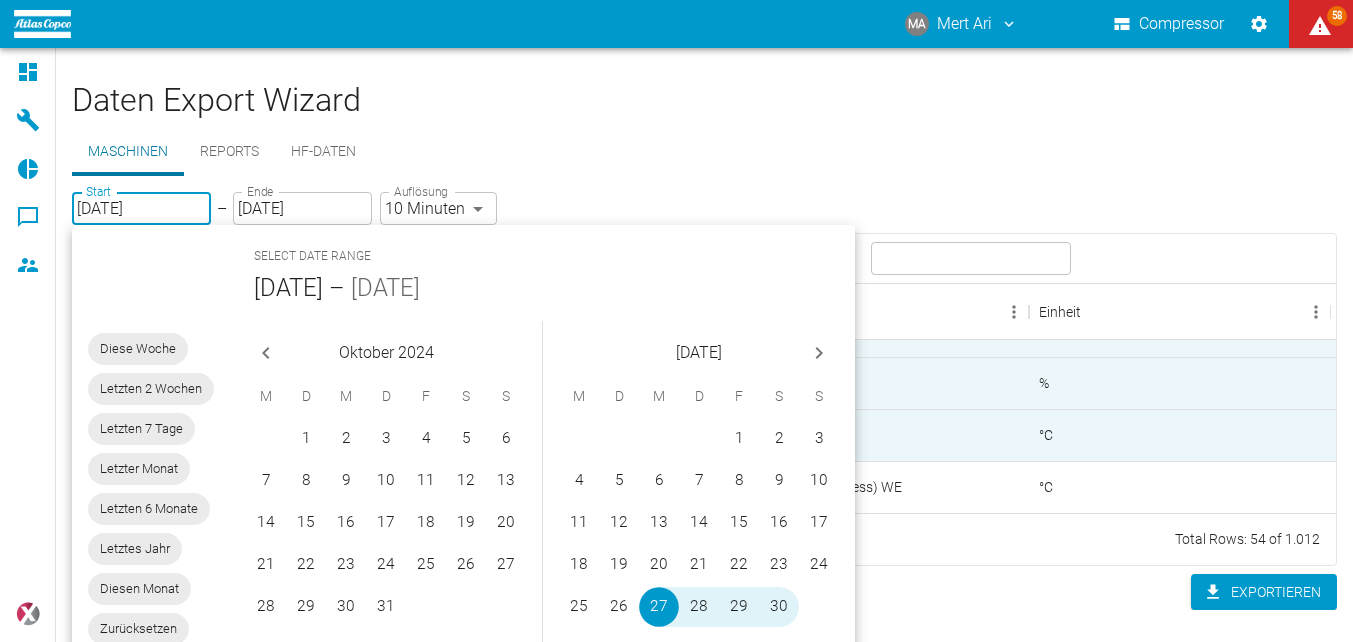 click on "Maschinen Reports HF-Daten" at bounding box center (704, 152) 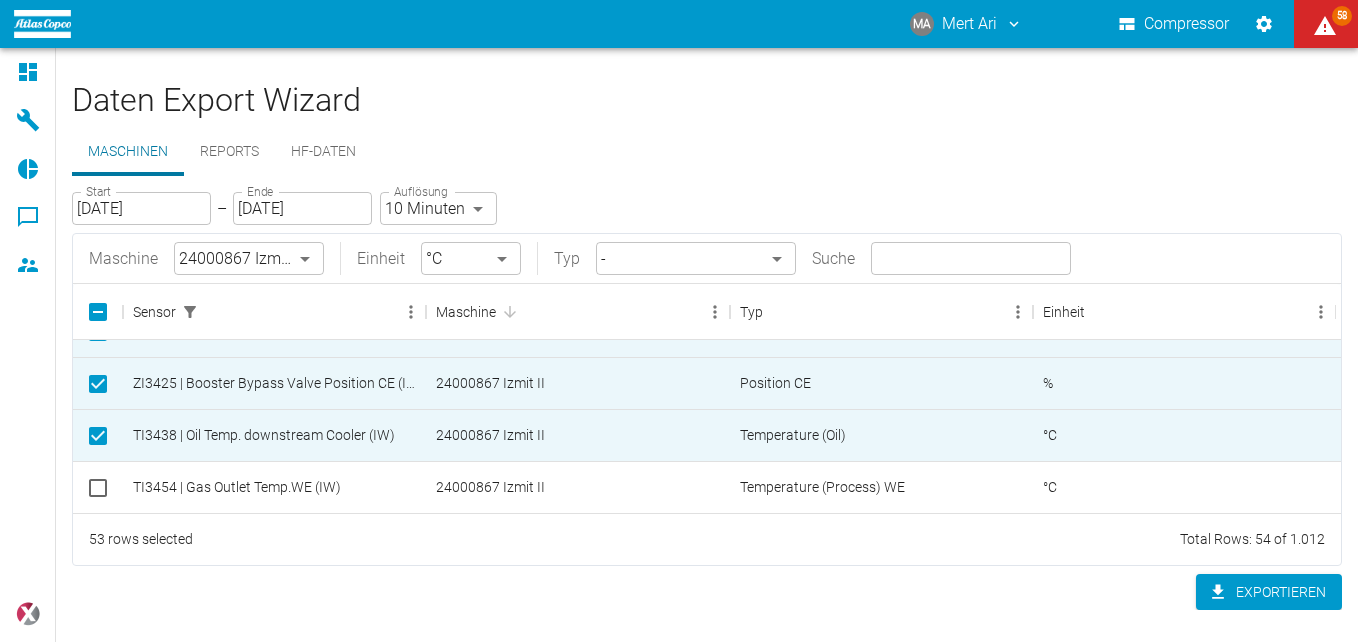 click on "Start [DATE] Start  –  Ende [DATE] Ende Auflösung 10 Minuten TEN_MINUTES Auflösung Maschine 24000867 Izmit II 00aa64c3-9ae2-4044-a2fd-a36682b7f98b ​ Einheit °C °C ​ Typ - ​ Suche ​ Sensor Maschine Typ Einheit PI3445 | Seal Gas Gap Press.WE (IW) 24000867 Izmit II Pressure (Seal gas) WE bar PDI3444 | Diff. Seal Gas Gap Outlet Press.WE (IW) 24000867 Izmit II Pressure (Seal gas) WE bar TI3468 | Oil Temp downstream Cooler  (IW) 24000867 Izmit II Temperature (Oil) °C PI3468 | Oil Press. downstream Filter  (IW) 24000867 Izmit II Pressure (Oil) bar ZI3425 | Booster Bypass Valve Position CE (IW) 24000867 Izmit II Position CE % TI3438 | Oil Temp. downstream Cooler  (IW) 24000867 Izmit II Temperature (Oil)  °C TI3454 | Gas Outlet Temp.WE (IW) 24000867 Izmit II Temperature (Process) WE °C 53 rows selected Total Rows:   54 of 1.012 Exportieren" at bounding box center (707, 401) 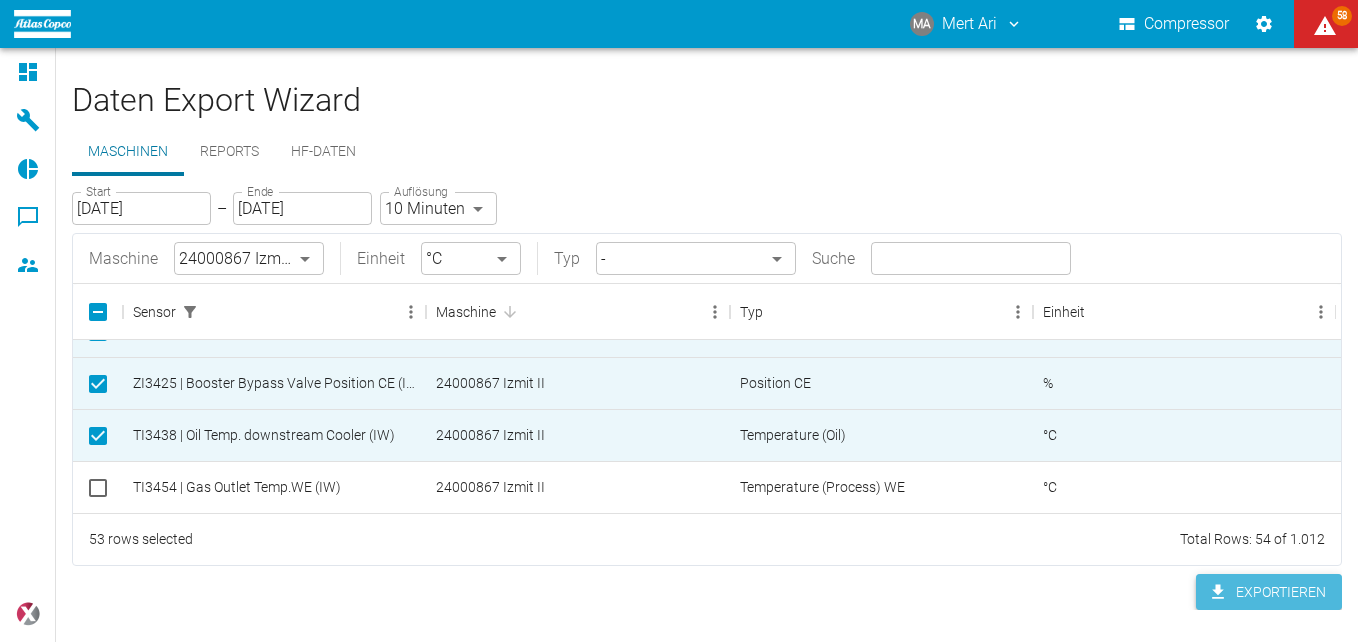 click 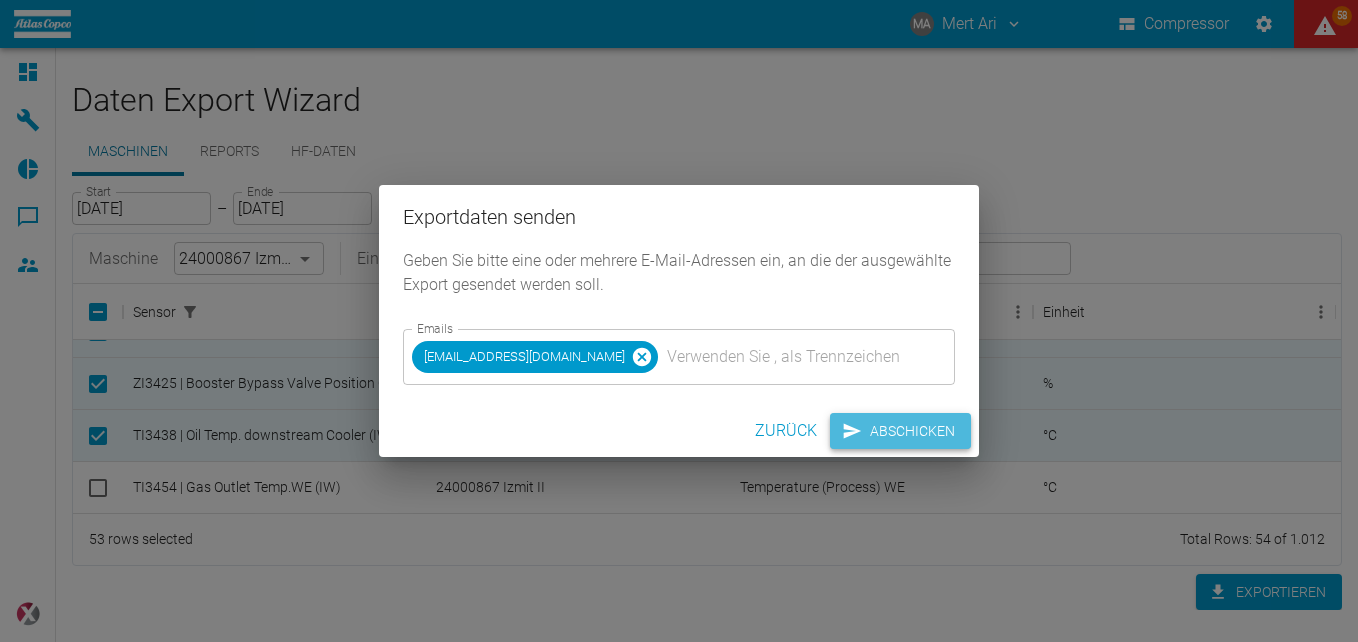 click on "Abschicken" at bounding box center (900, 431) 